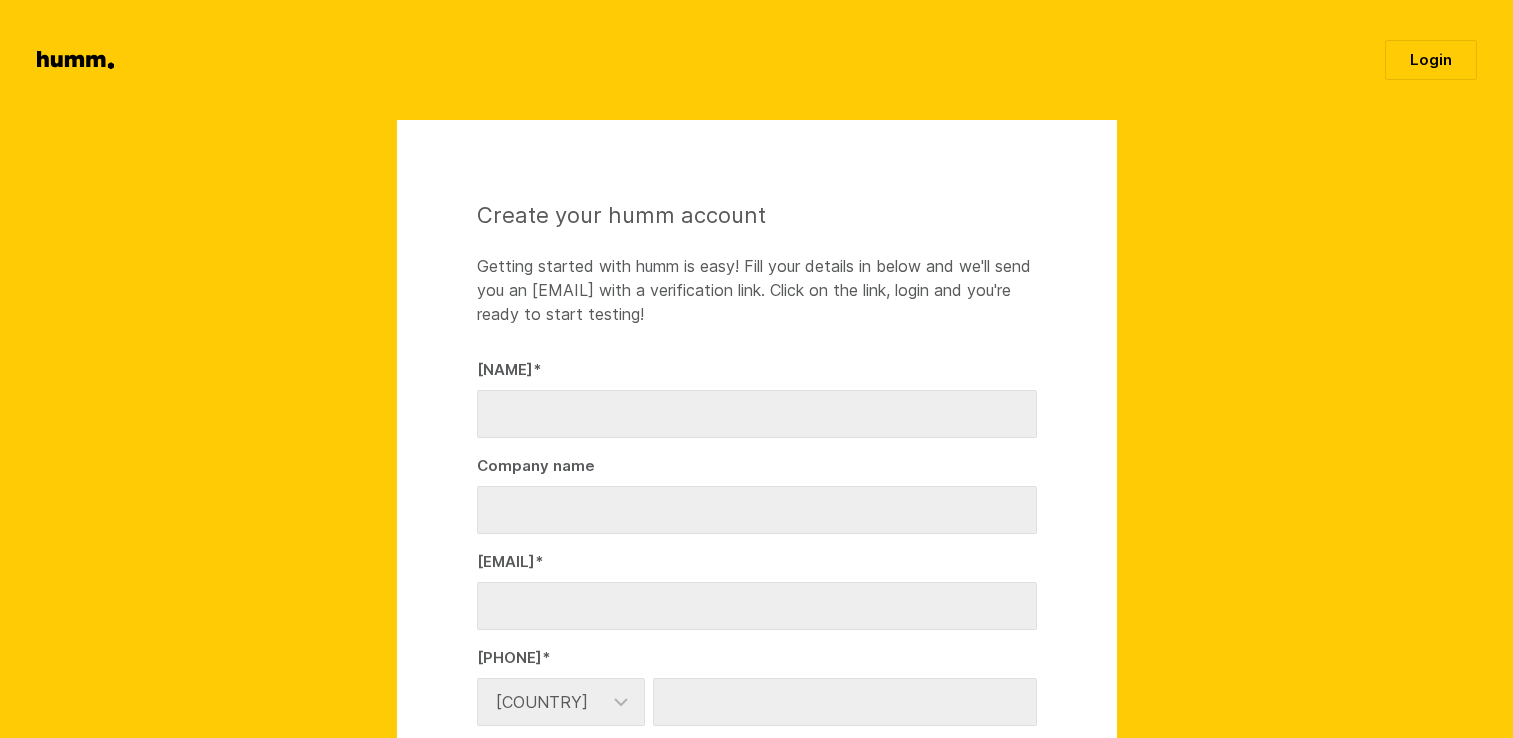 scroll, scrollTop: 0, scrollLeft: 0, axis: both 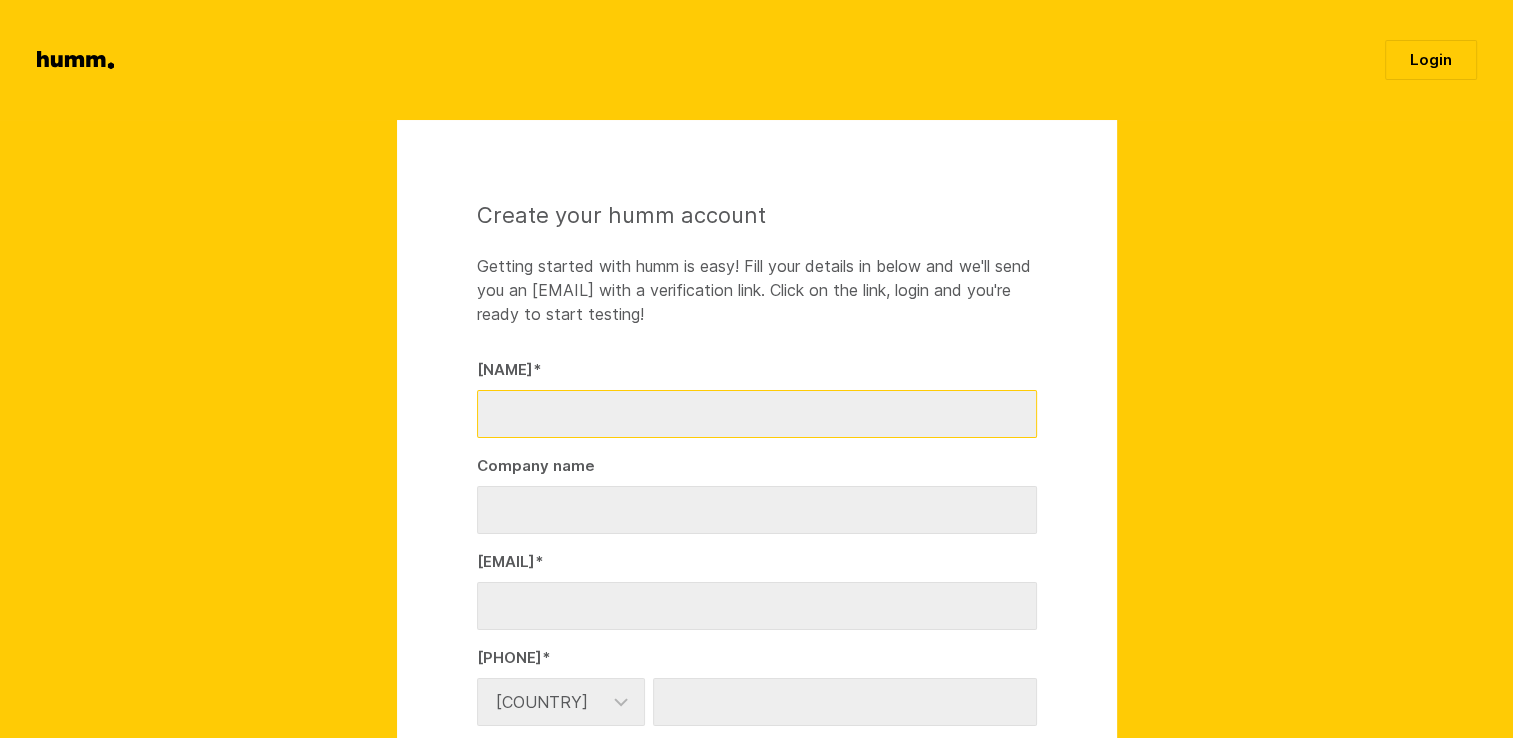 click on "[NAME] *" at bounding box center [757, 414] 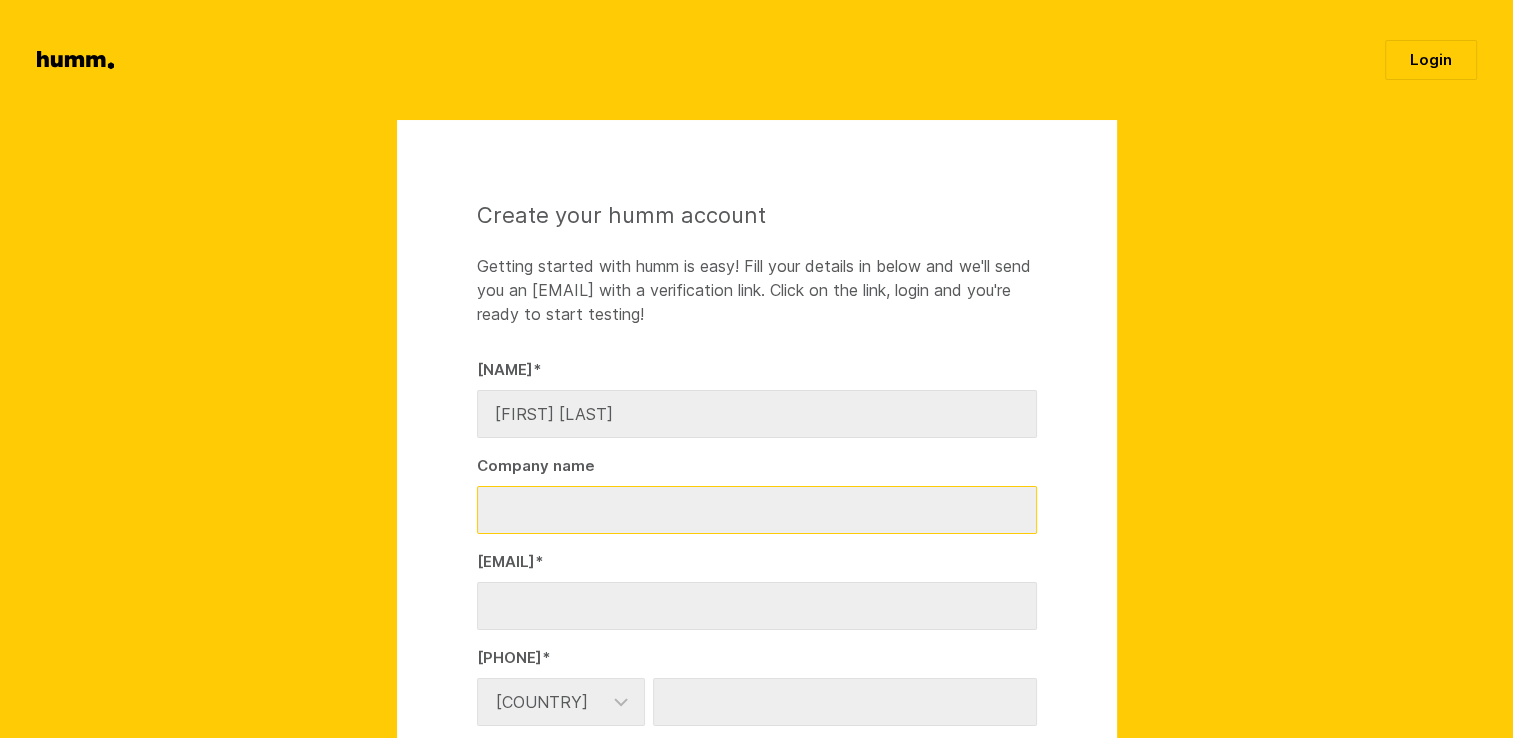 type on "ALS" 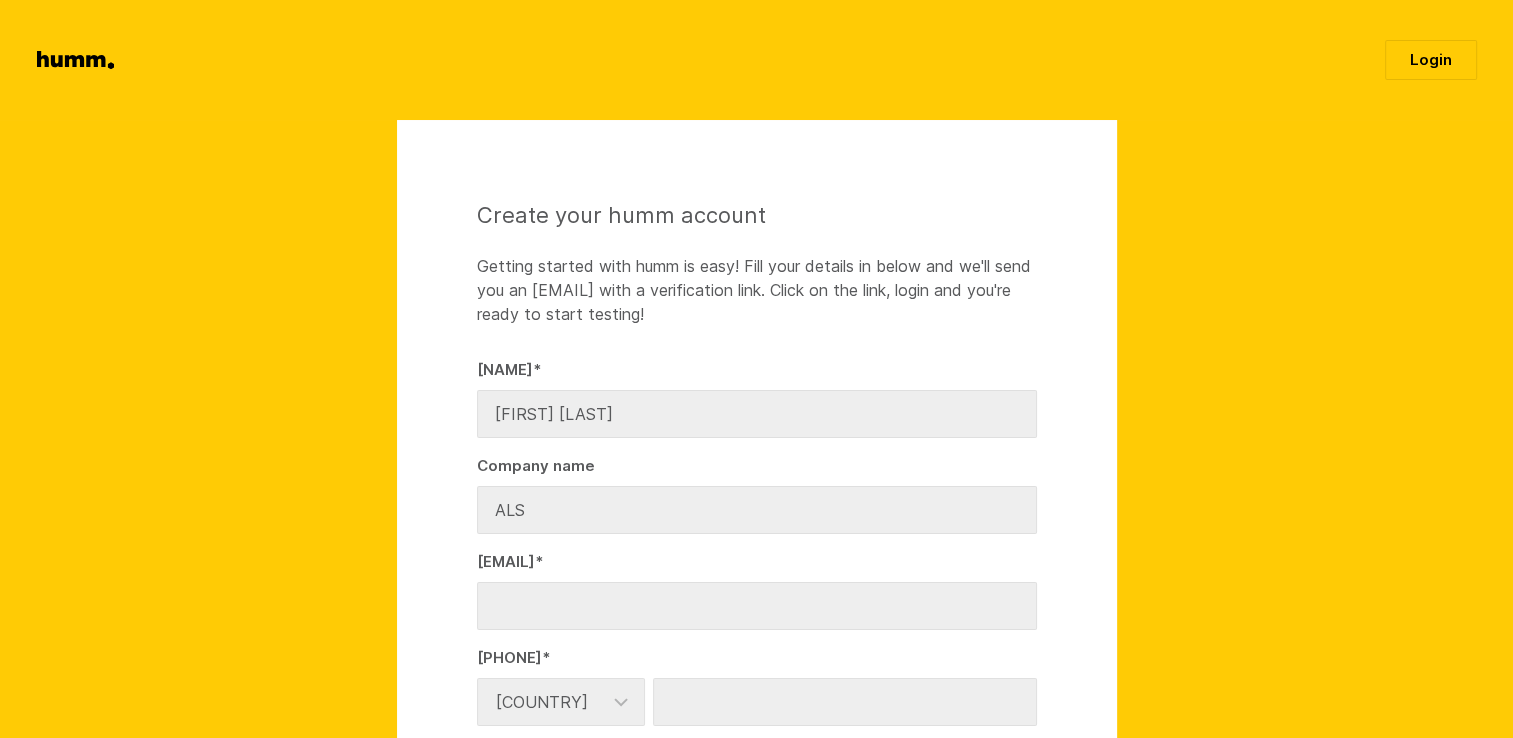 type on "ryno.castelyn@alsglobal.com" 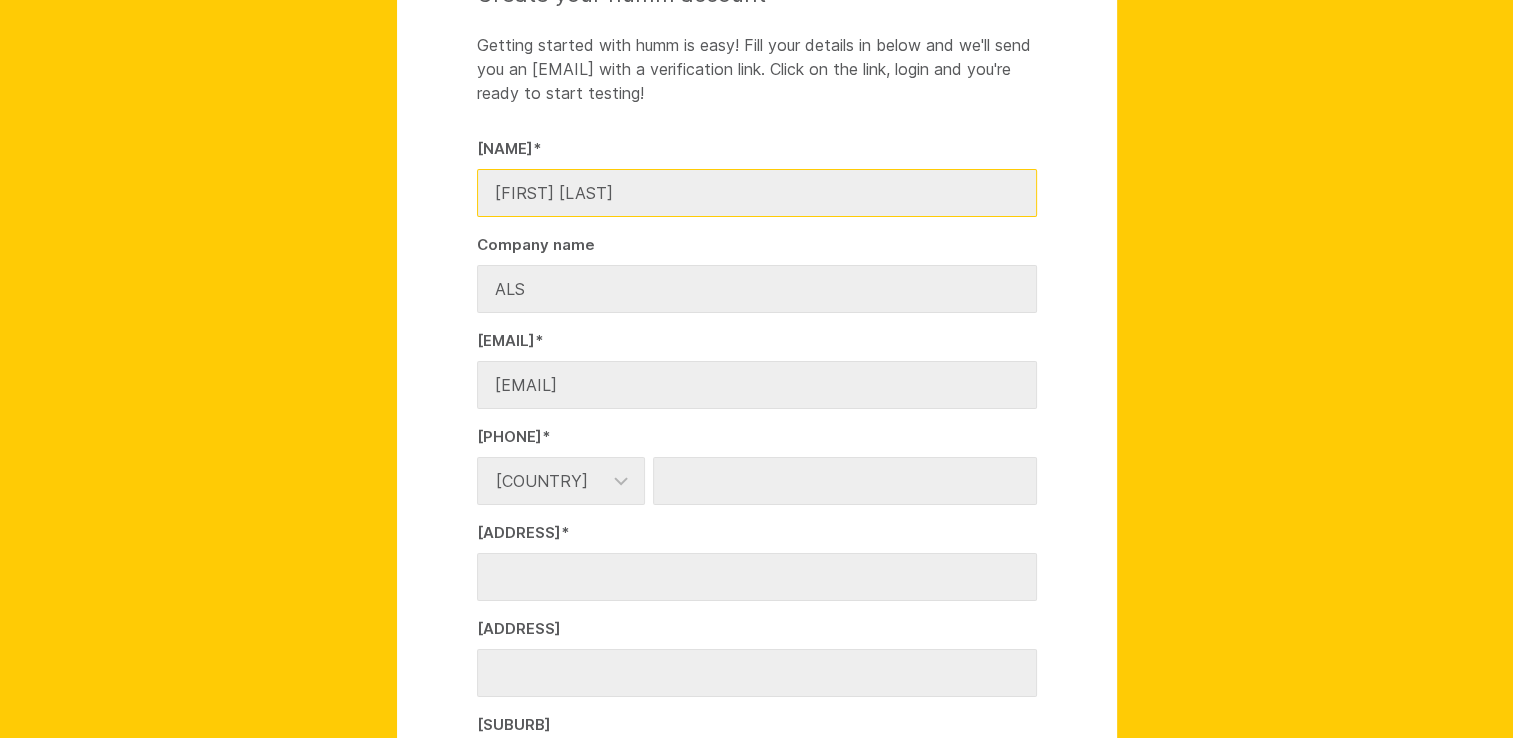 scroll, scrollTop: 500, scrollLeft: 0, axis: vertical 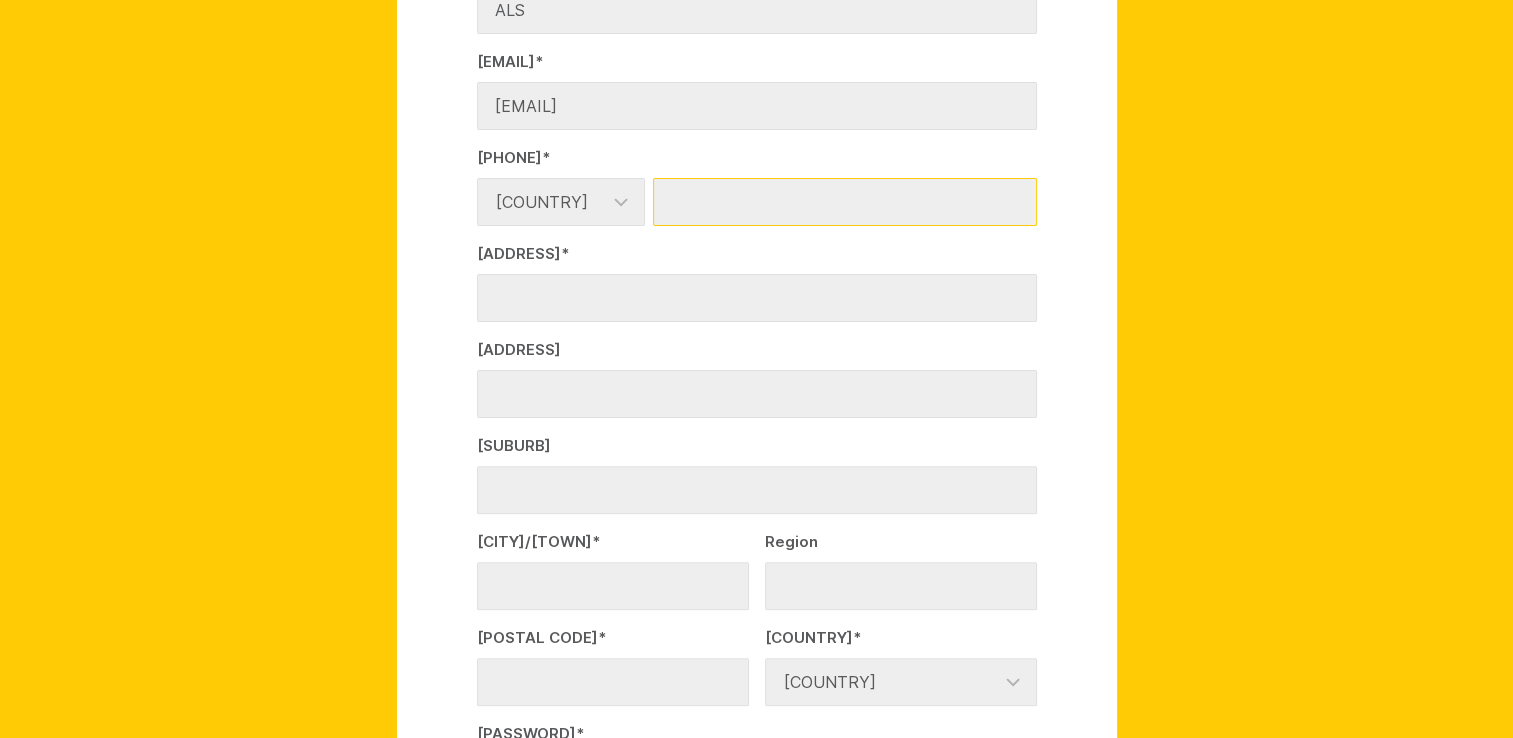 click on "Number *" at bounding box center [845, 202] 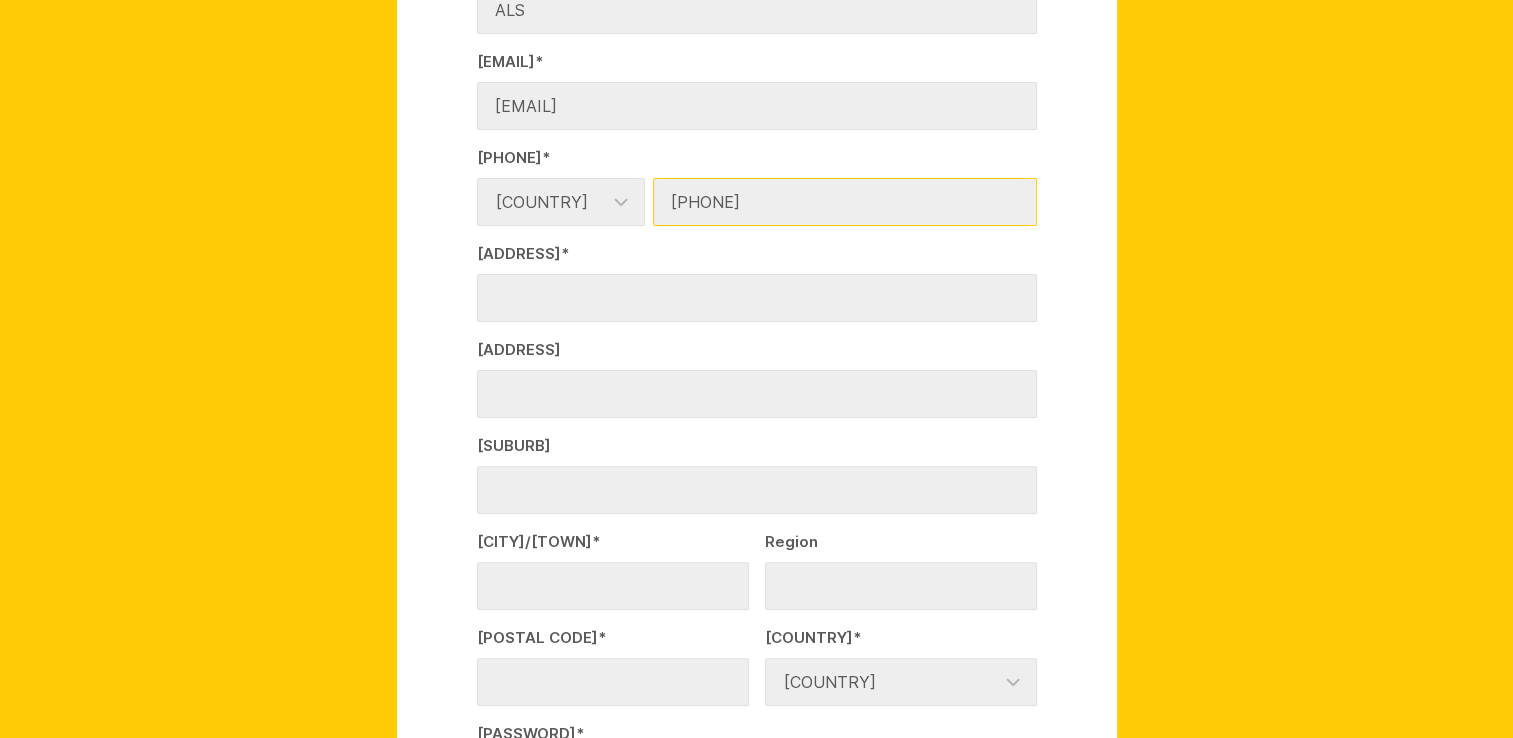 type on "0212225357" 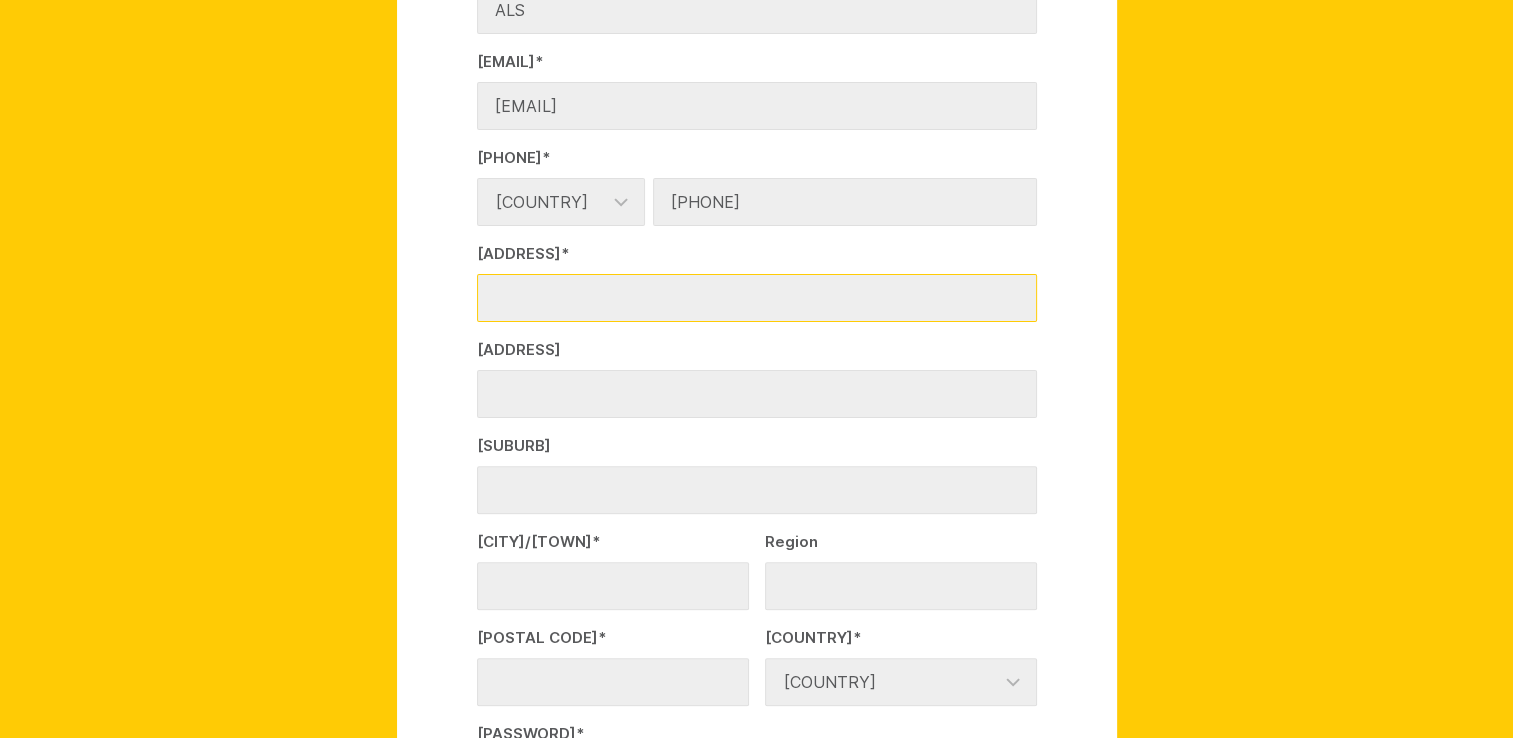 click on "Address line1 *" at bounding box center (757, 298) 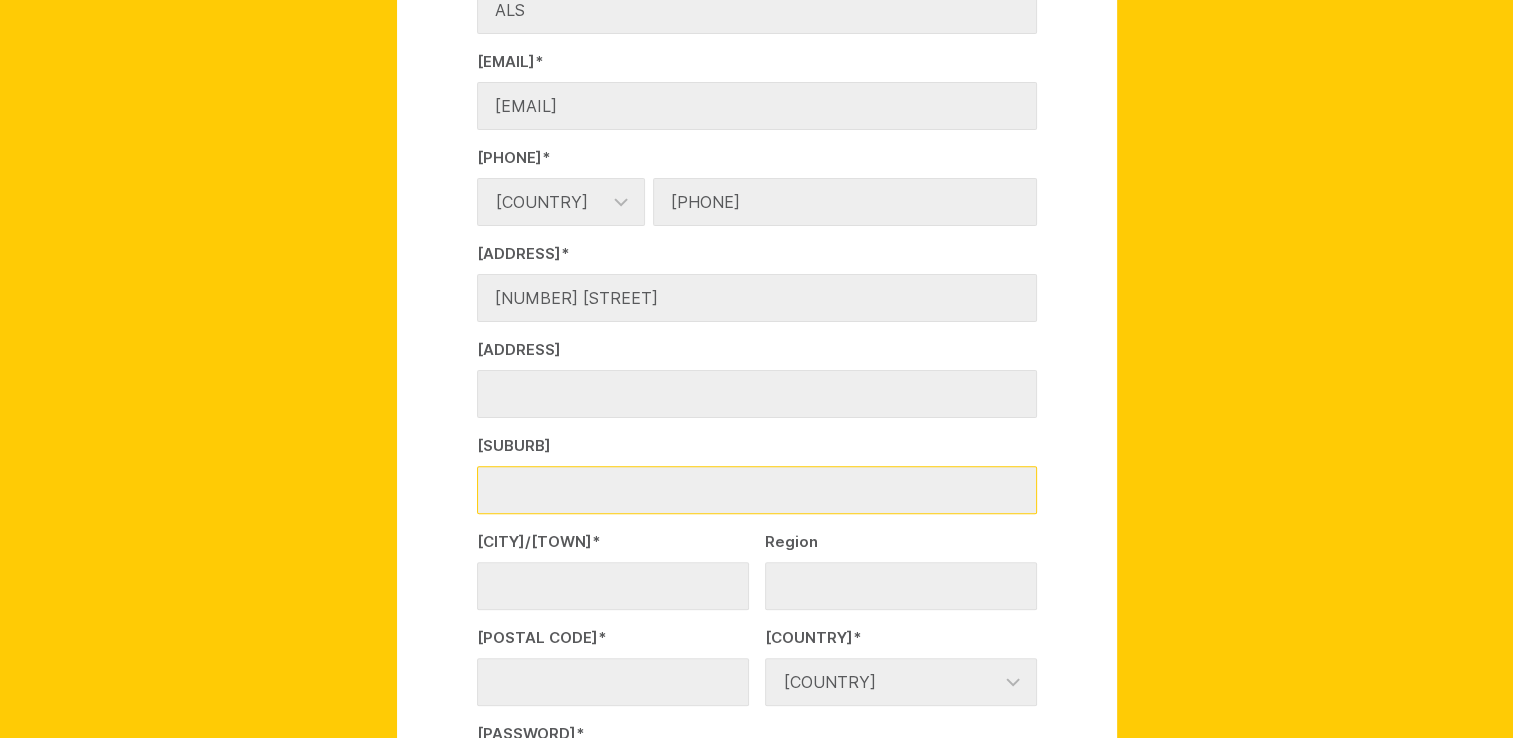 type on "[CITY]" 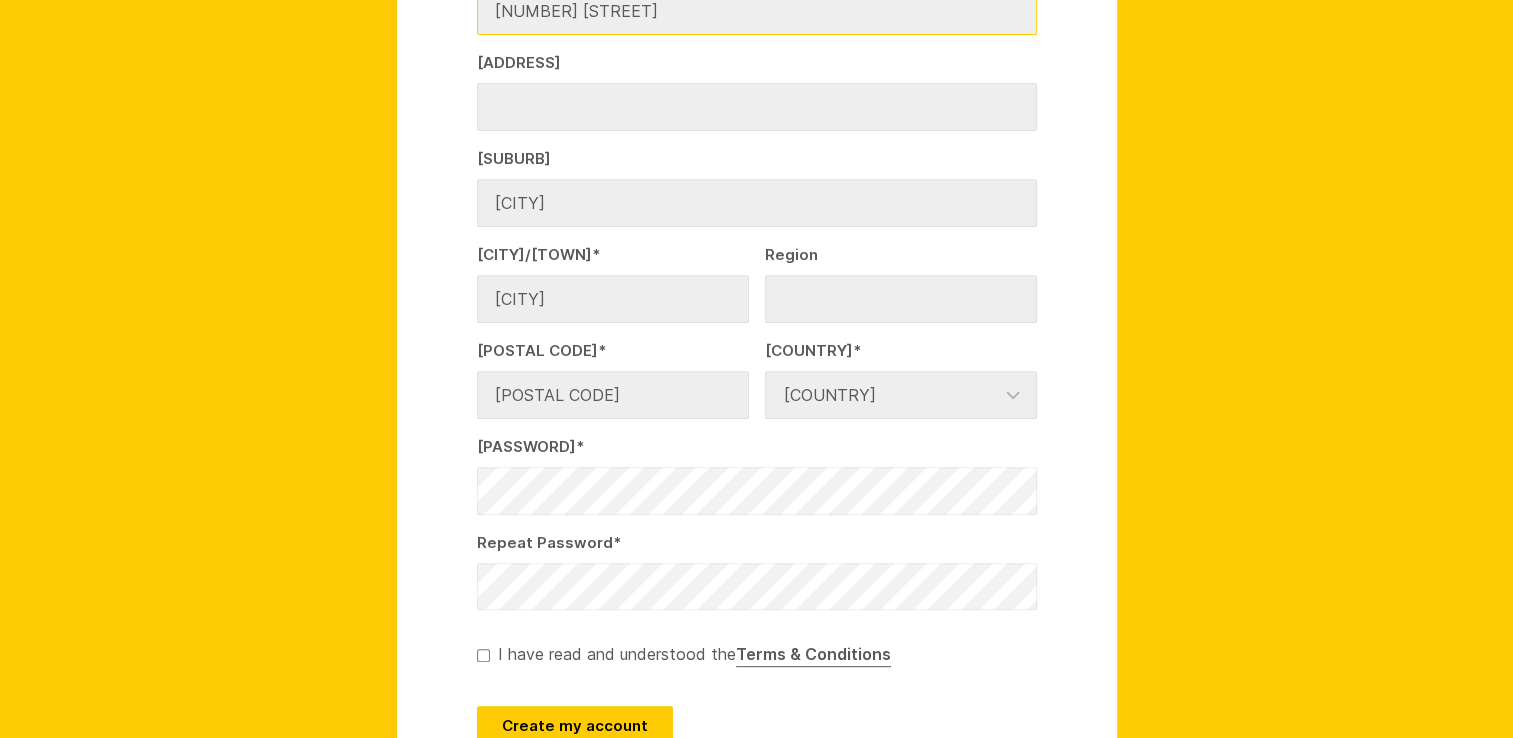 scroll, scrollTop: 900, scrollLeft: 0, axis: vertical 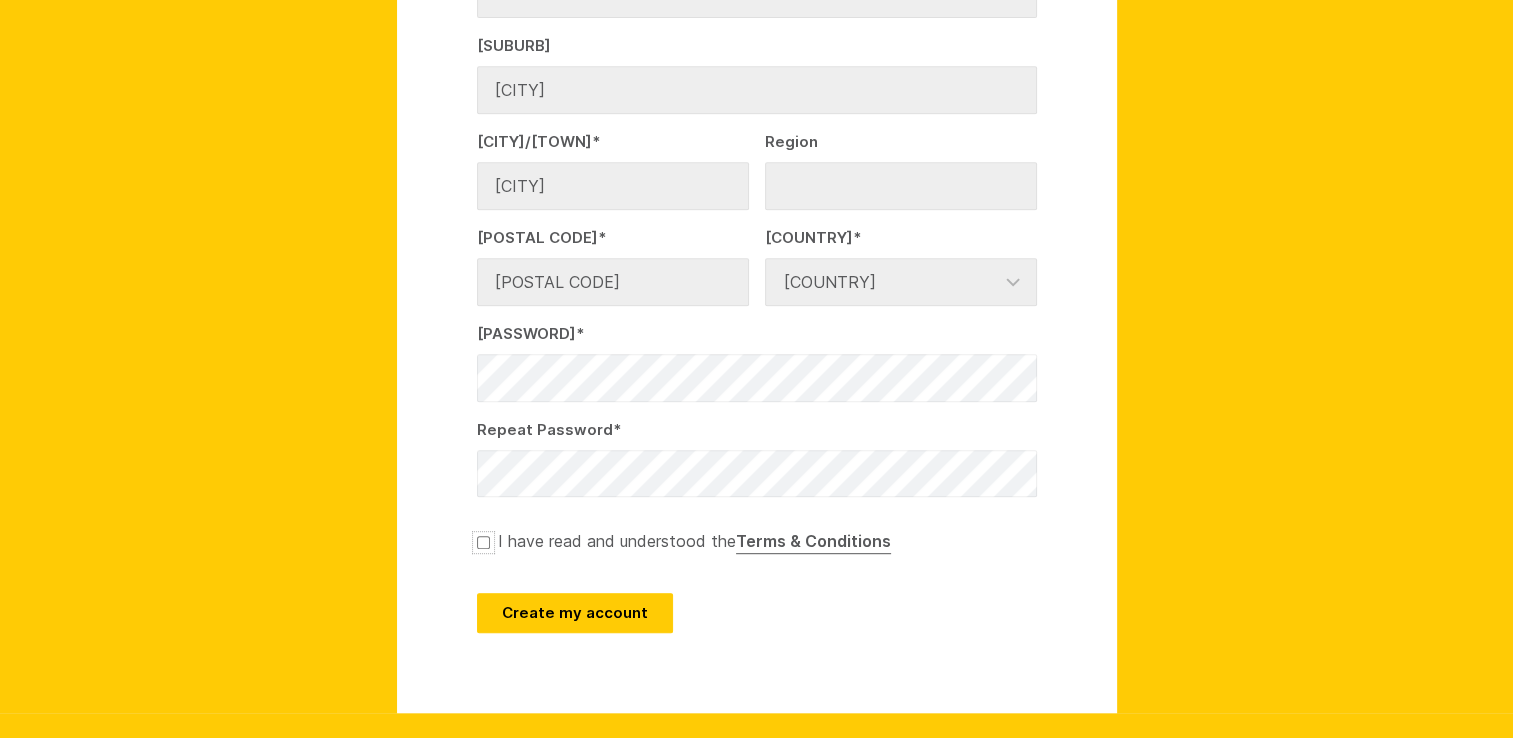 click at bounding box center (483, 542) 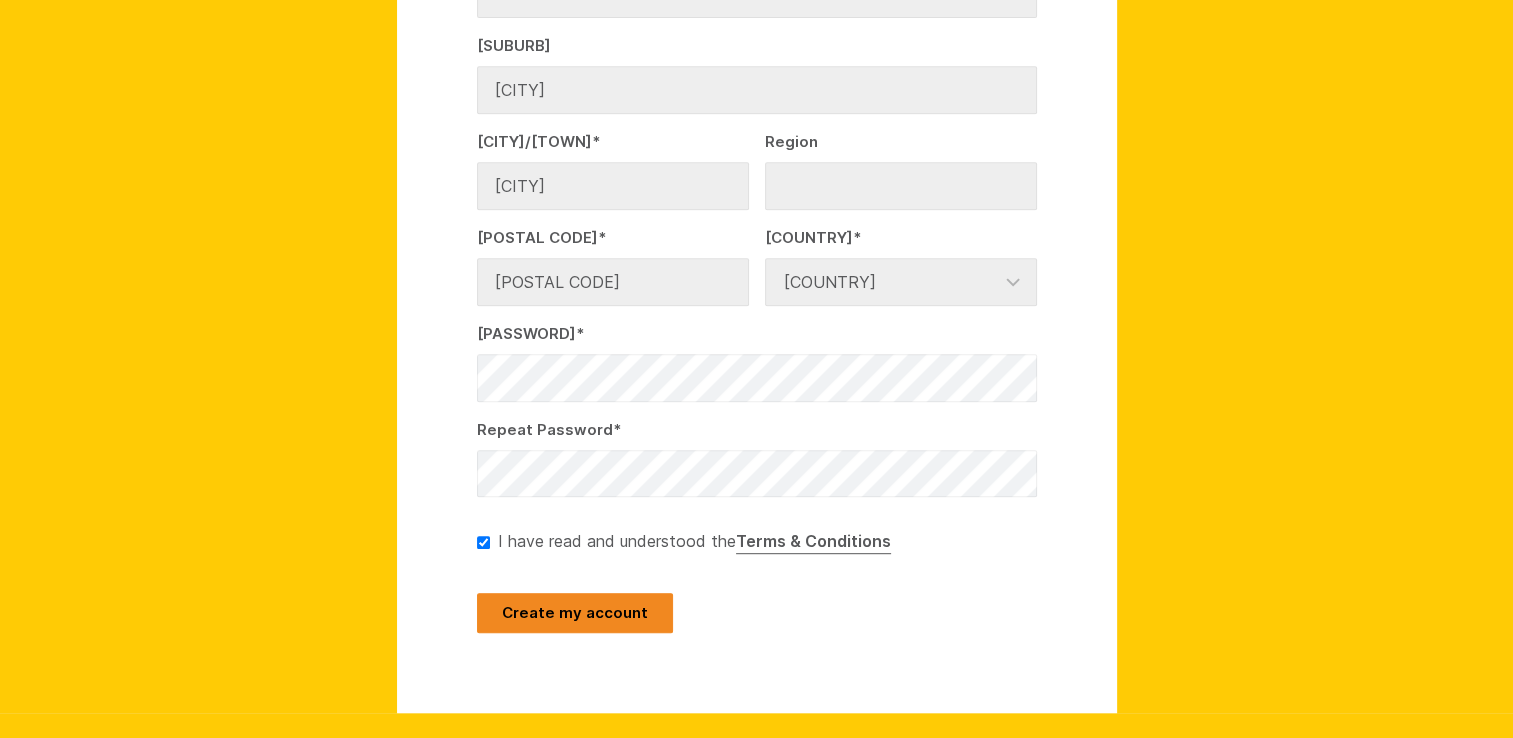 click on "Create my account" at bounding box center (575, 613) 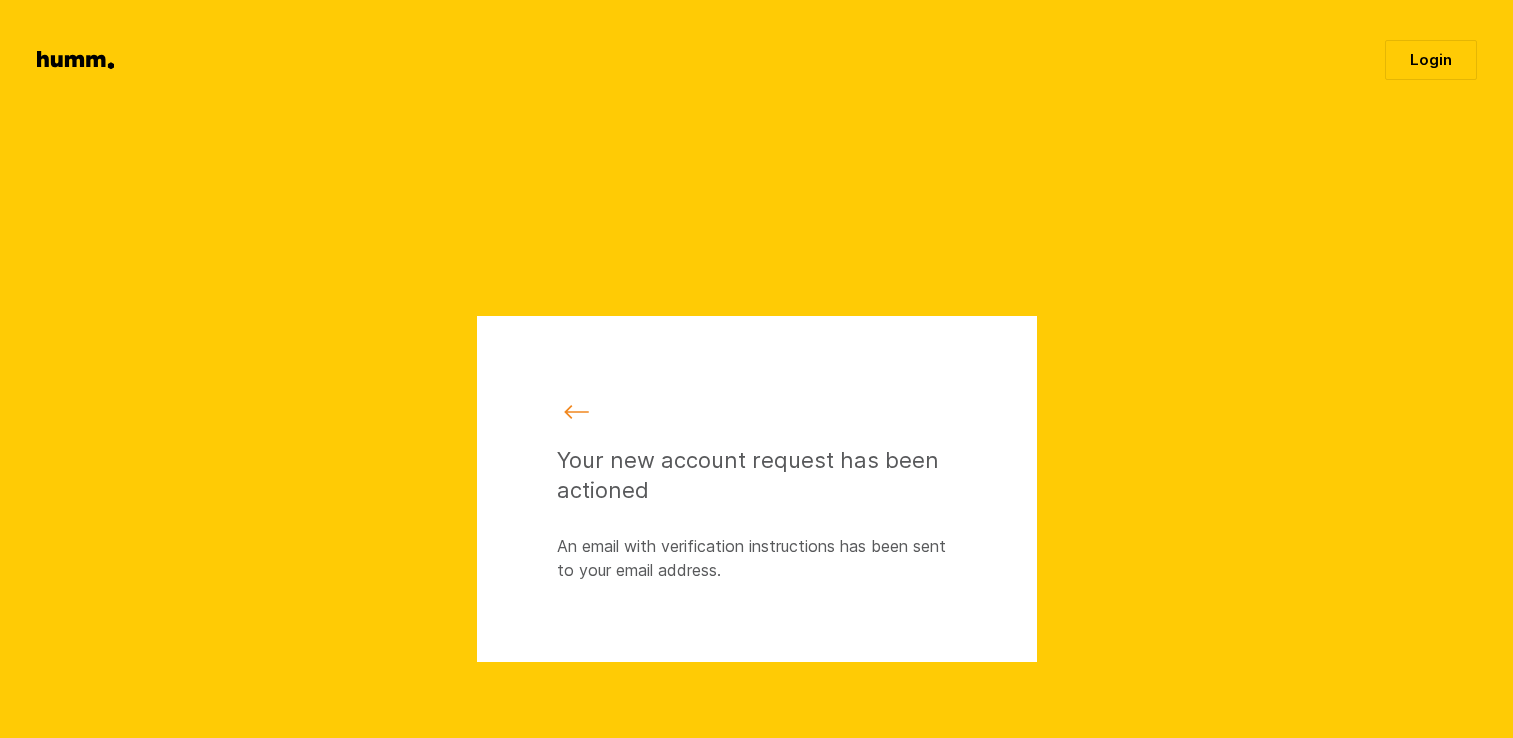 scroll, scrollTop: 0, scrollLeft: 0, axis: both 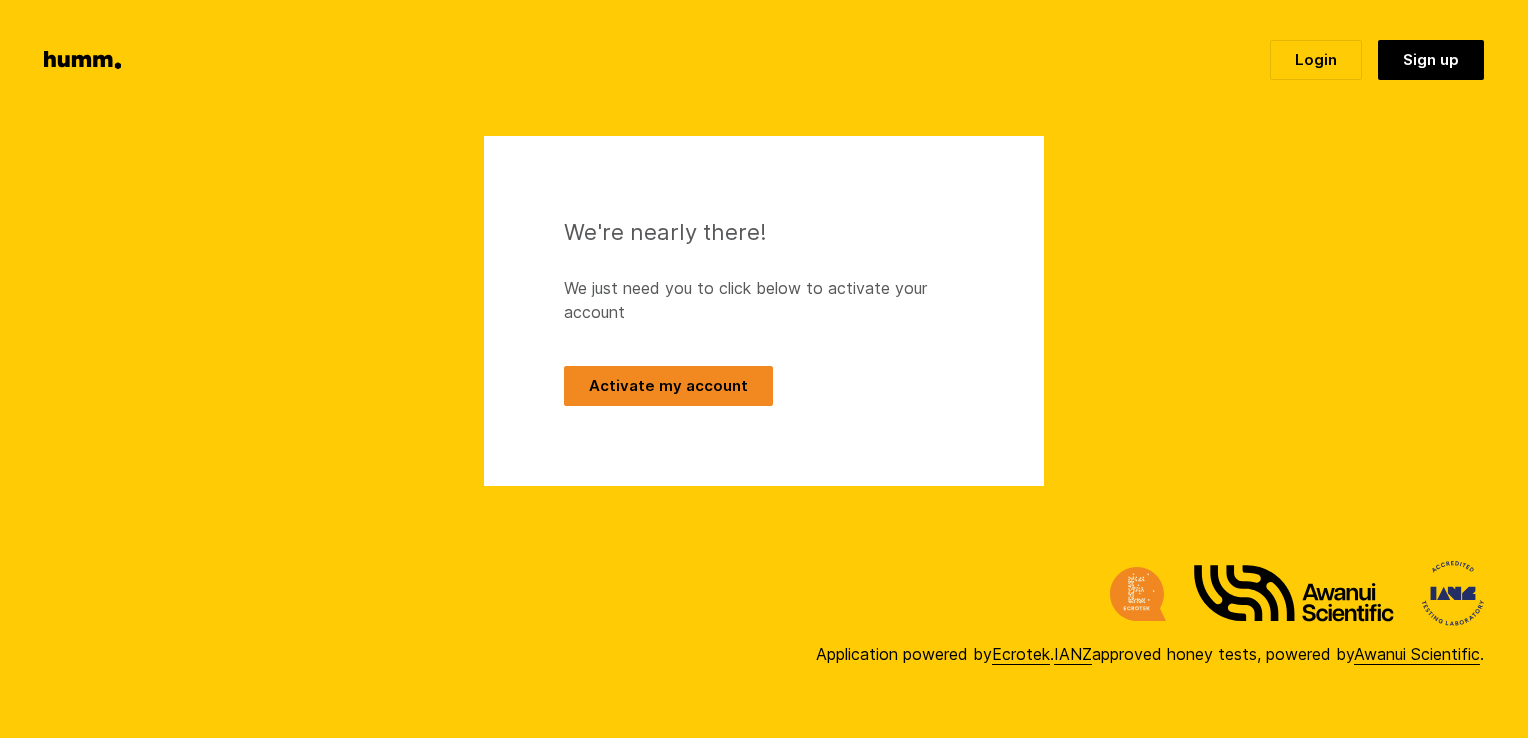 click on "Activate my account" at bounding box center [668, 386] 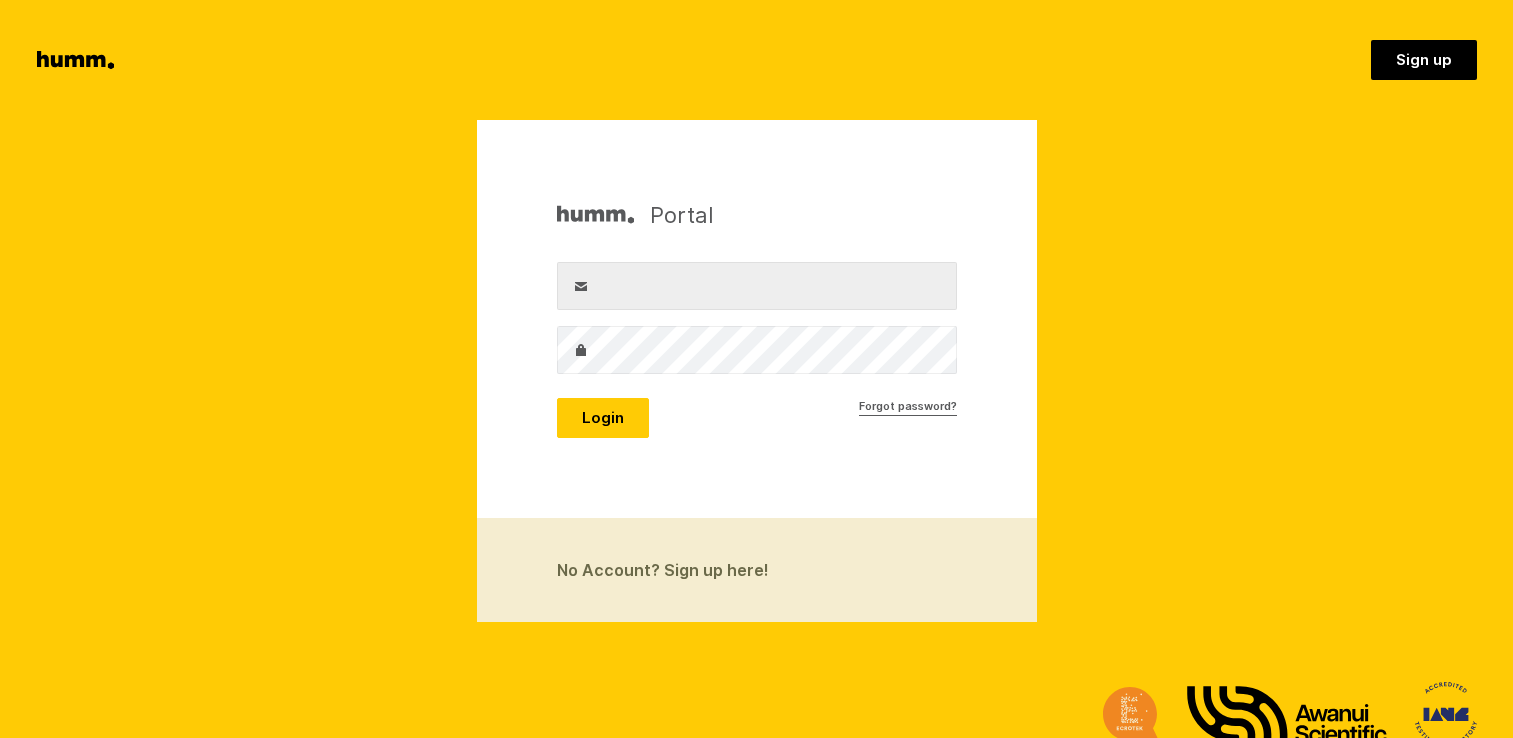 scroll, scrollTop: 0, scrollLeft: 0, axis: both 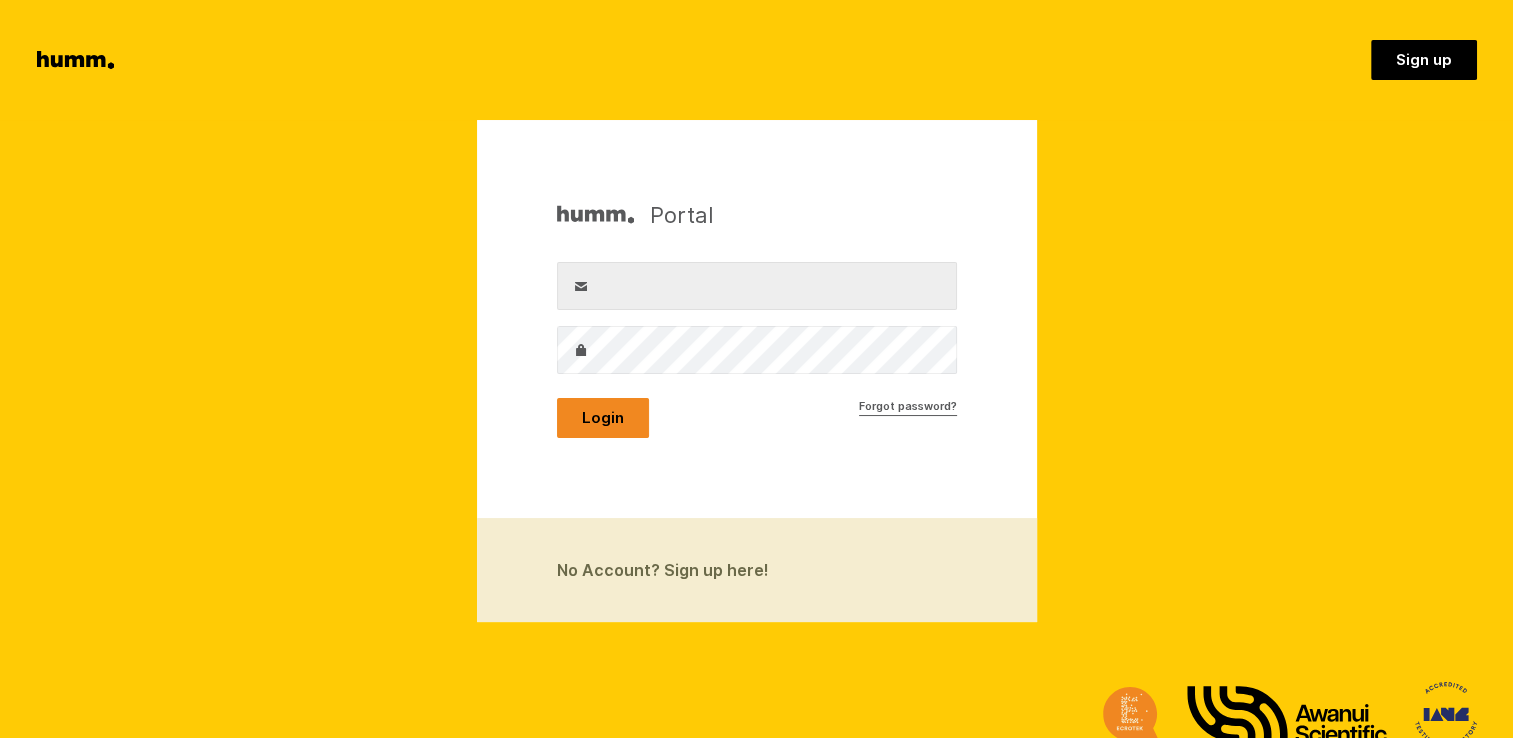 type on "ryno.castelyn@alsglobal.com" 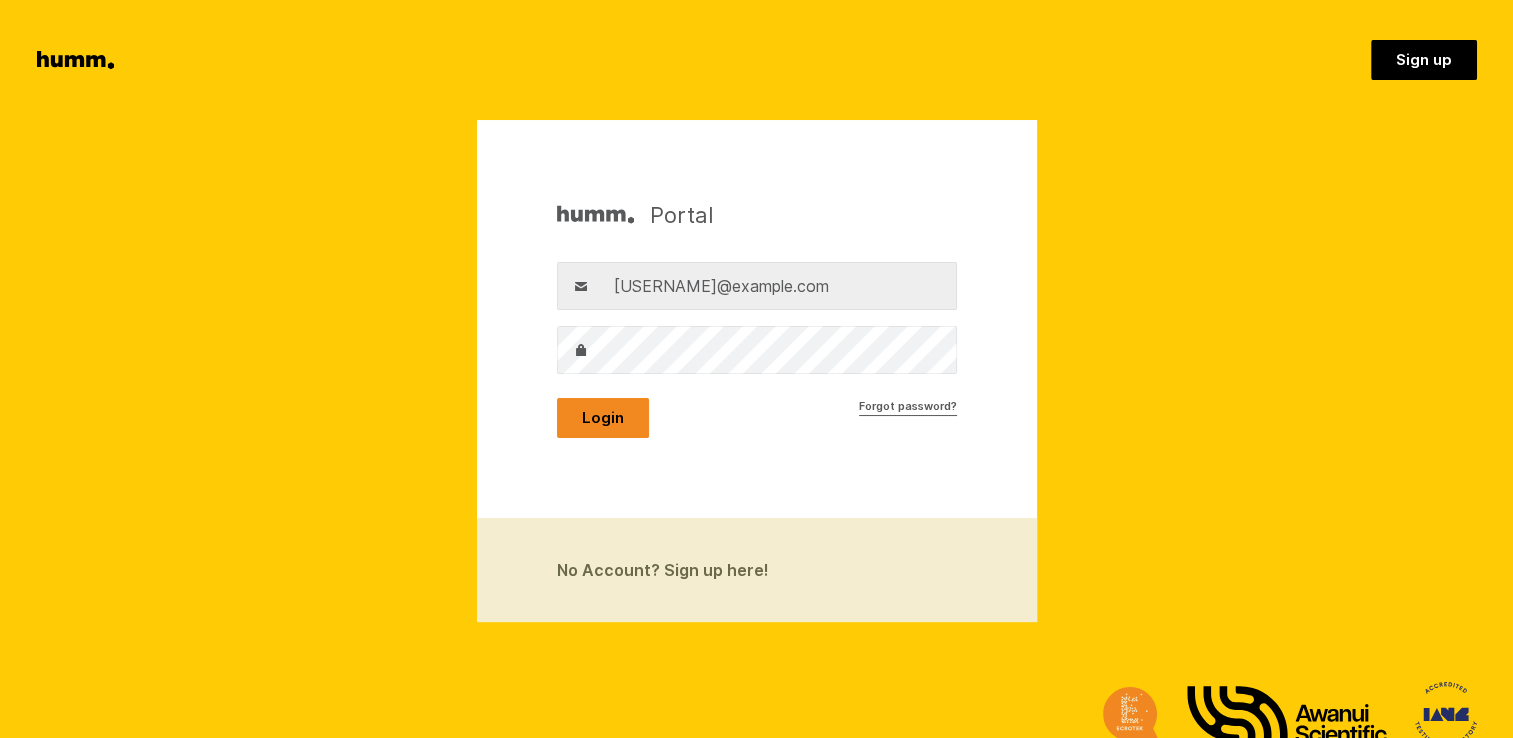 click on "Login" at bounding box center [603, 418] 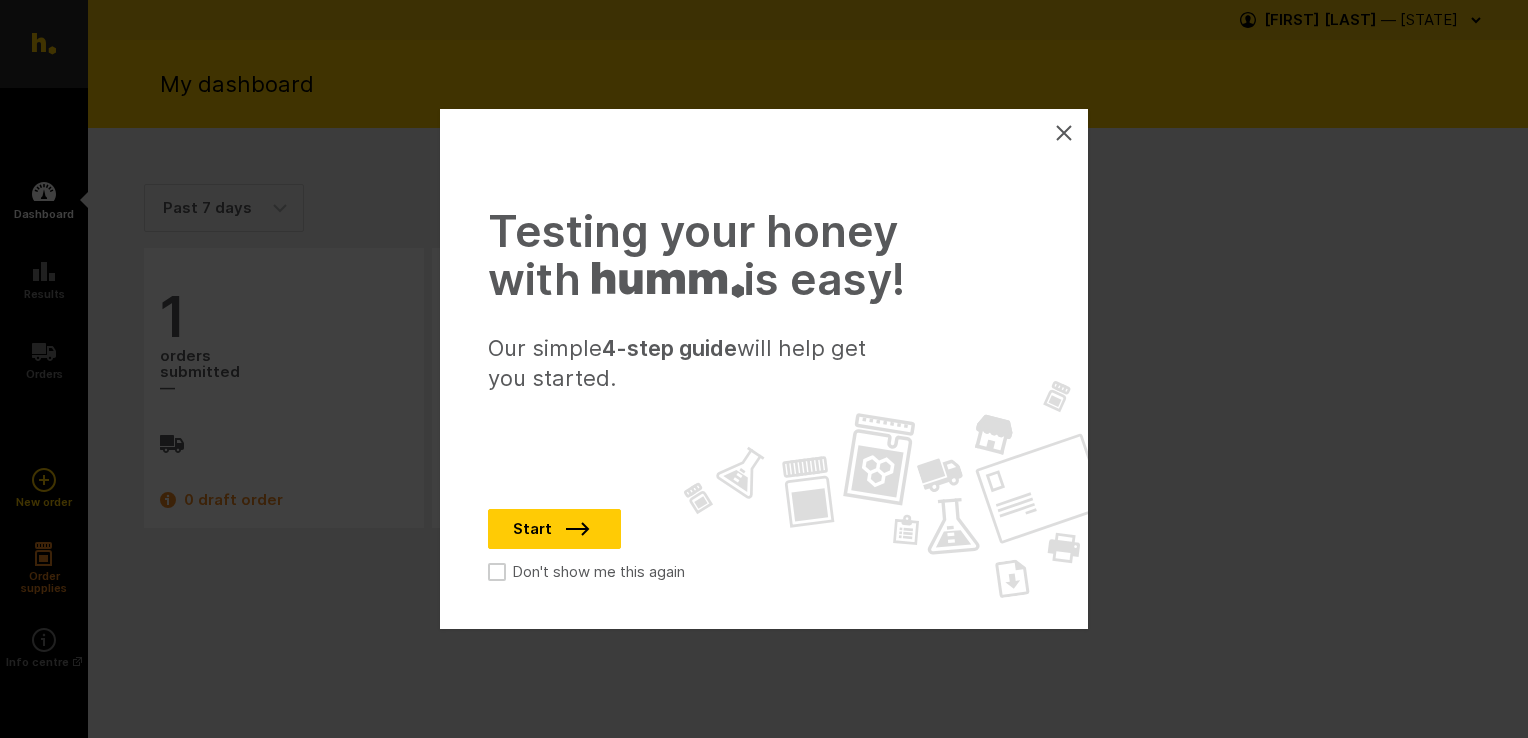 scroll, scrollTop: 0, scrollLeft: 0, axis: both 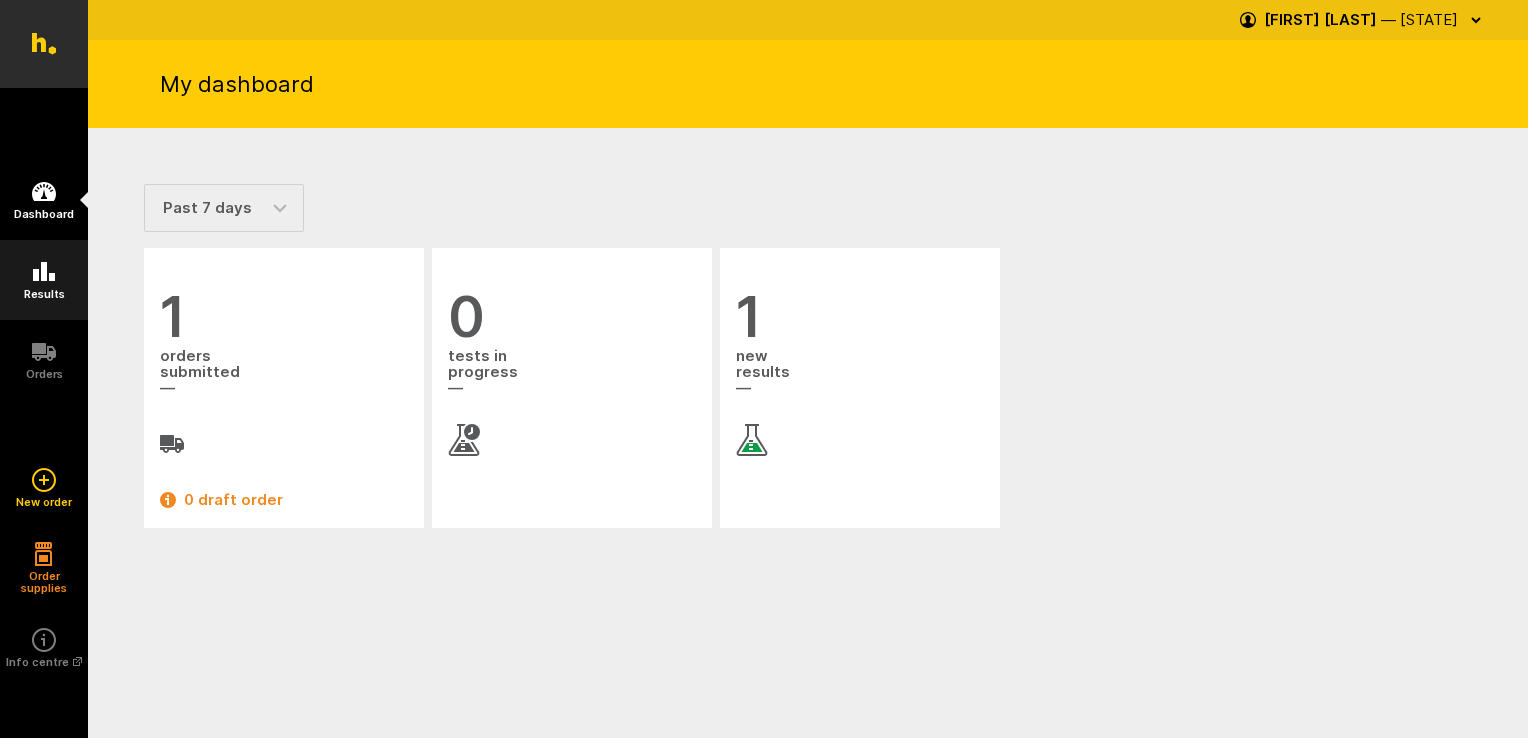 click on "Results" at bounding box center [44, 280] 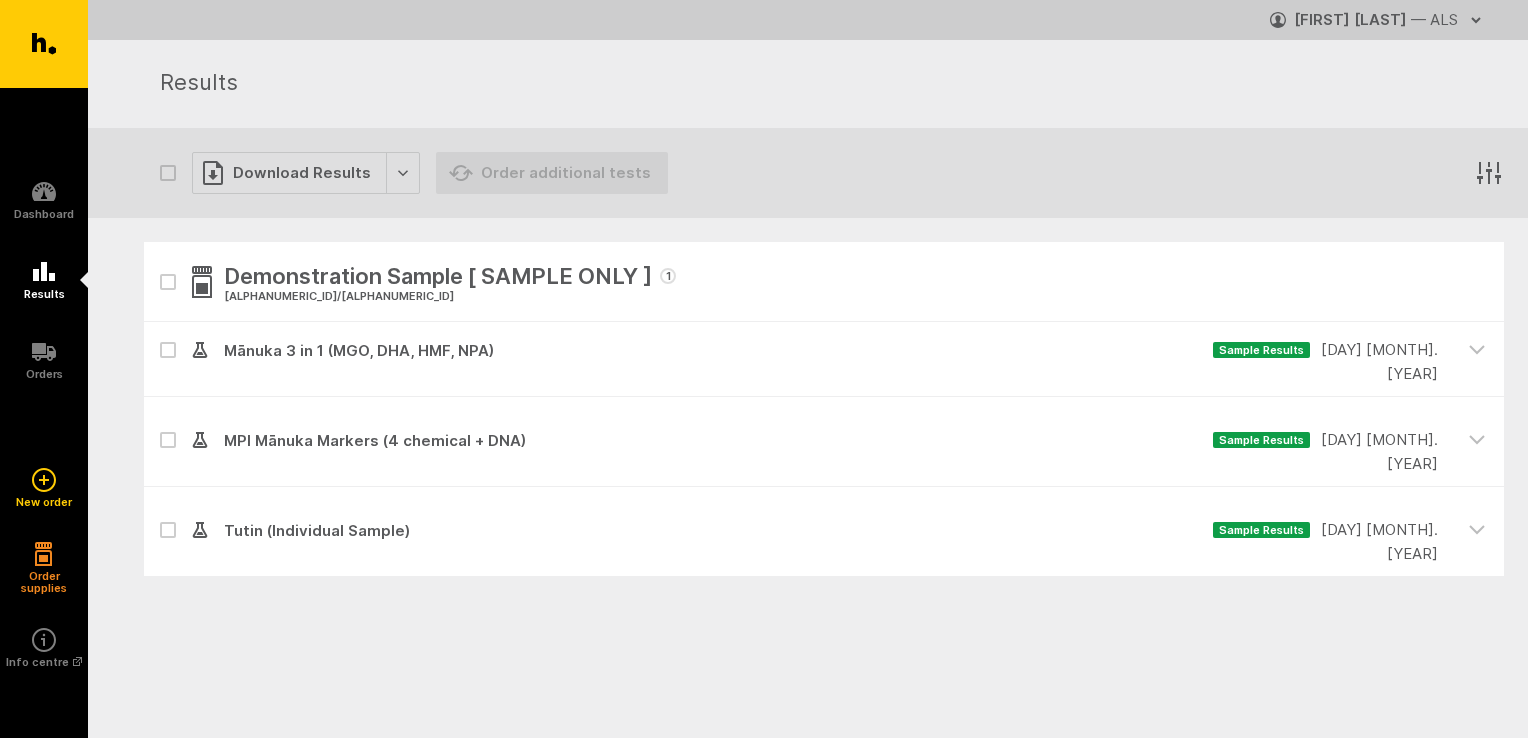 scroll, scrollTop: 0, scrollLeft: 0, axis: both 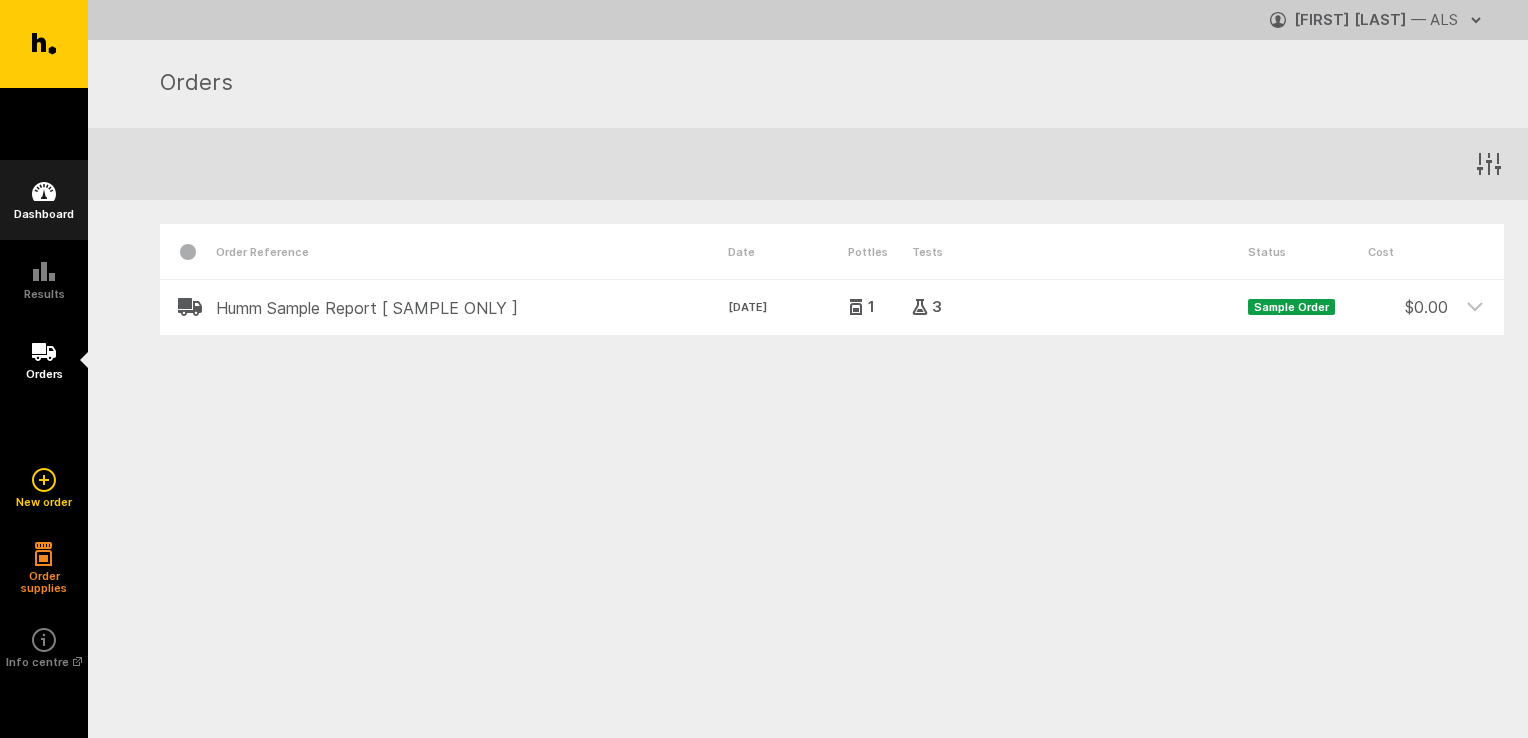 drag, startPoint x: 47, startPoint y: 206, endPoint x: 48, endPoint y: 218, distance: 12.0415945 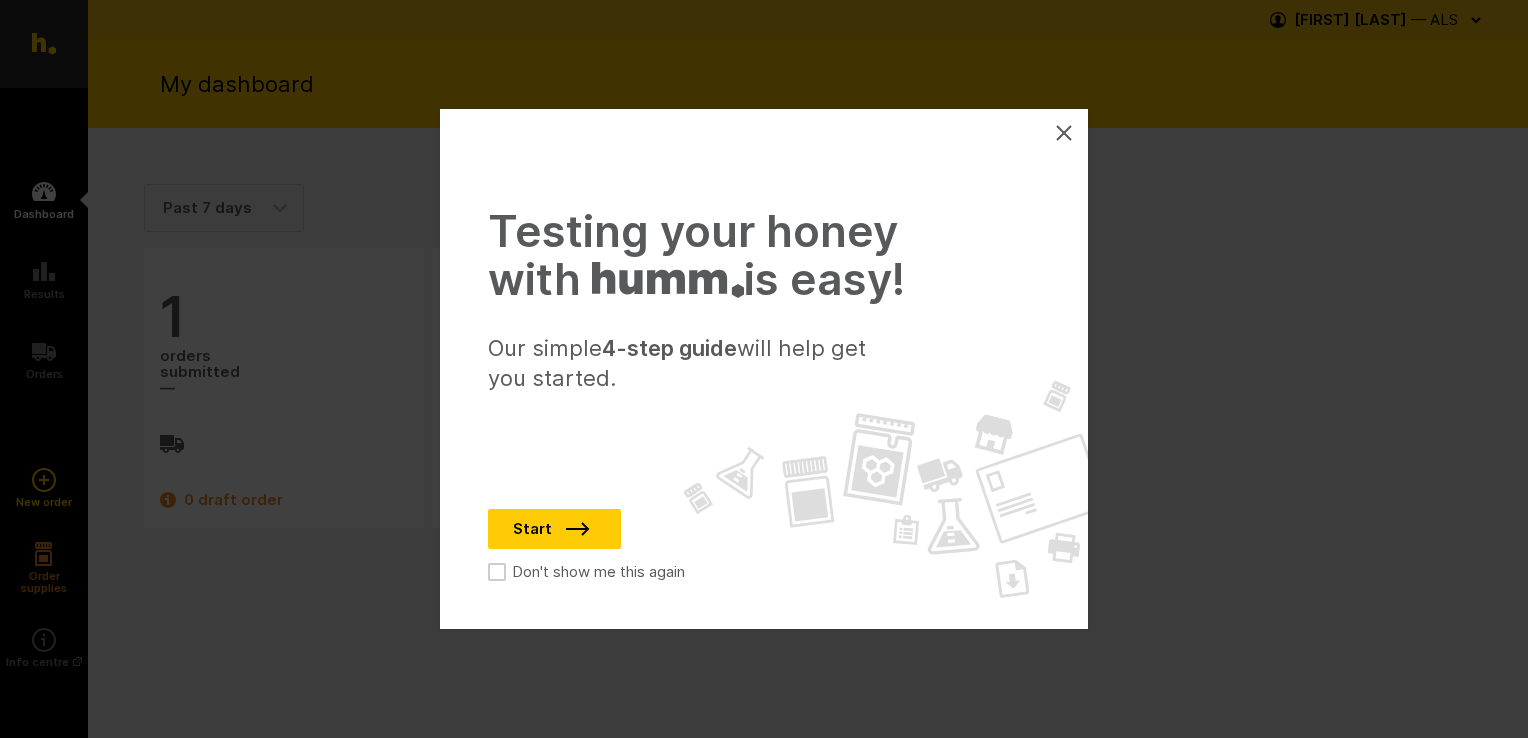 scroll, scrollTop: 0, scrollLeft: 0, axis: both 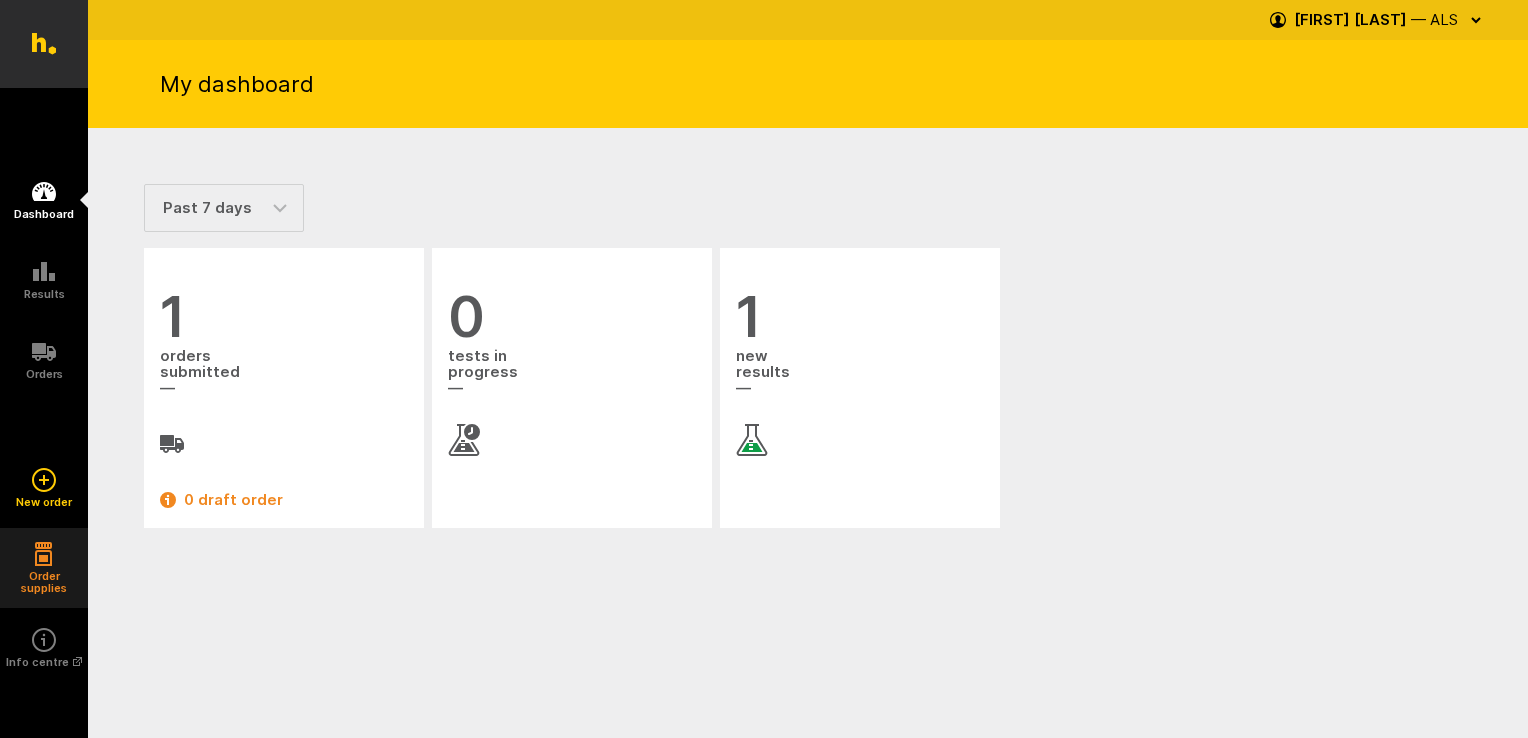 click 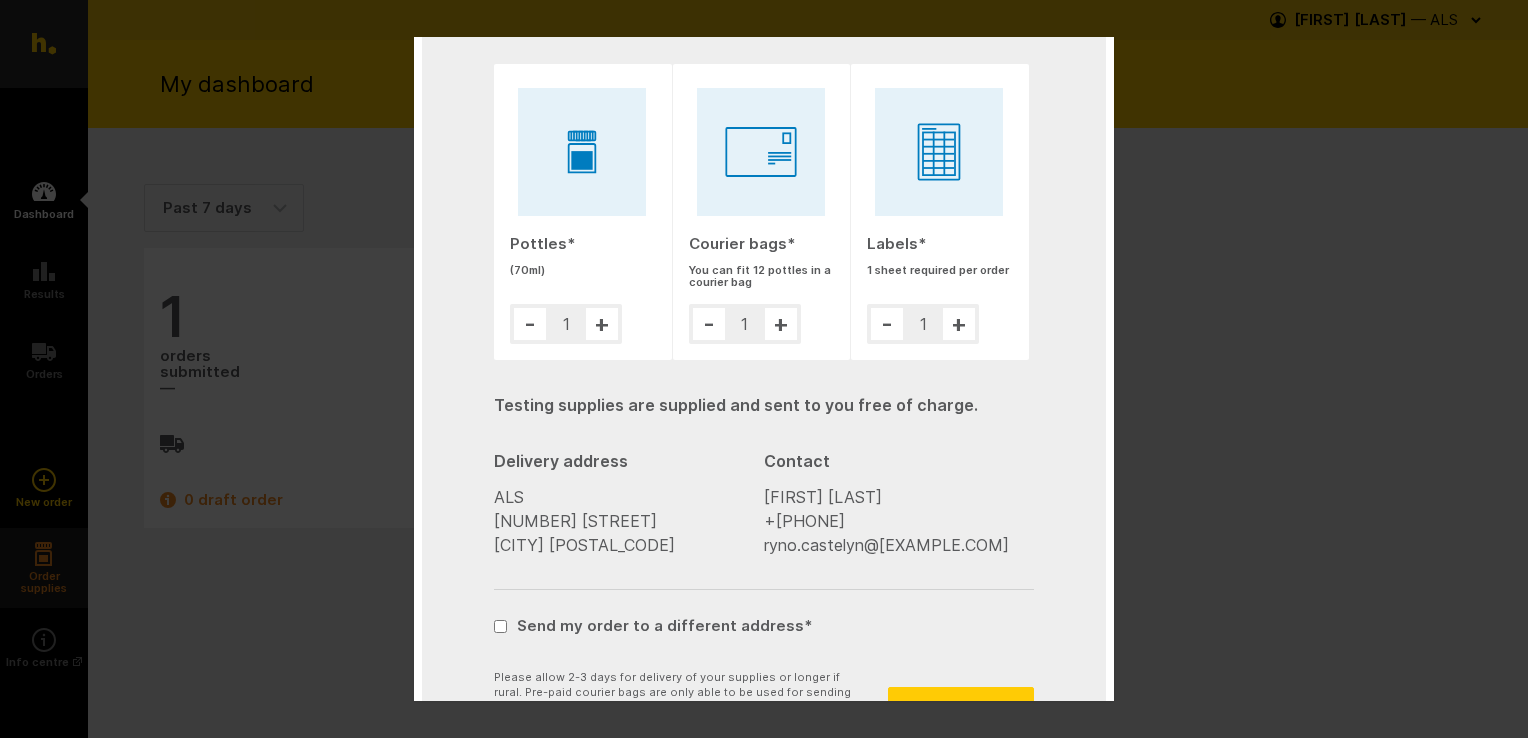 scroll, scrollTop: 0, scrollLeft: 0, axis: both 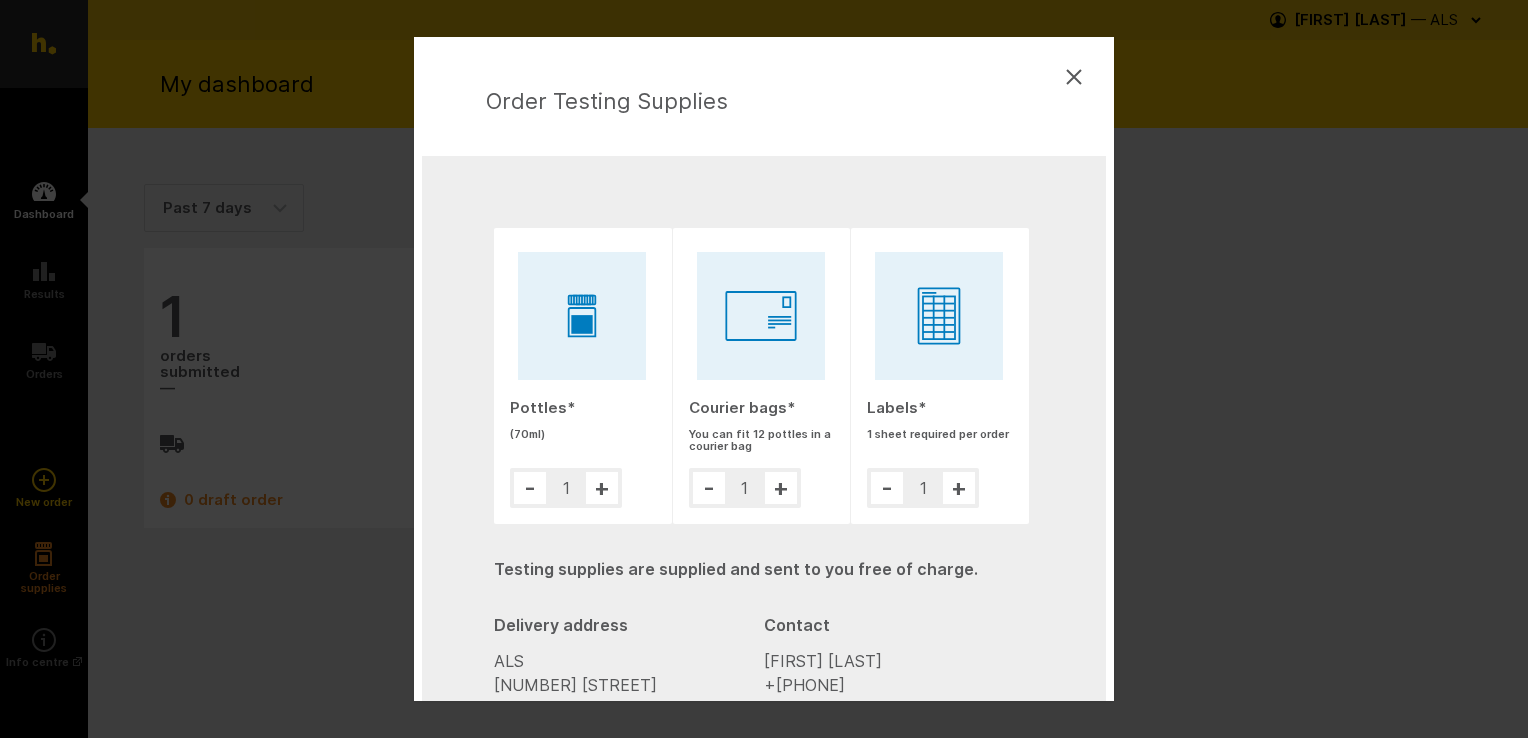 click 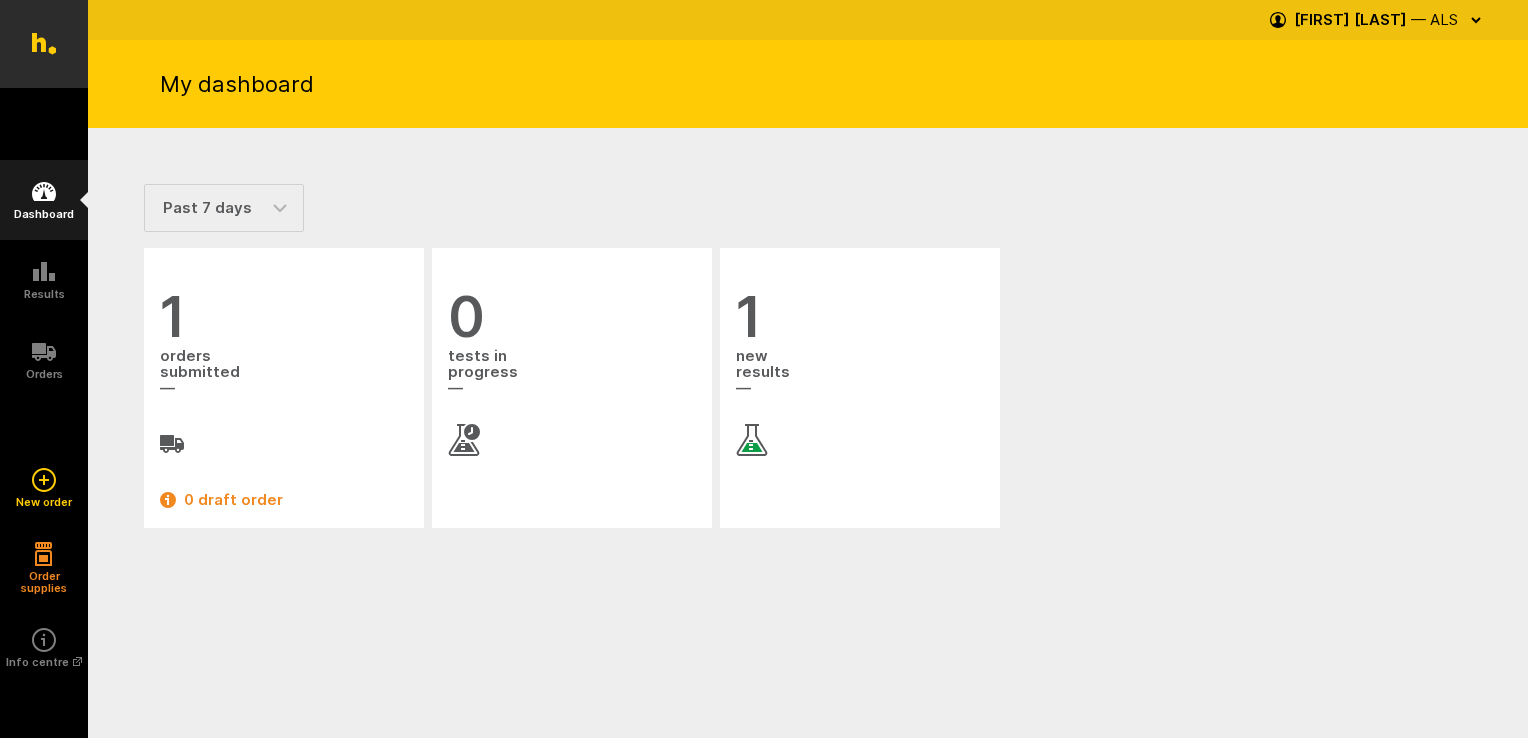 click 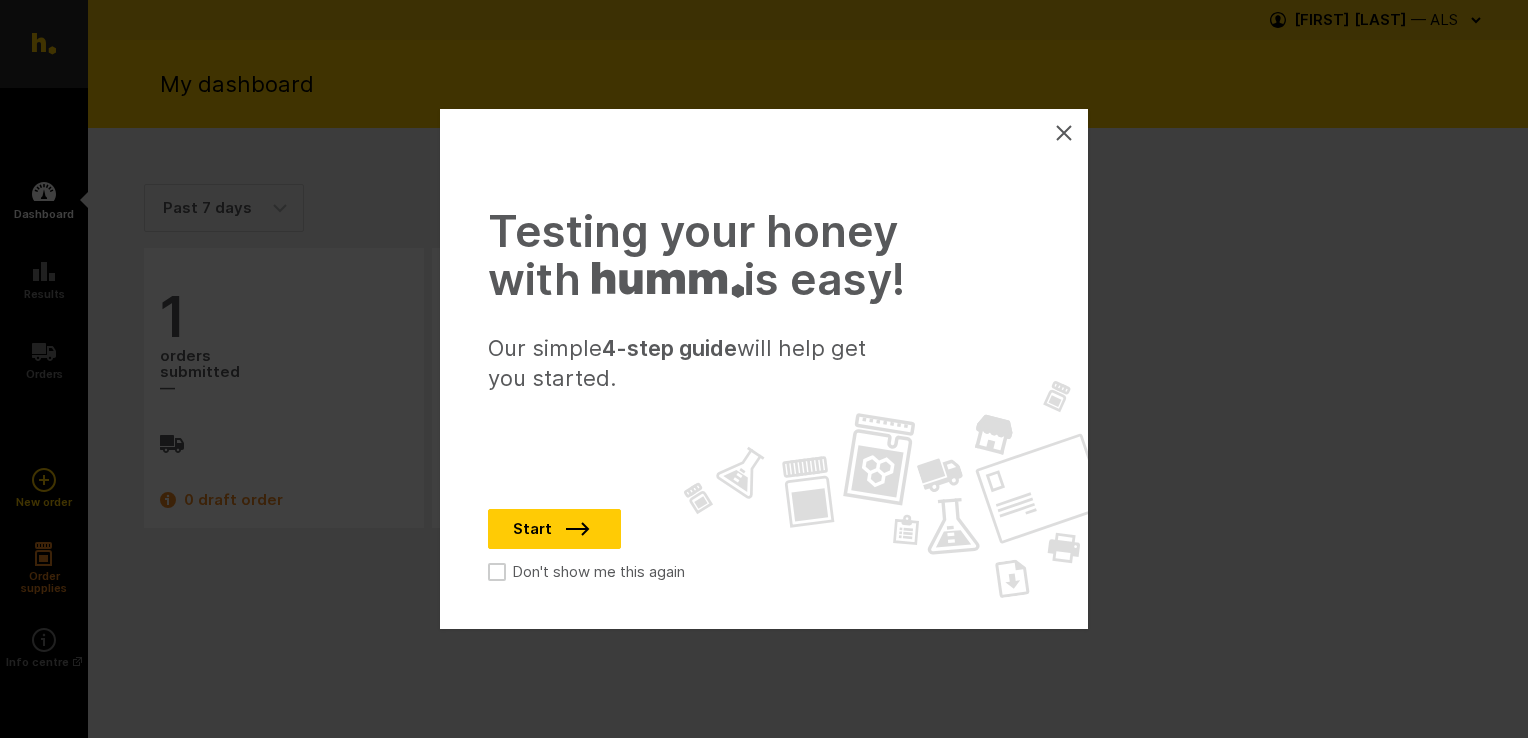 scroll, scrollTop: 0, scrollLeft: 0, axis: both 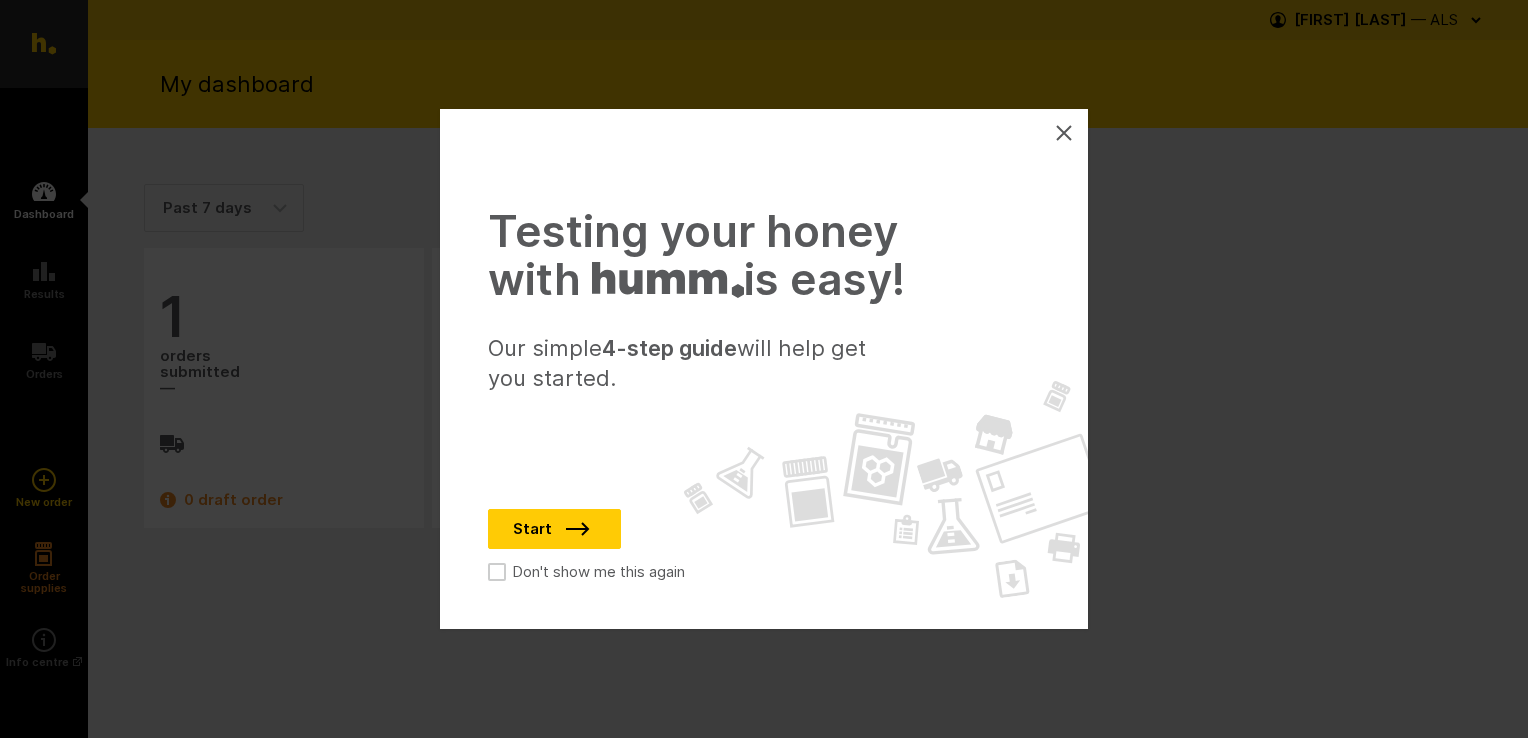click on "Start" at bounding box center (554, 529) 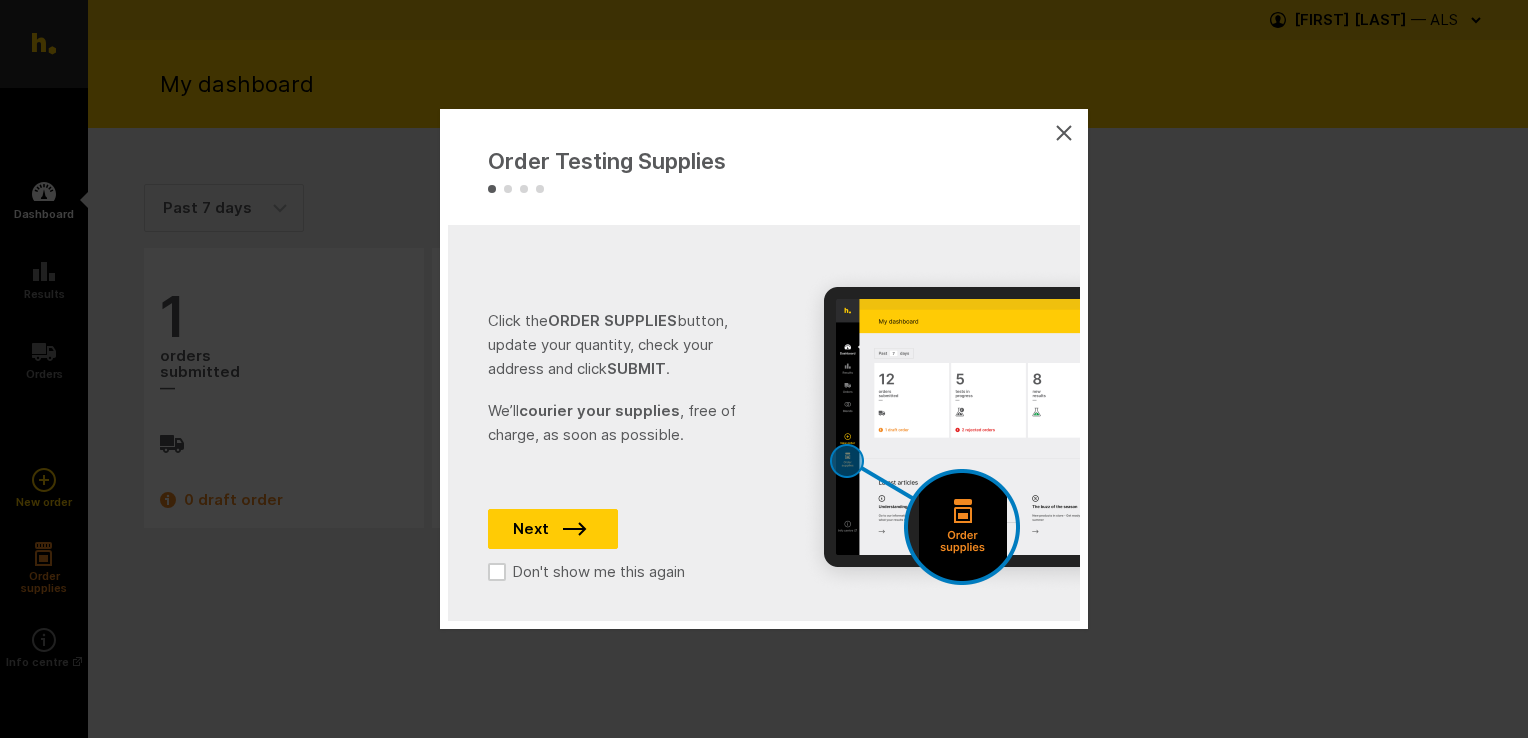 click on "Don't show me this again" at bounding box center (586, 572) 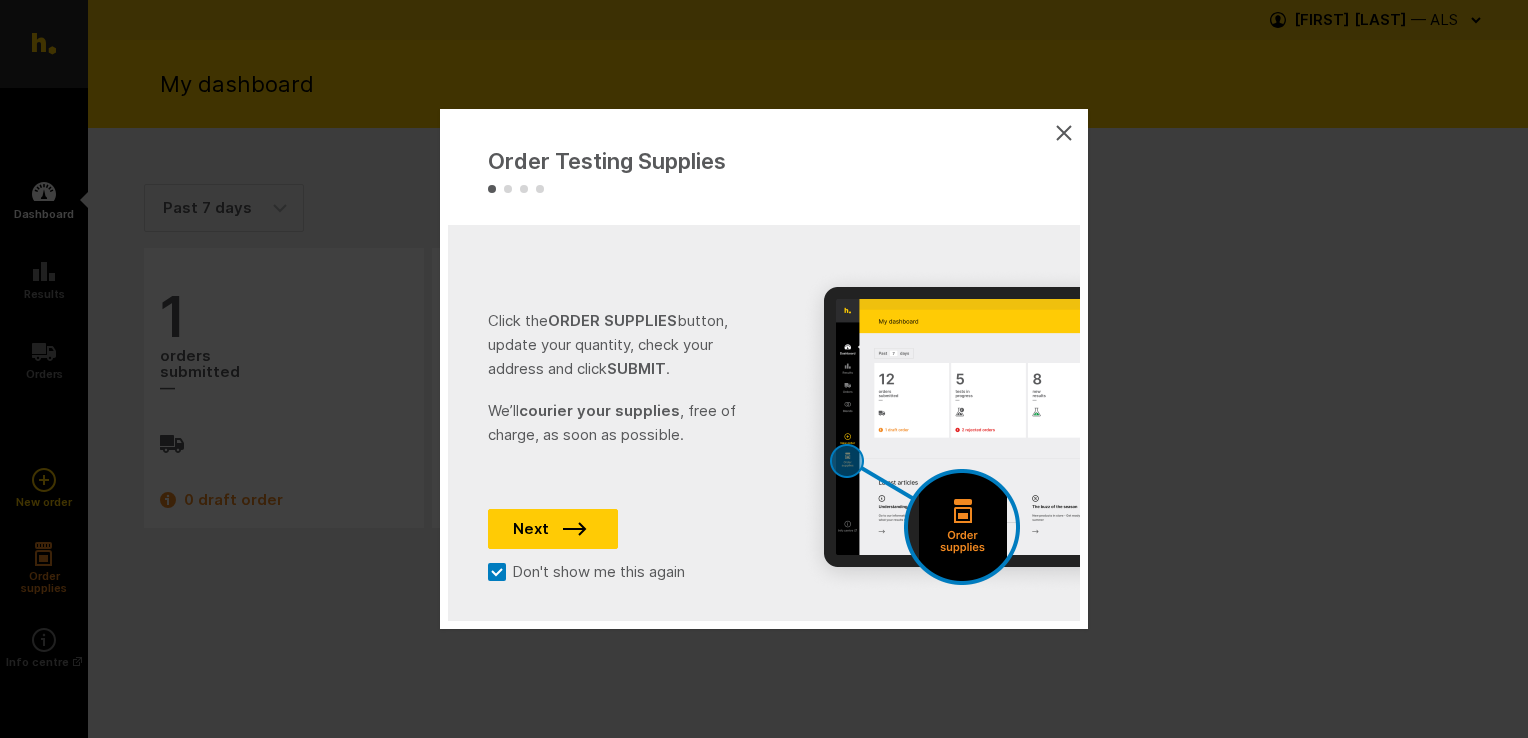 click on "Don't show me this again" at bounding box center [586, 572] 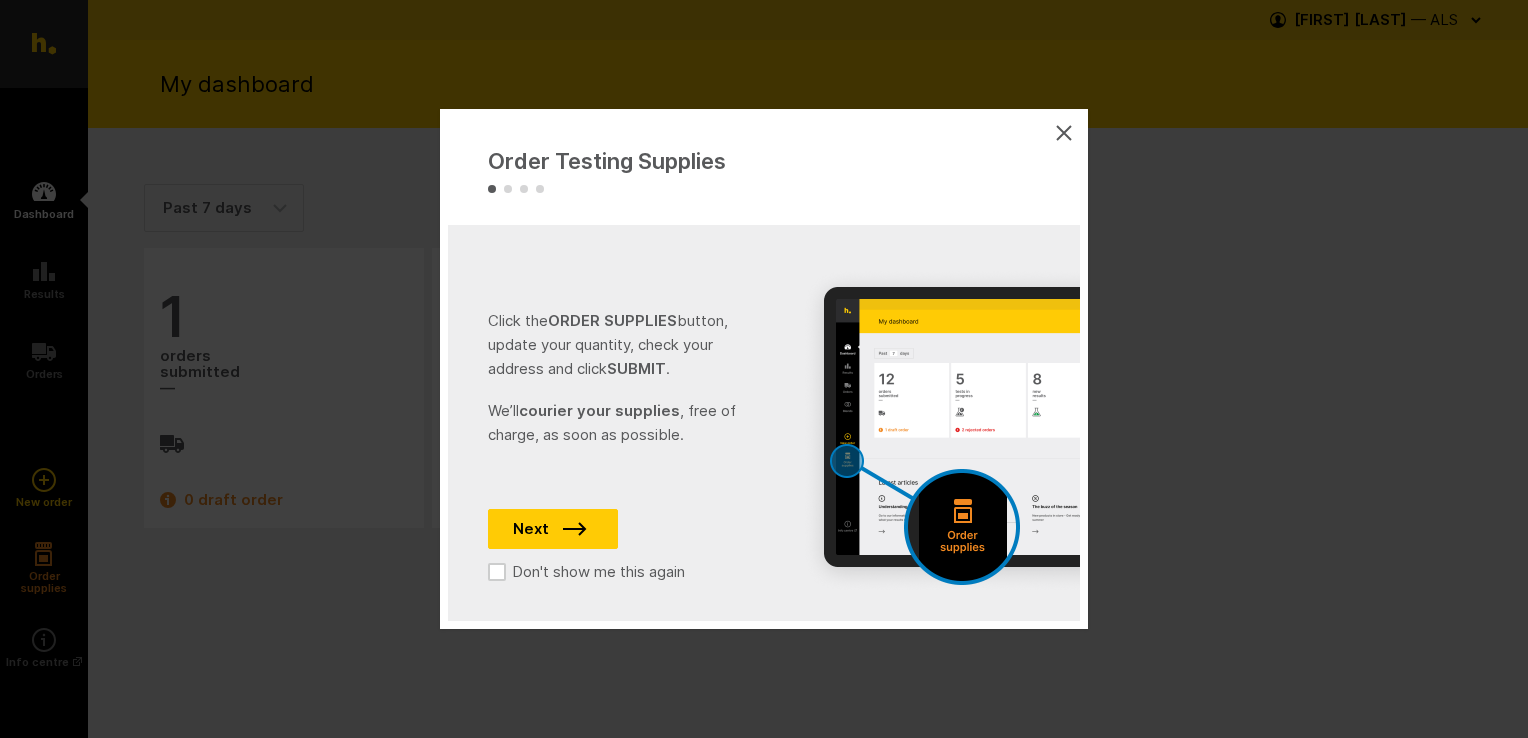 click on "Don't show me this again" at bounding box center [586, 572] 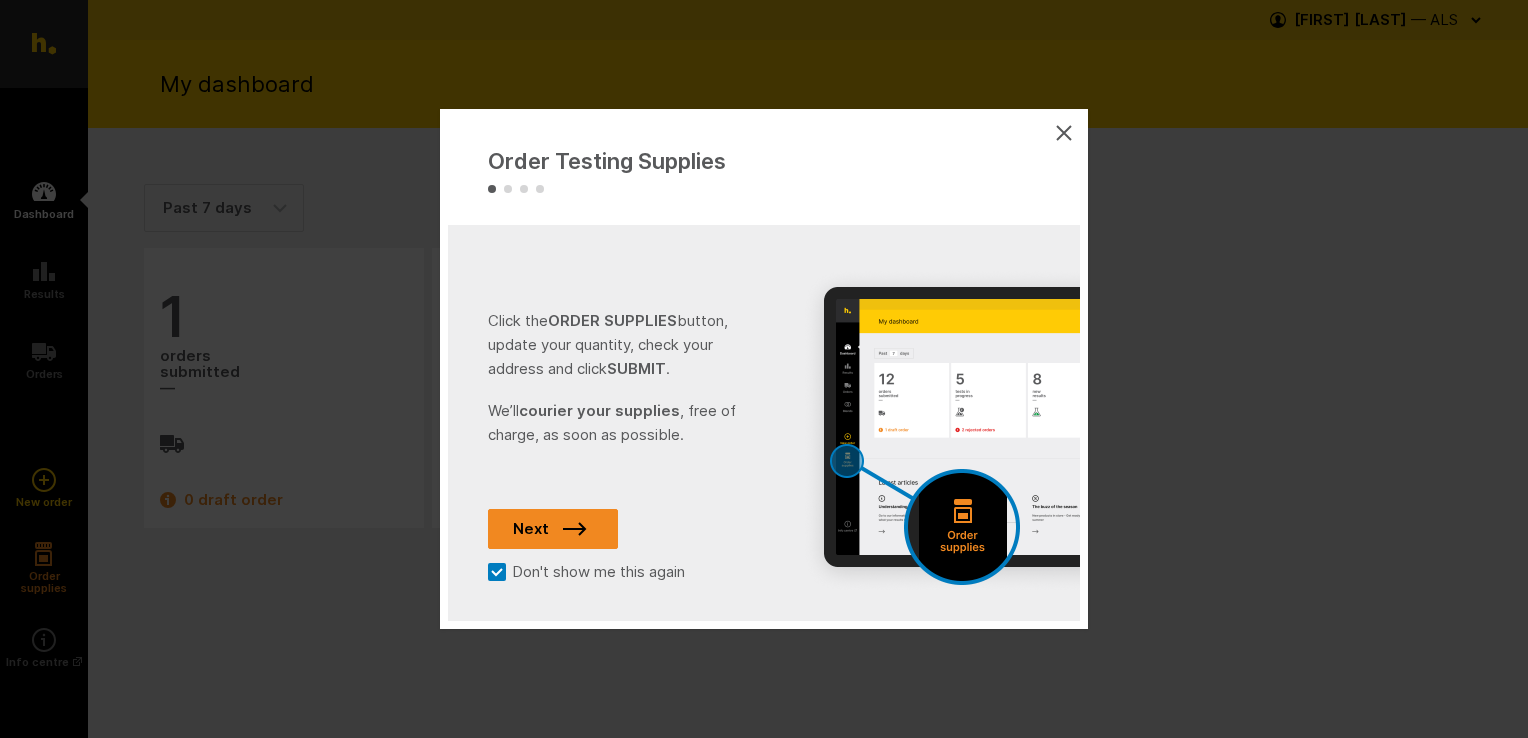 click on "Next" at bounding box center (553, 529) 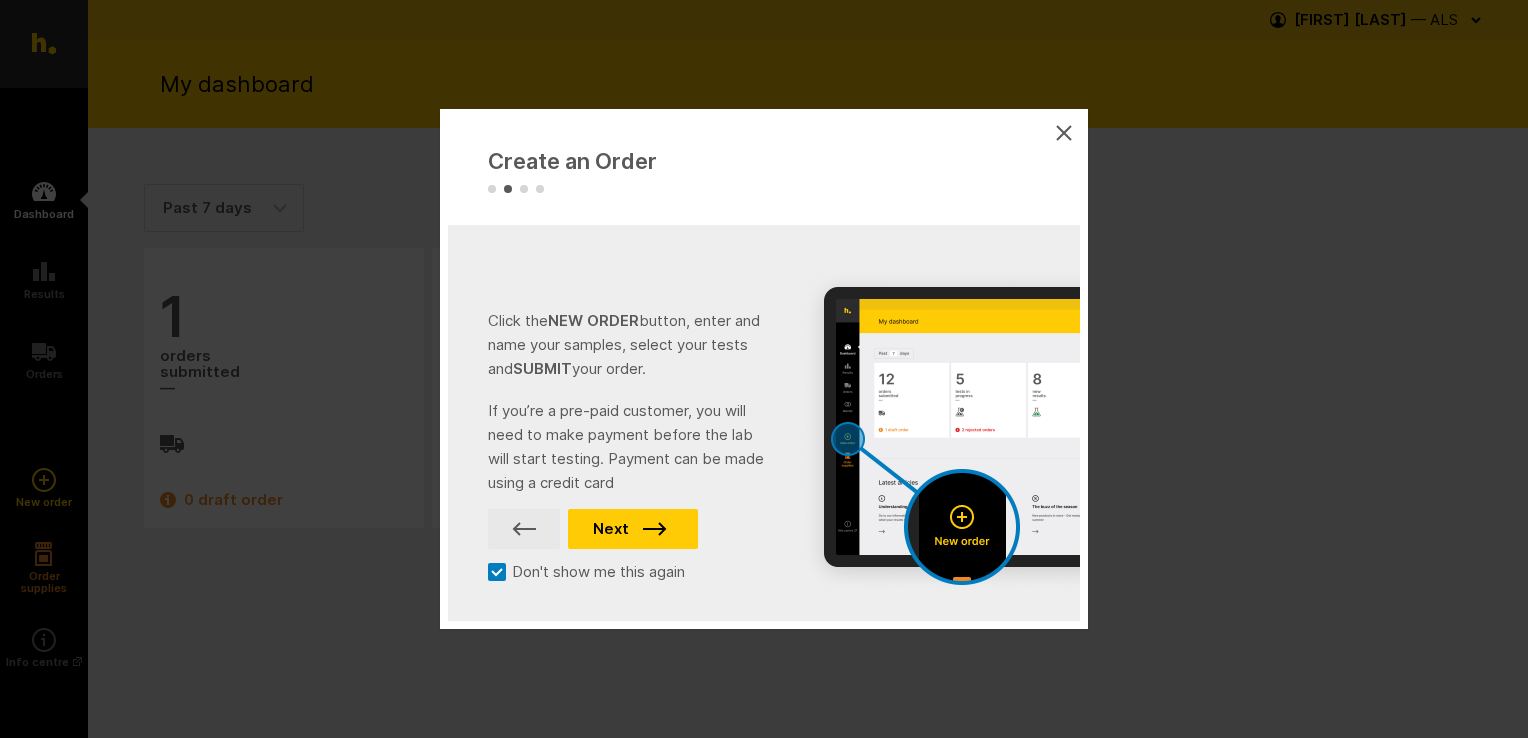 click on "Previous" at bounding box center (524, 529) 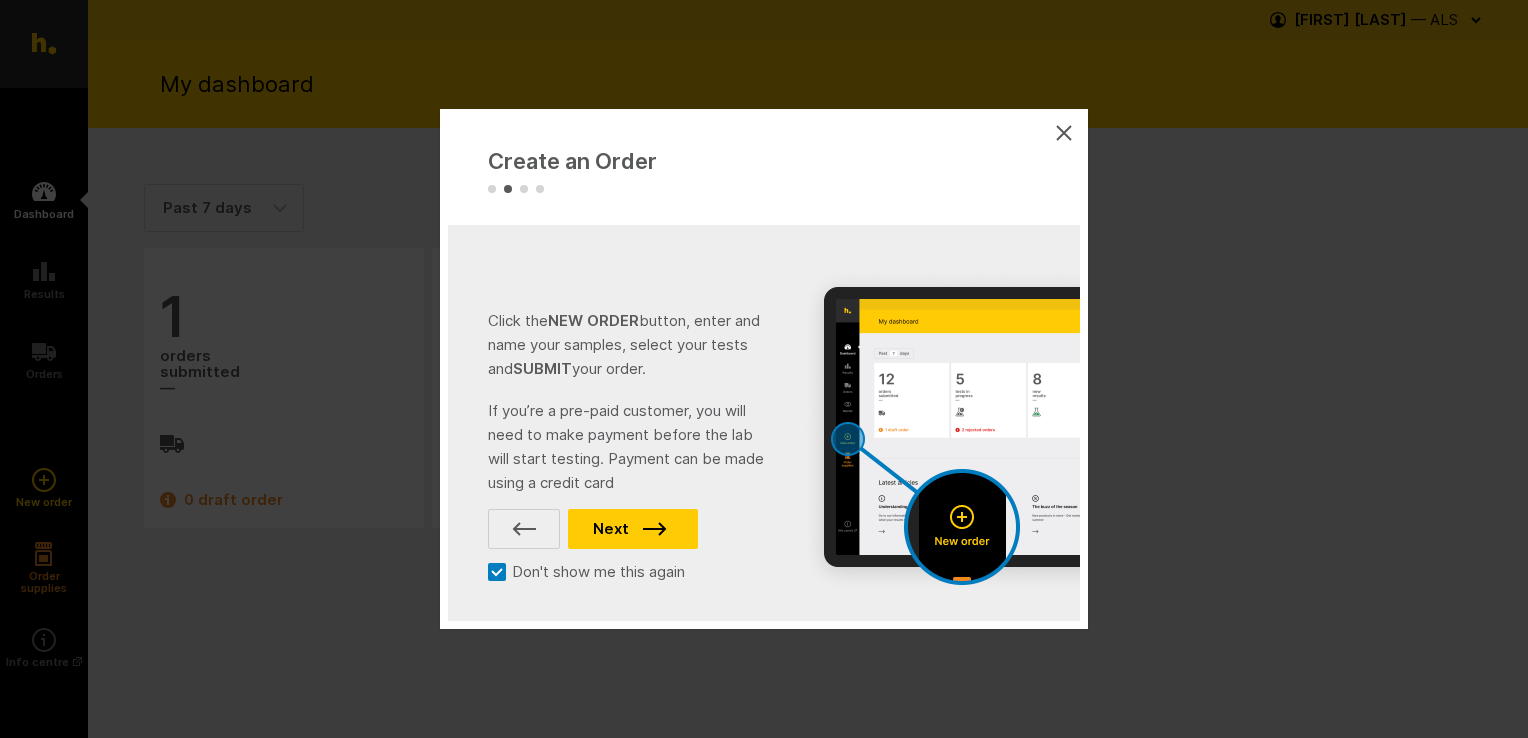 scroll, scrollTop: 520, scrollLeft: 0, axis: vertical 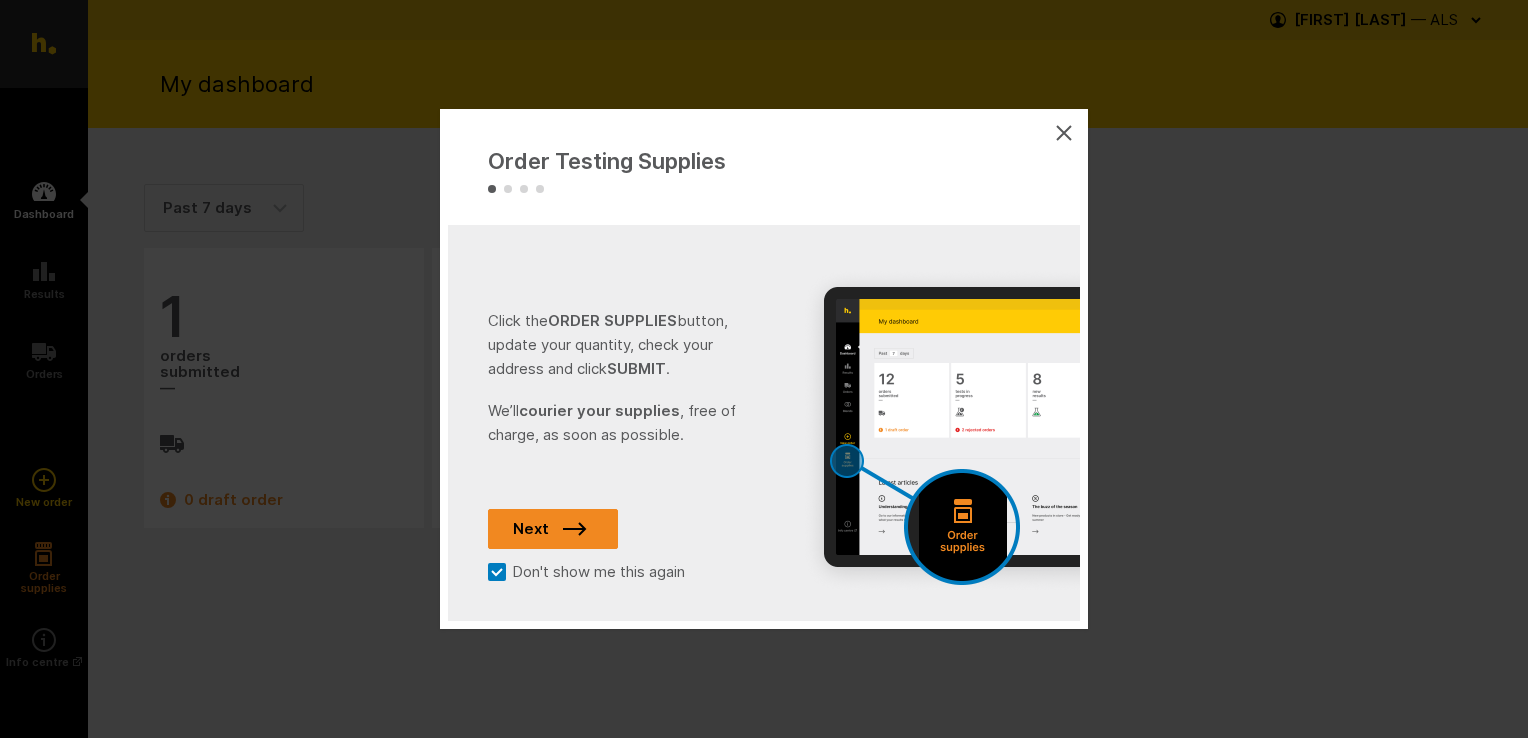 click on "Next" at bounding box center [553, 529] 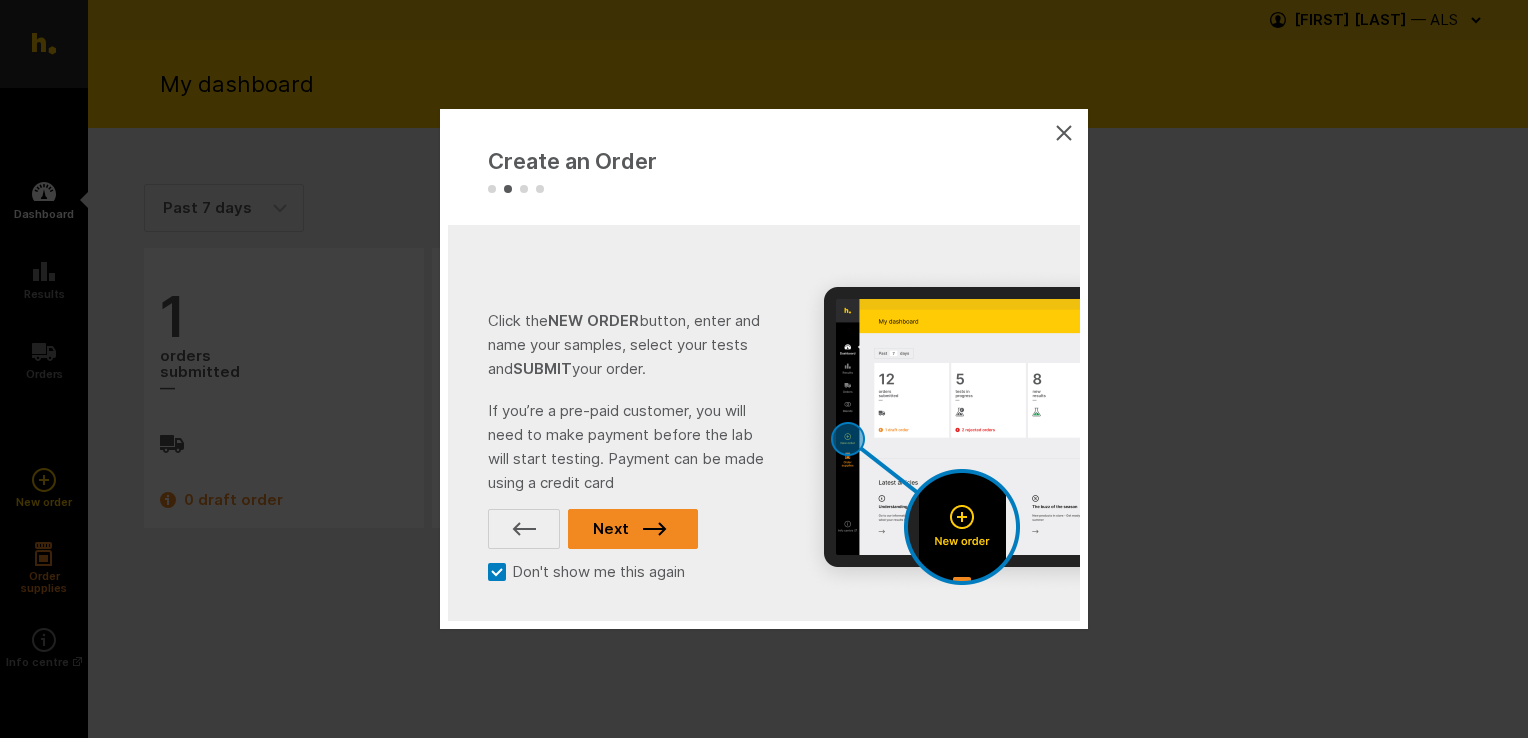 drag, startPoint x: 704, startPoint y: 538, endPoint x: 682, endPoint y: 539, distance: 22.022715 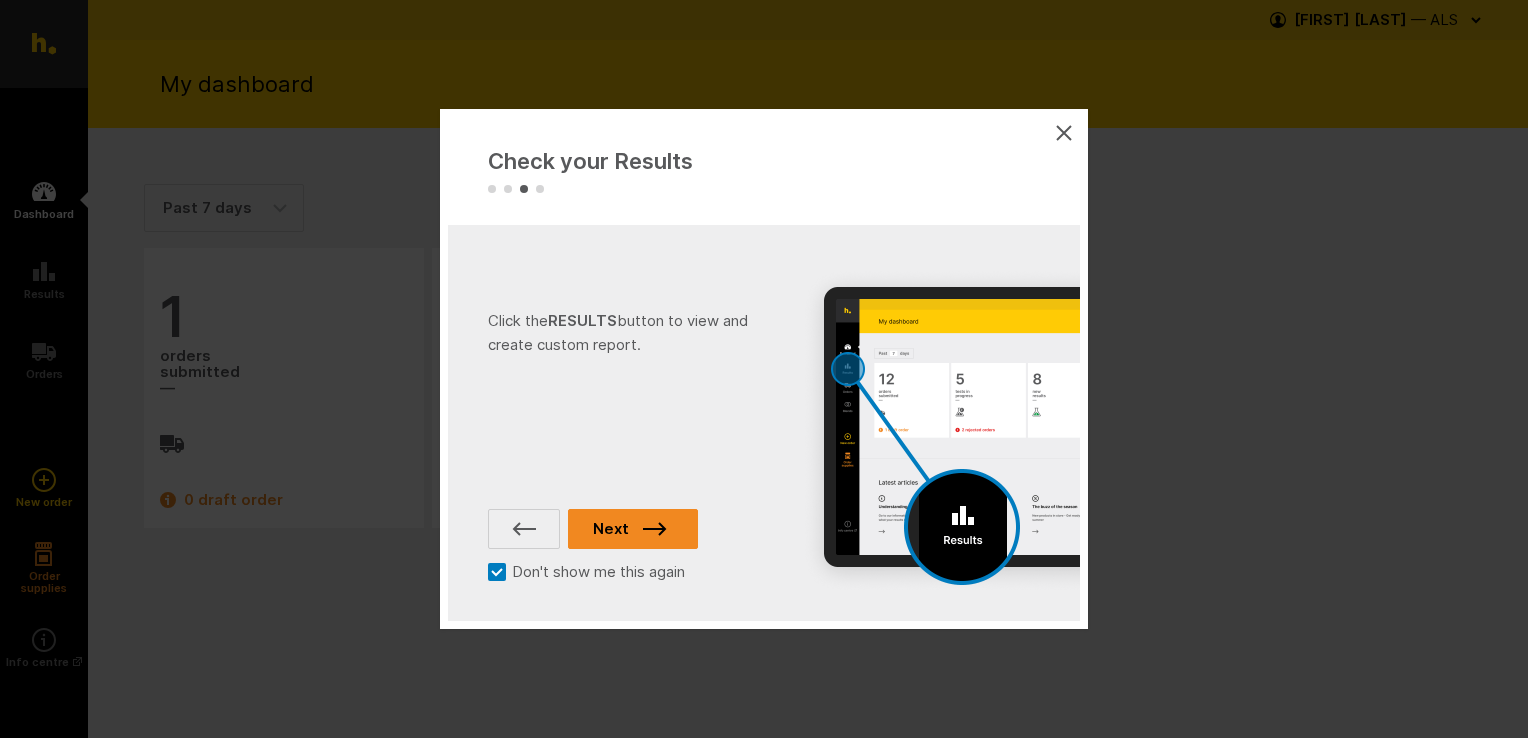 click 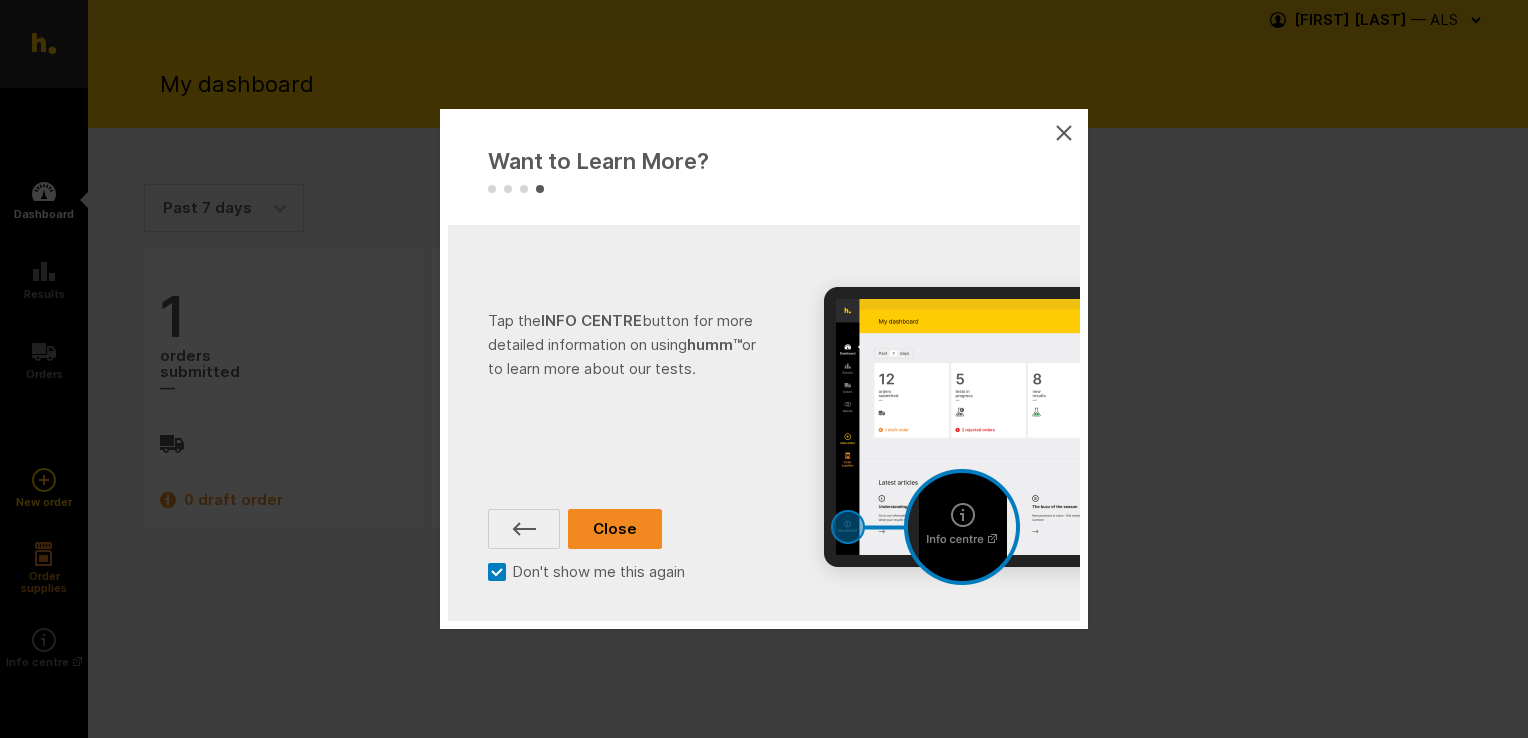click on "Close" at bounding box center (615, 529) 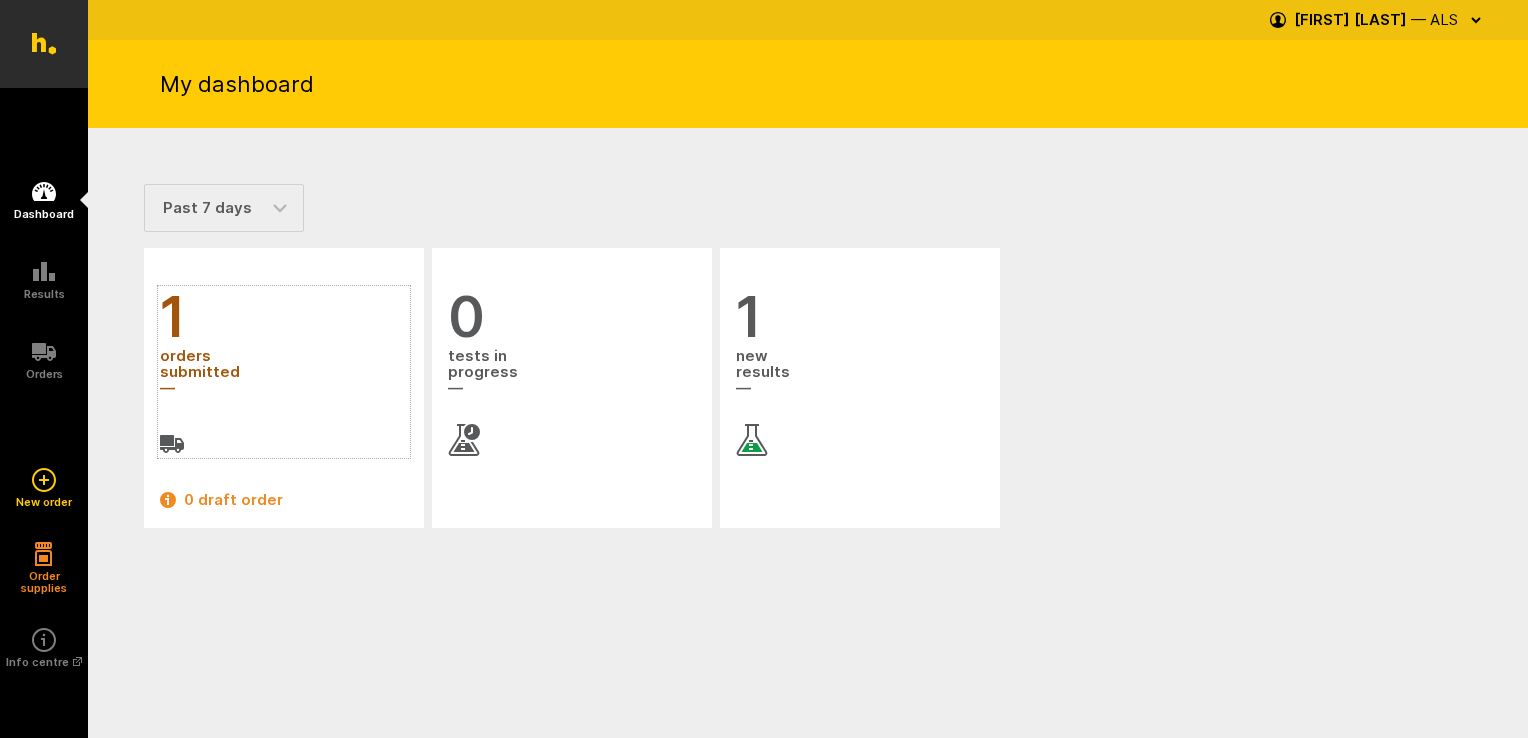click on "orders  submitted" at bounding box center (284, 373) 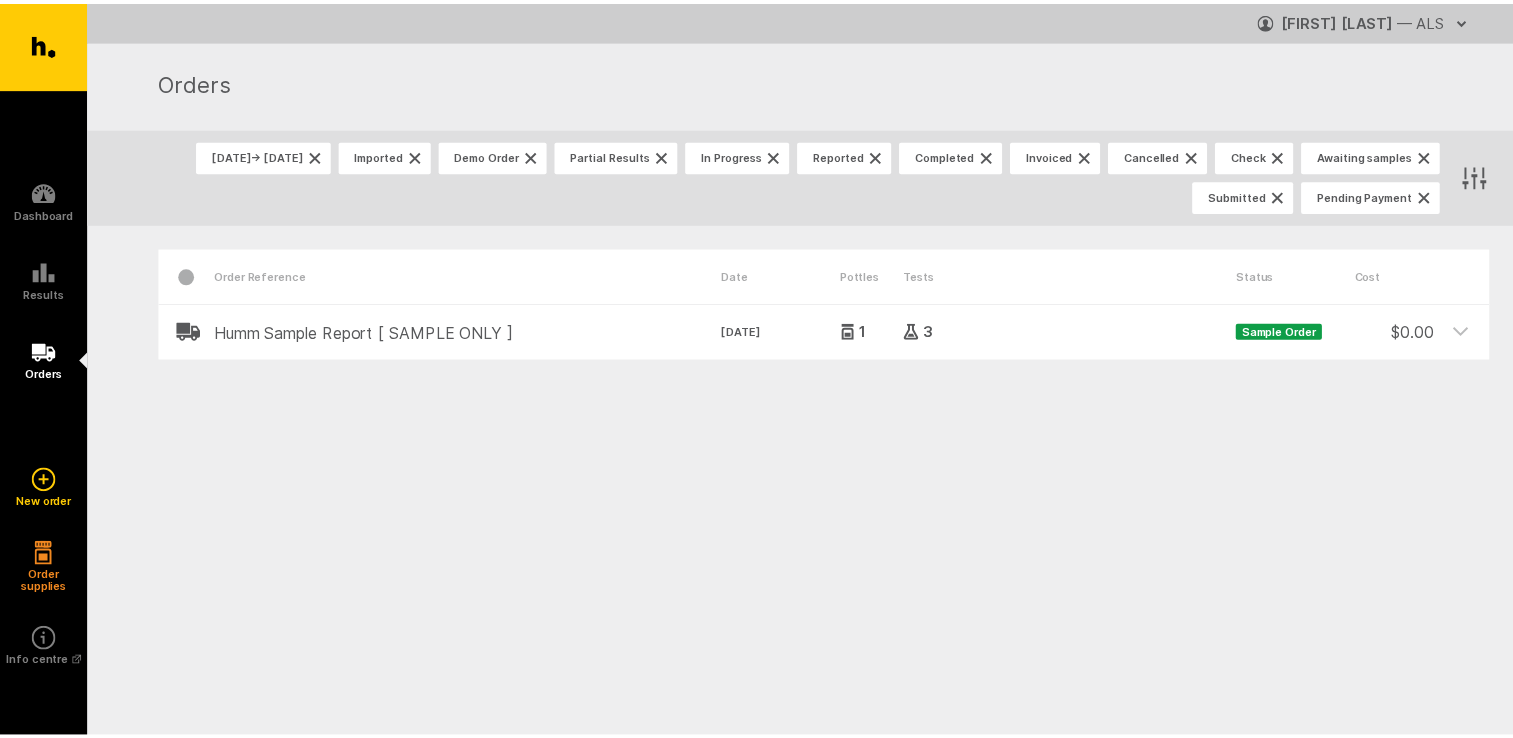 scroll, scrollTop: 0, scrollLeft: 0, axis: both 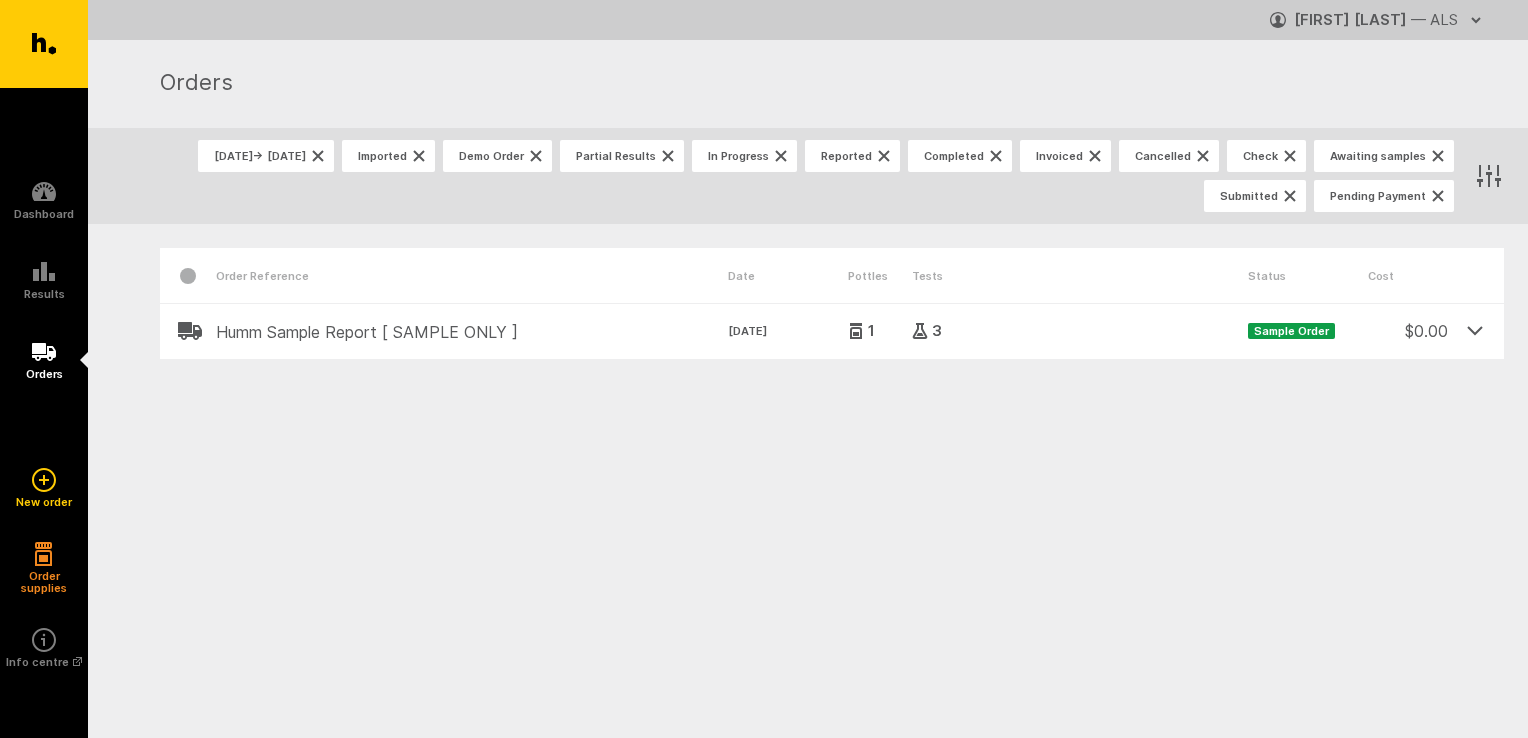 click at bounding box center (1476, 331) 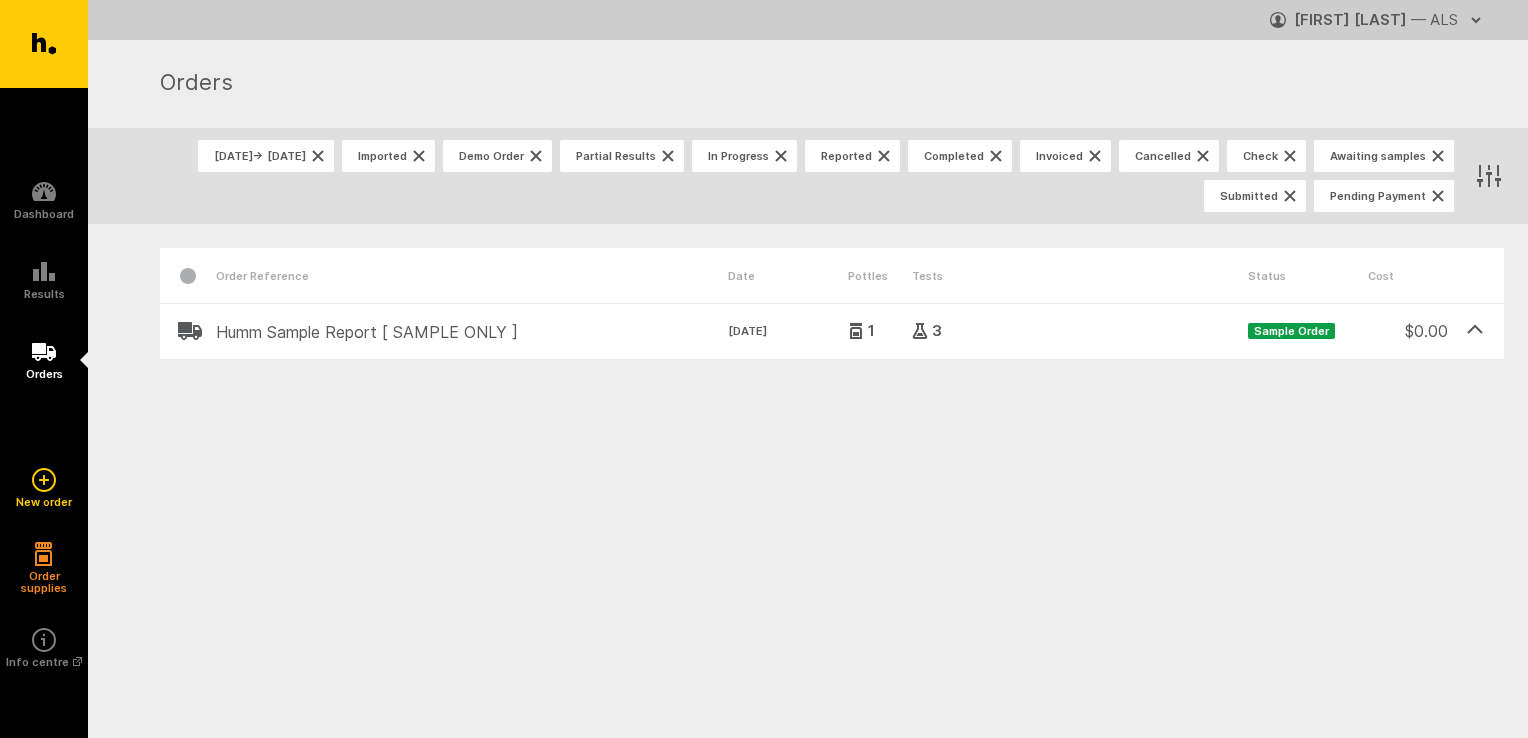 click at bounding box center (1476, 331) 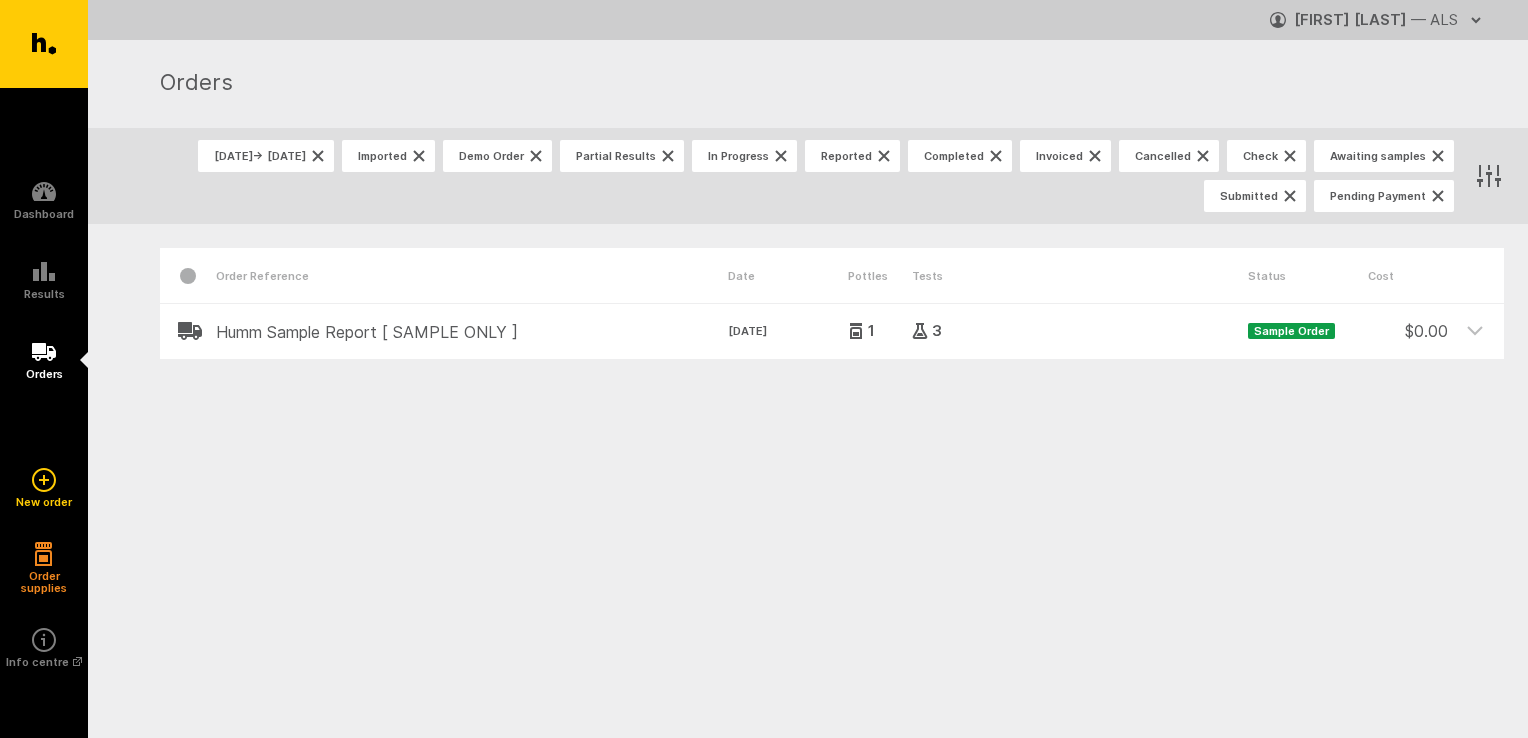 click on "Humm Sample Report [ SAMPLE ONLY ]" at bounding box center [472, 332] 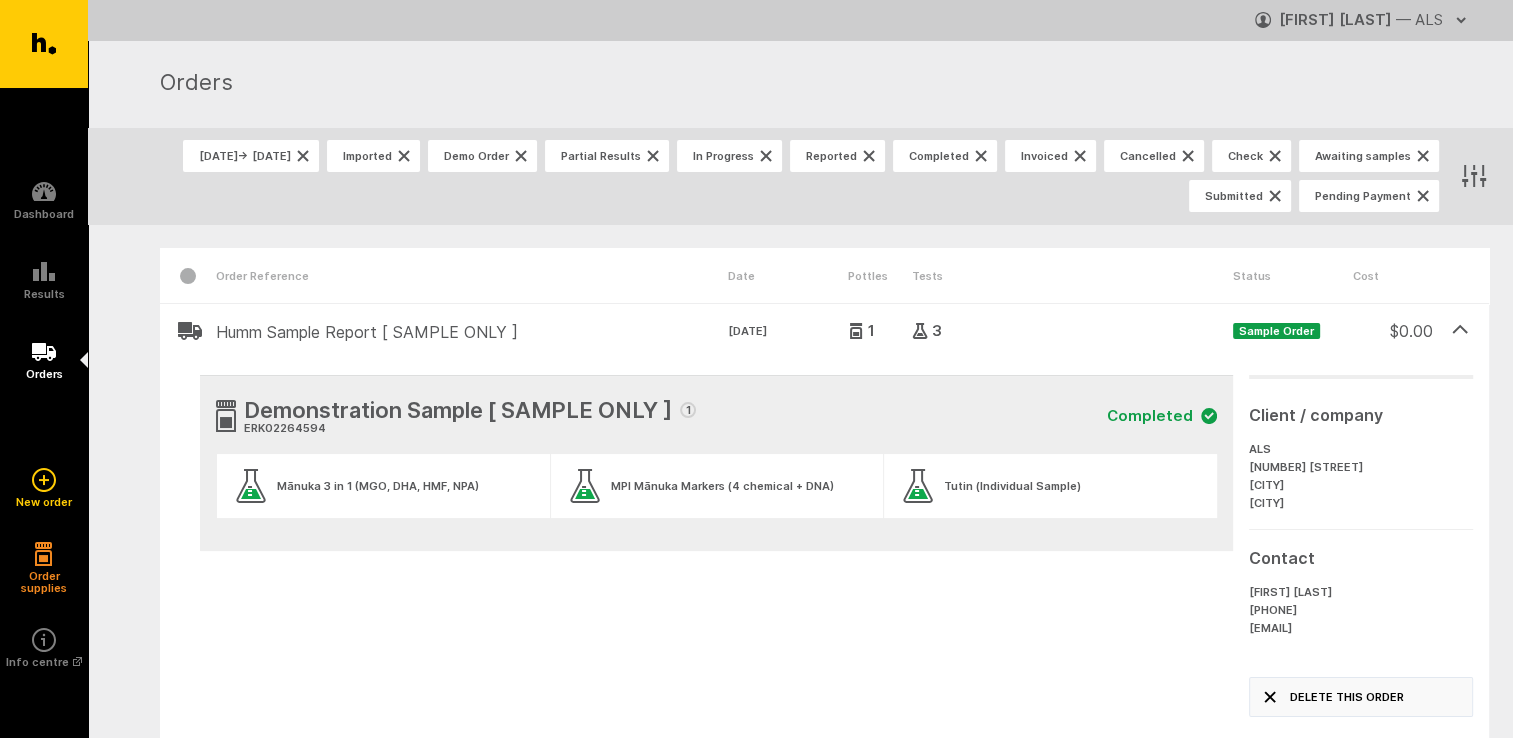 click on "Delete this order" at bounding box center [1361, 697] 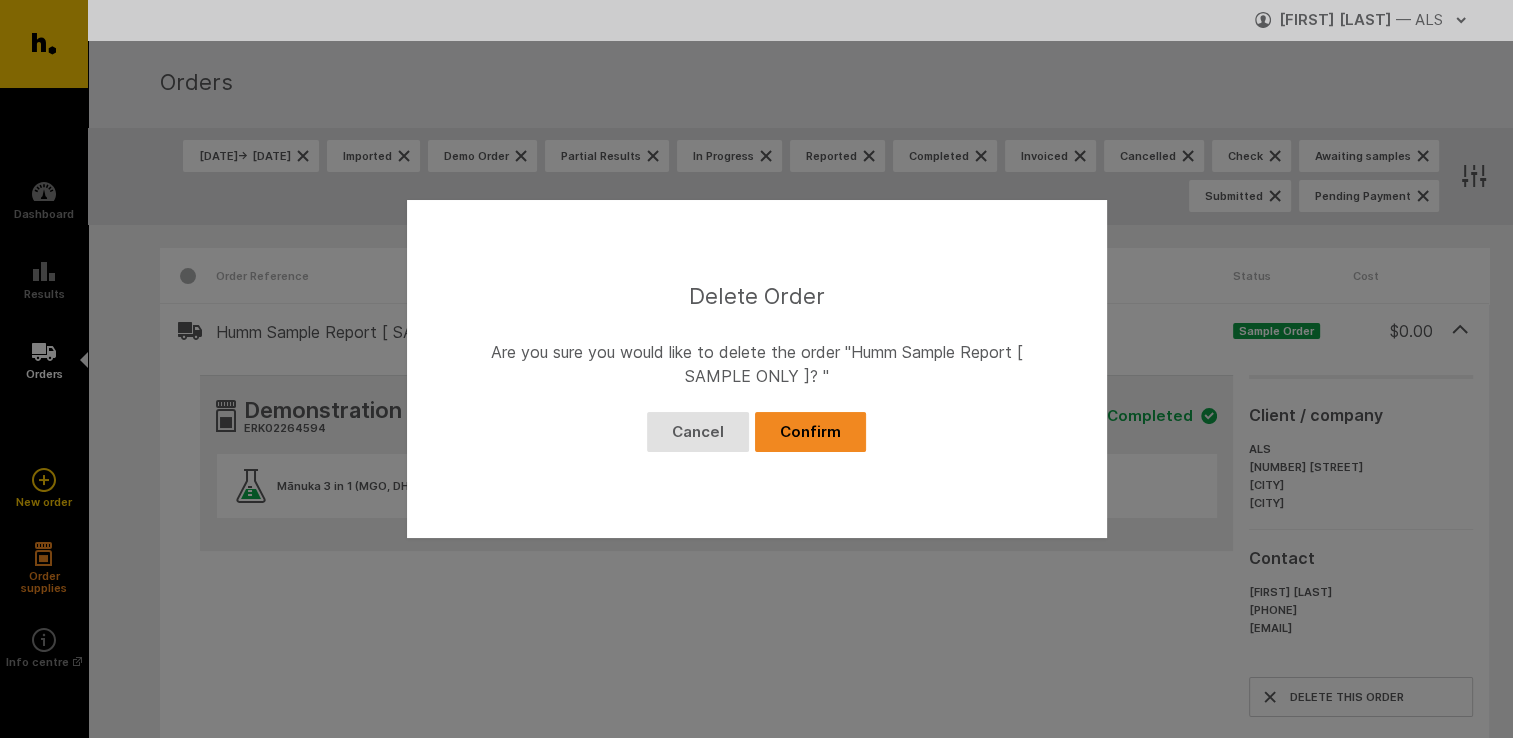 click on "Confirm" at bounding box center (810, 432) 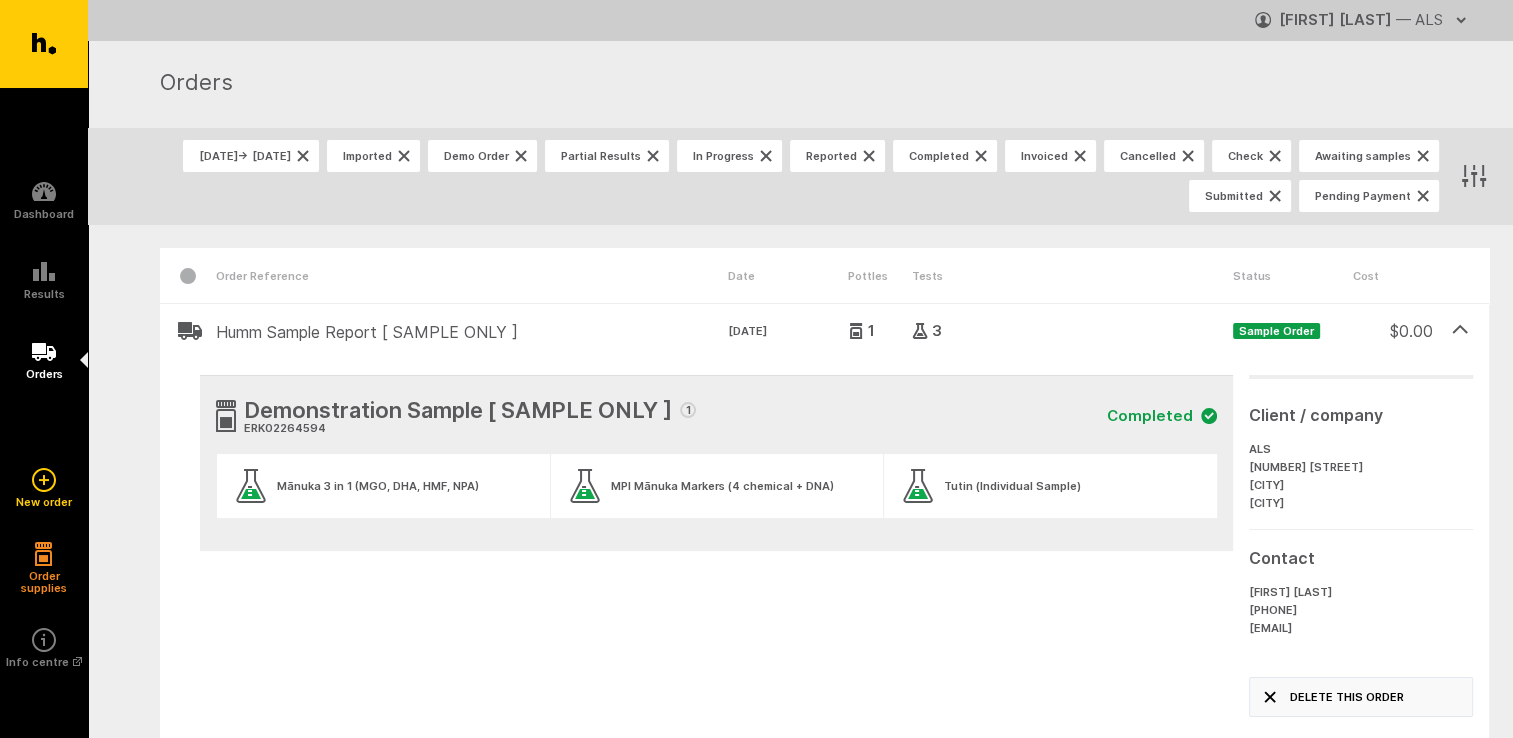 click 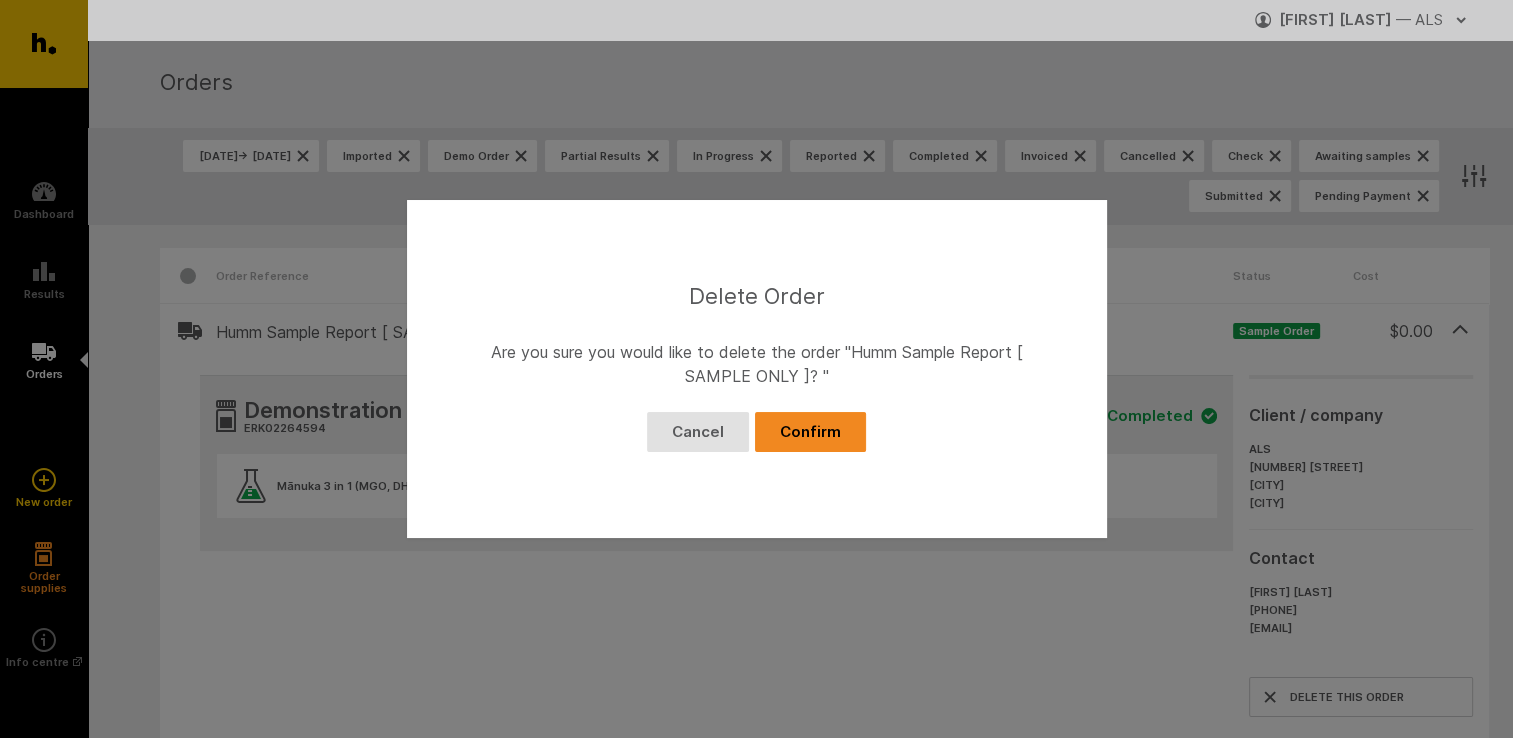 click on "Confirm" at bounding box center (810, 432) 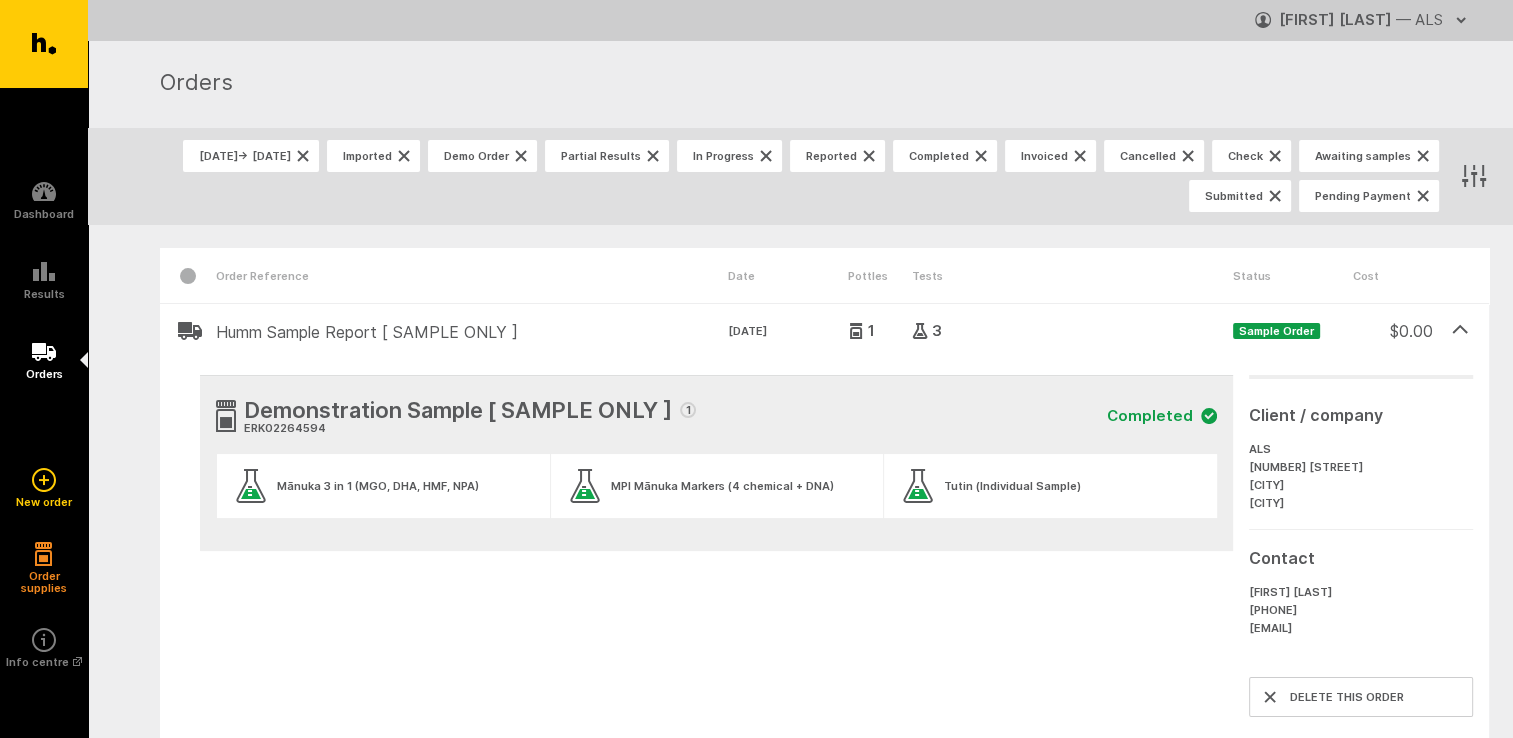 click on "[DATE]  →   [DATE] Imported Demo Order Partial Results In Progress Reported Completed Invoiced Cancelled Check Awaiting samples Submitted Pending Payment" at bounding box center (809, 176) 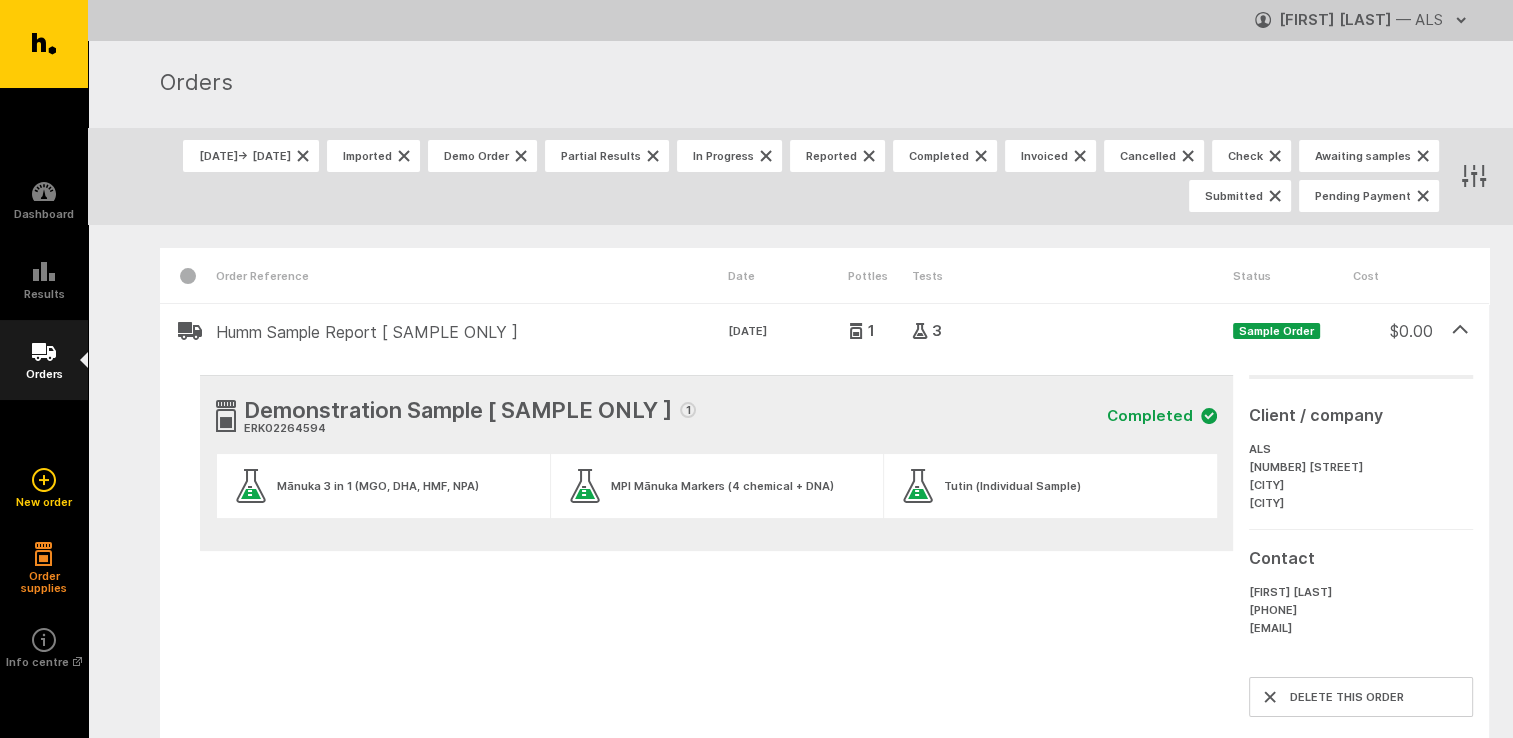 click on "Orders" at bounding box center [44, 360] 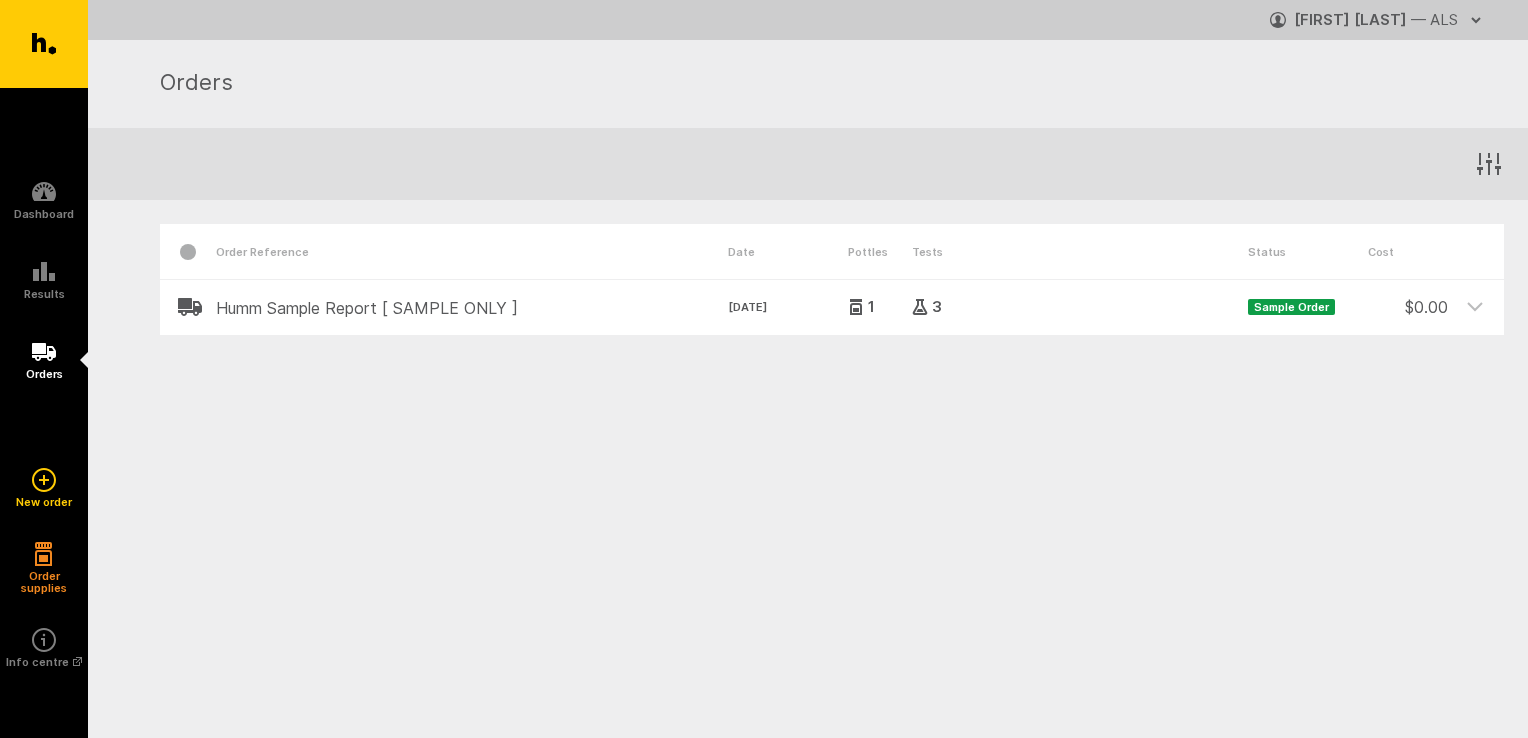 scroll, scrollTop: 0, scrollLeft: 0, axis: both 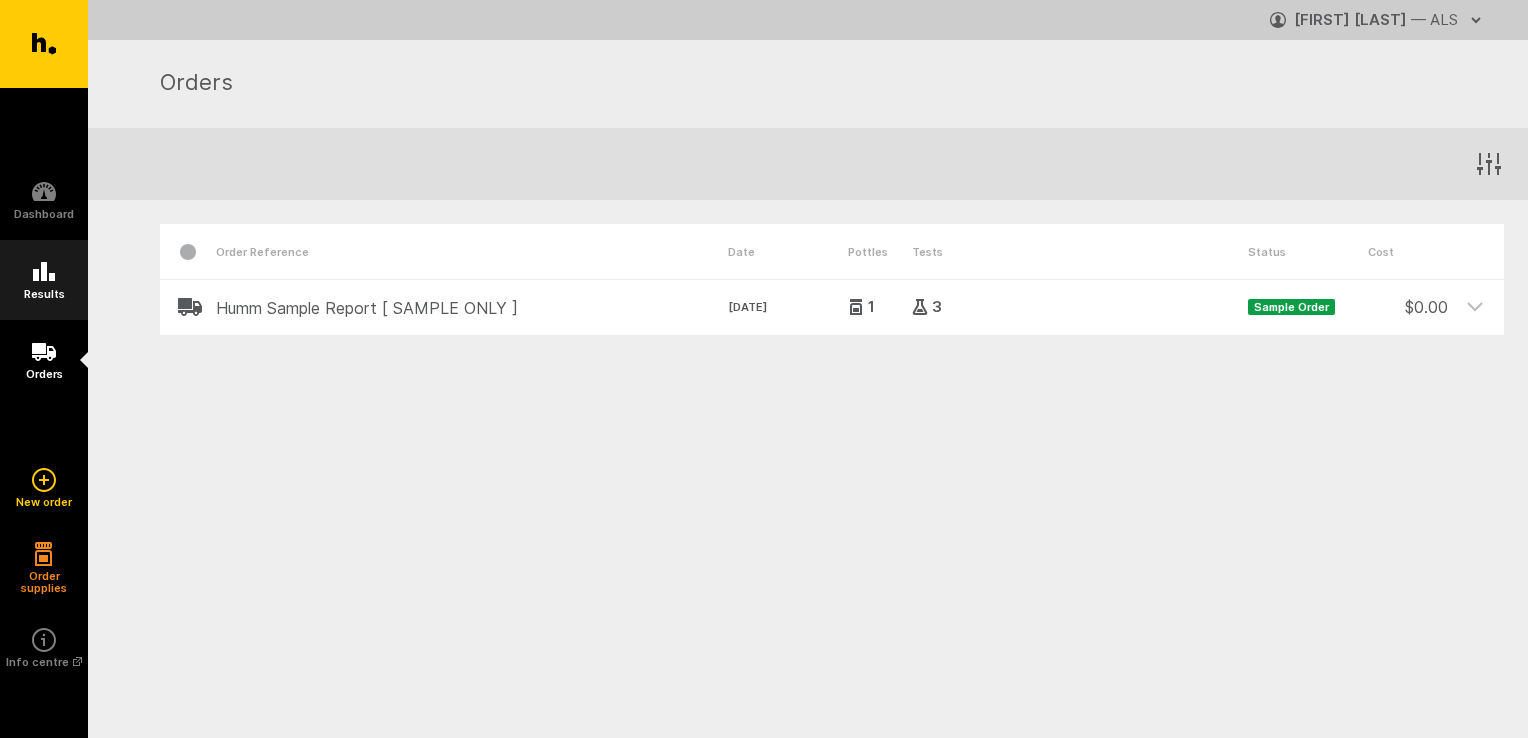 click on "Results" at bounding box center (44, 280) 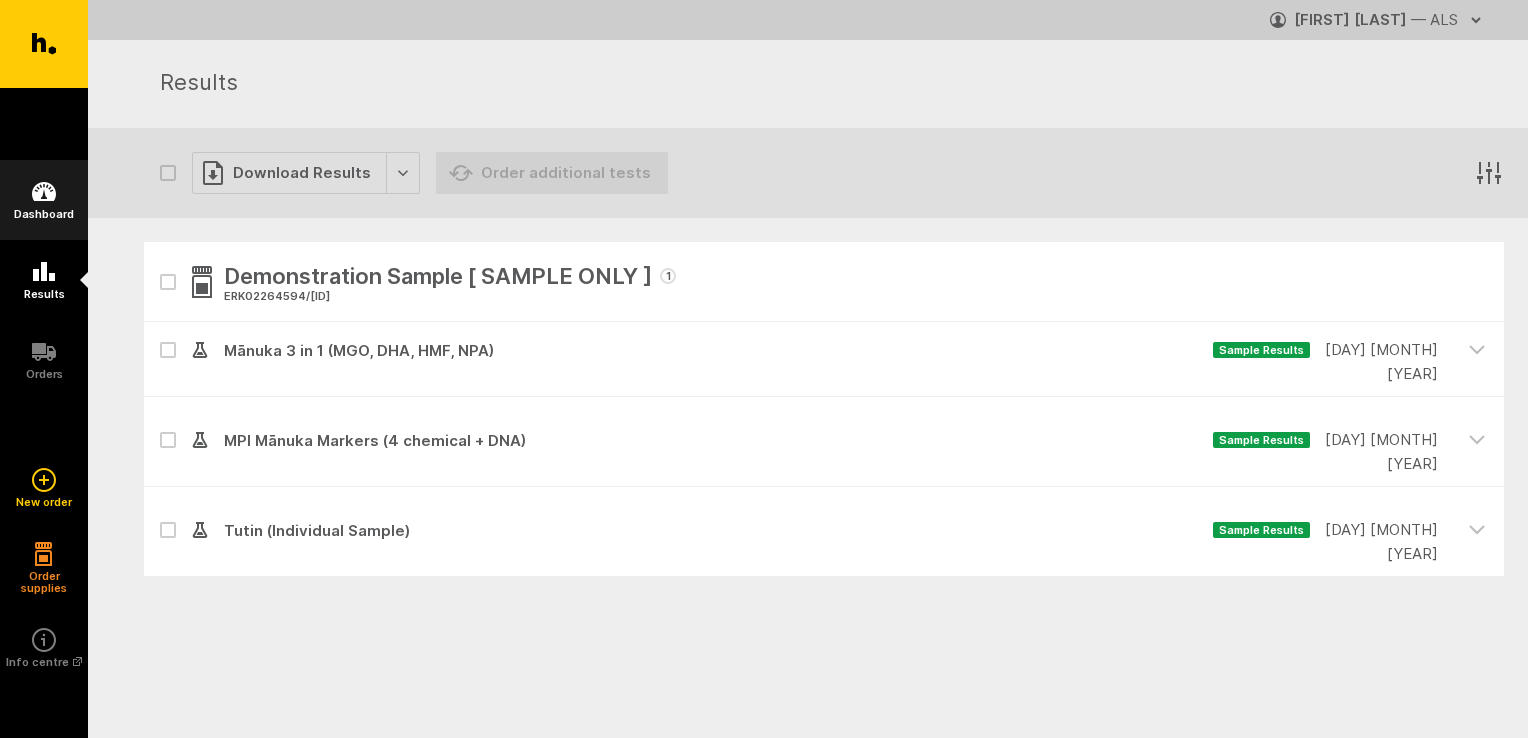 scroll, scrollTop: 0, scrollLeft: 0, axis: both 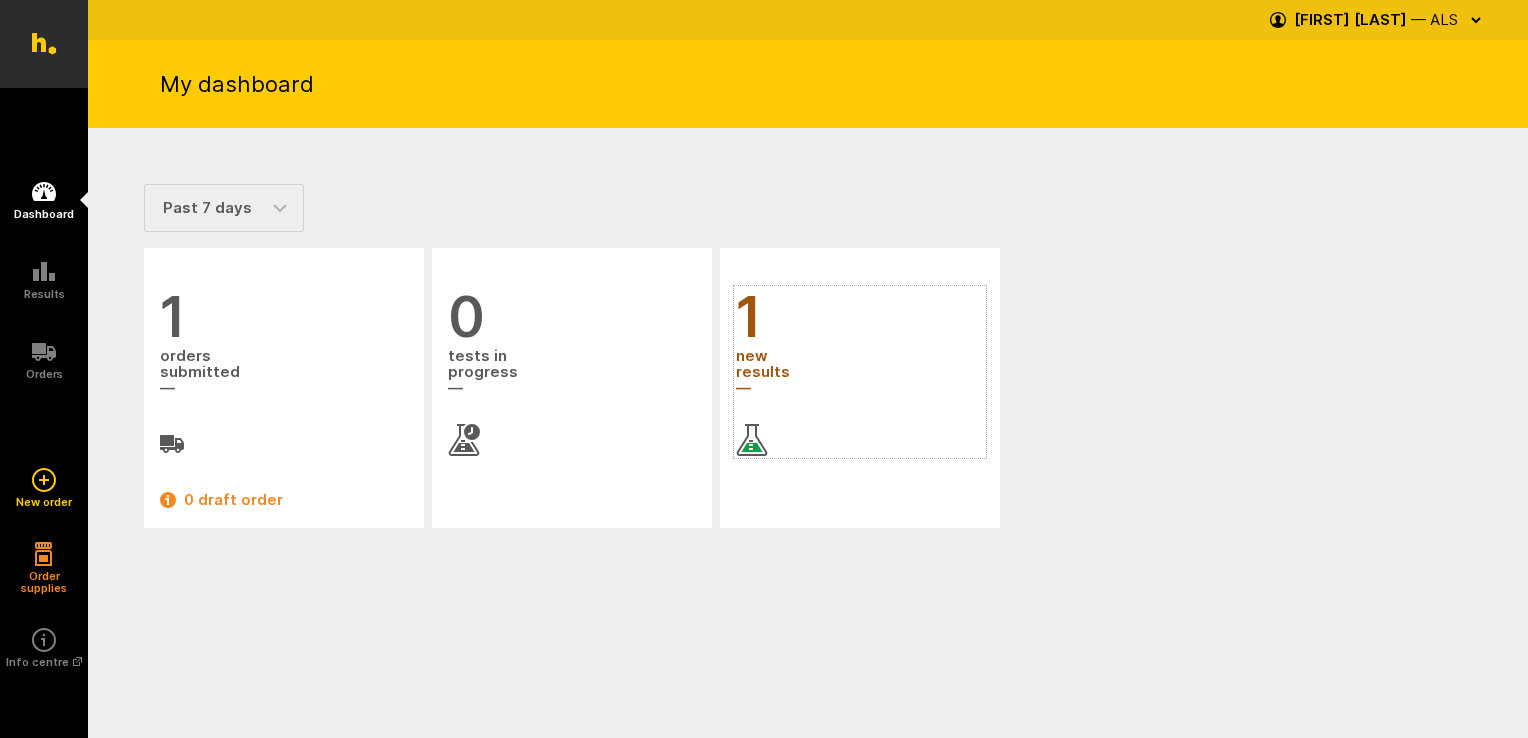 click on "new  results" at bounding box center (860, 373) 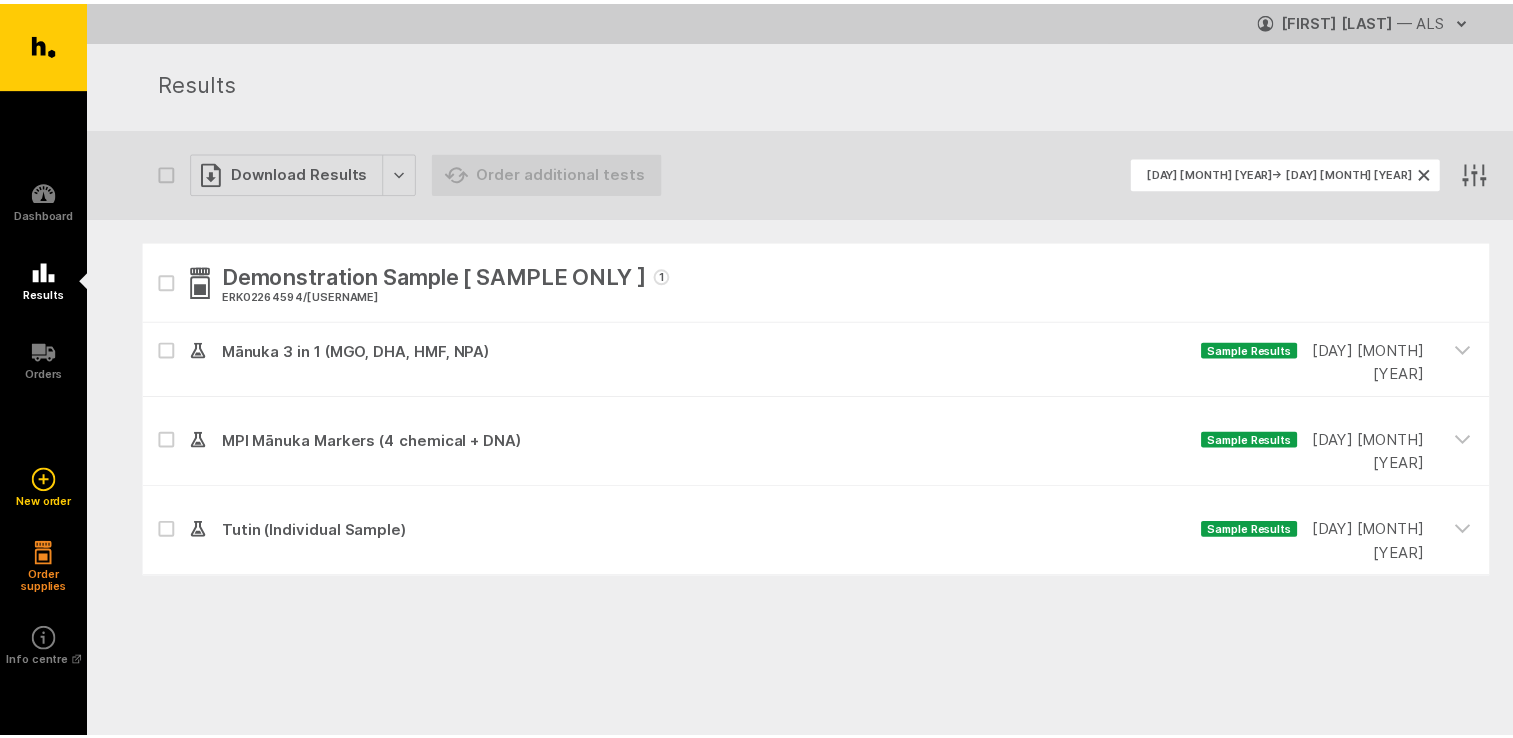 scroll, scrollTop: 0, scrollLeft: 0, axis: both 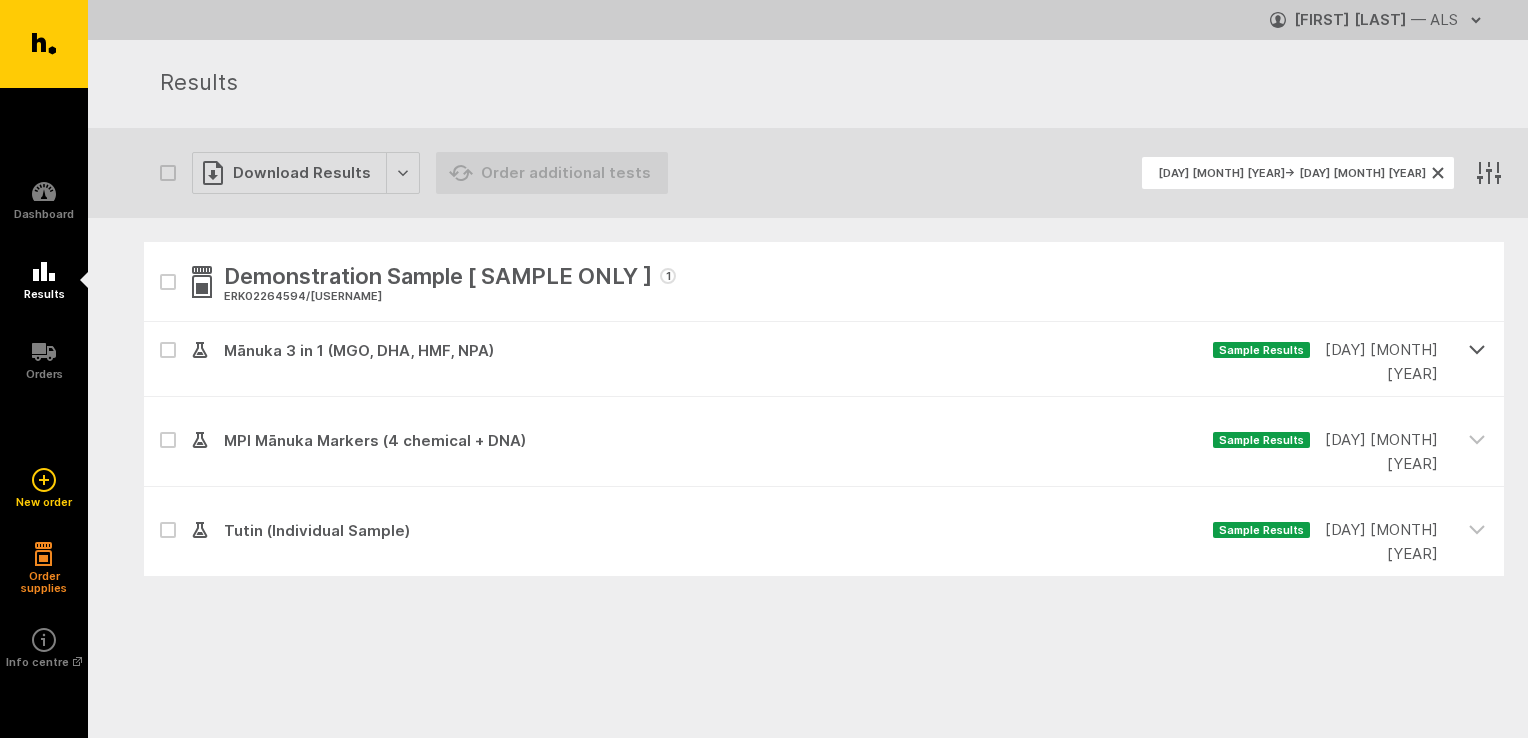 click at bounding box center [1477, 348] 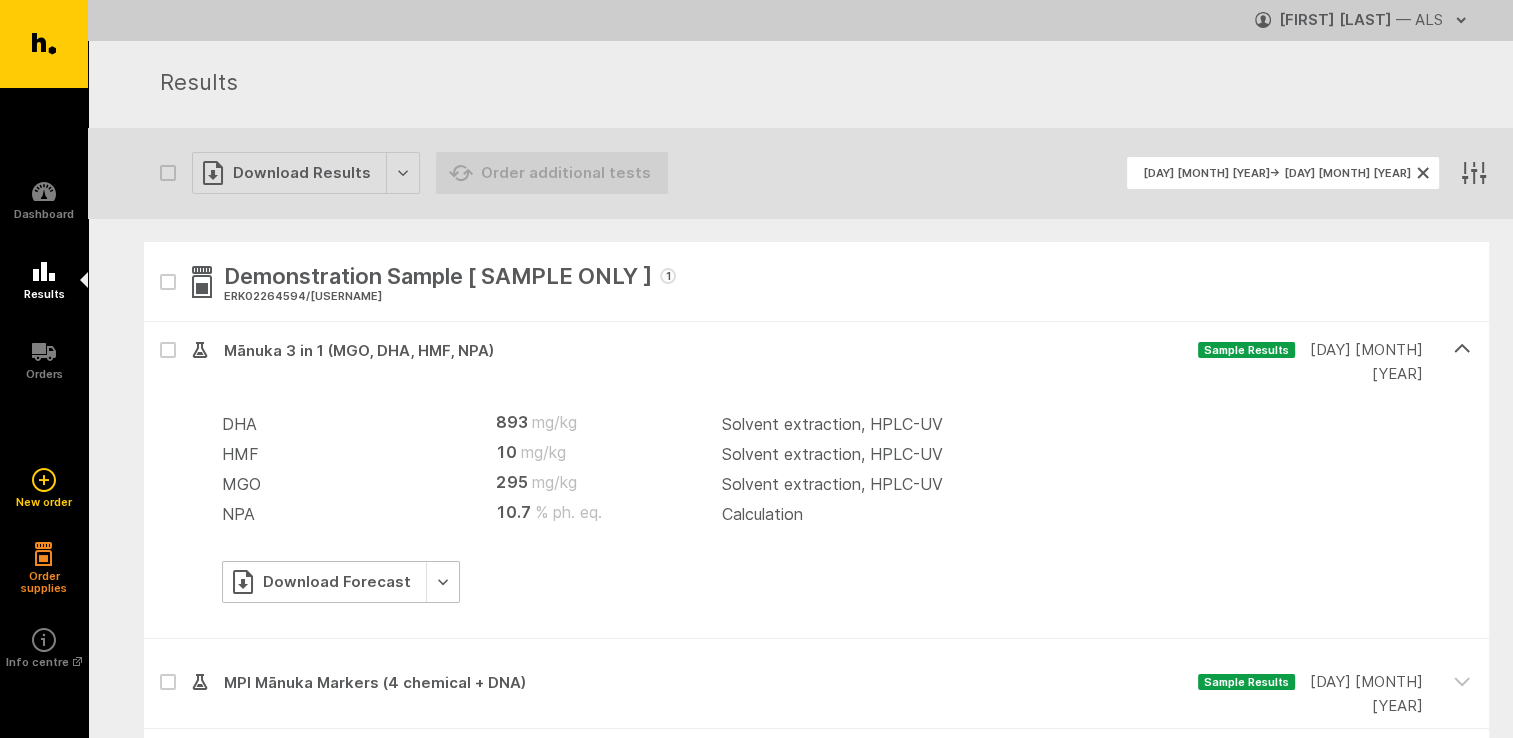click on "Download Forecast" at bounding box center [341, 582] 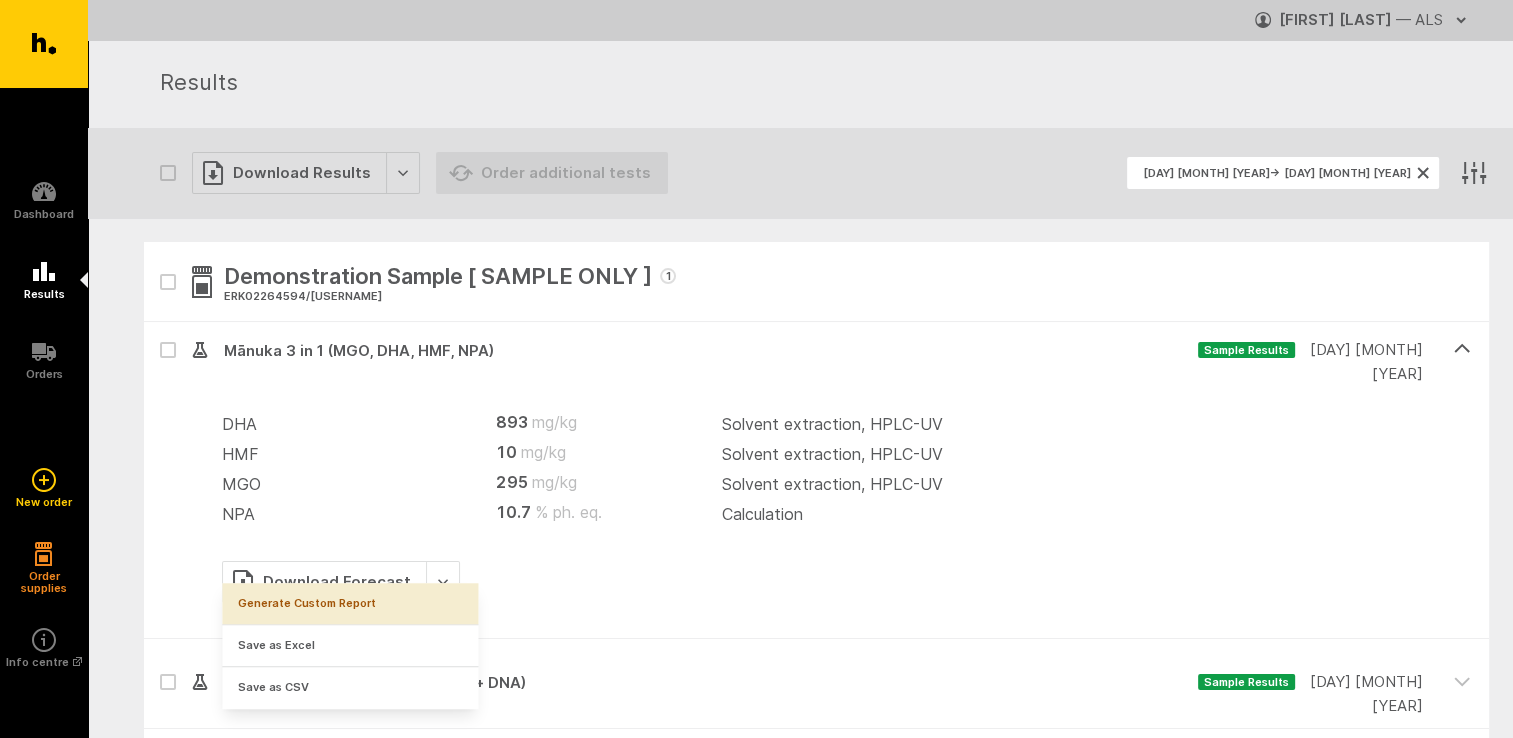 click on "Generate Custom Report" at bounding box center (350, 603) 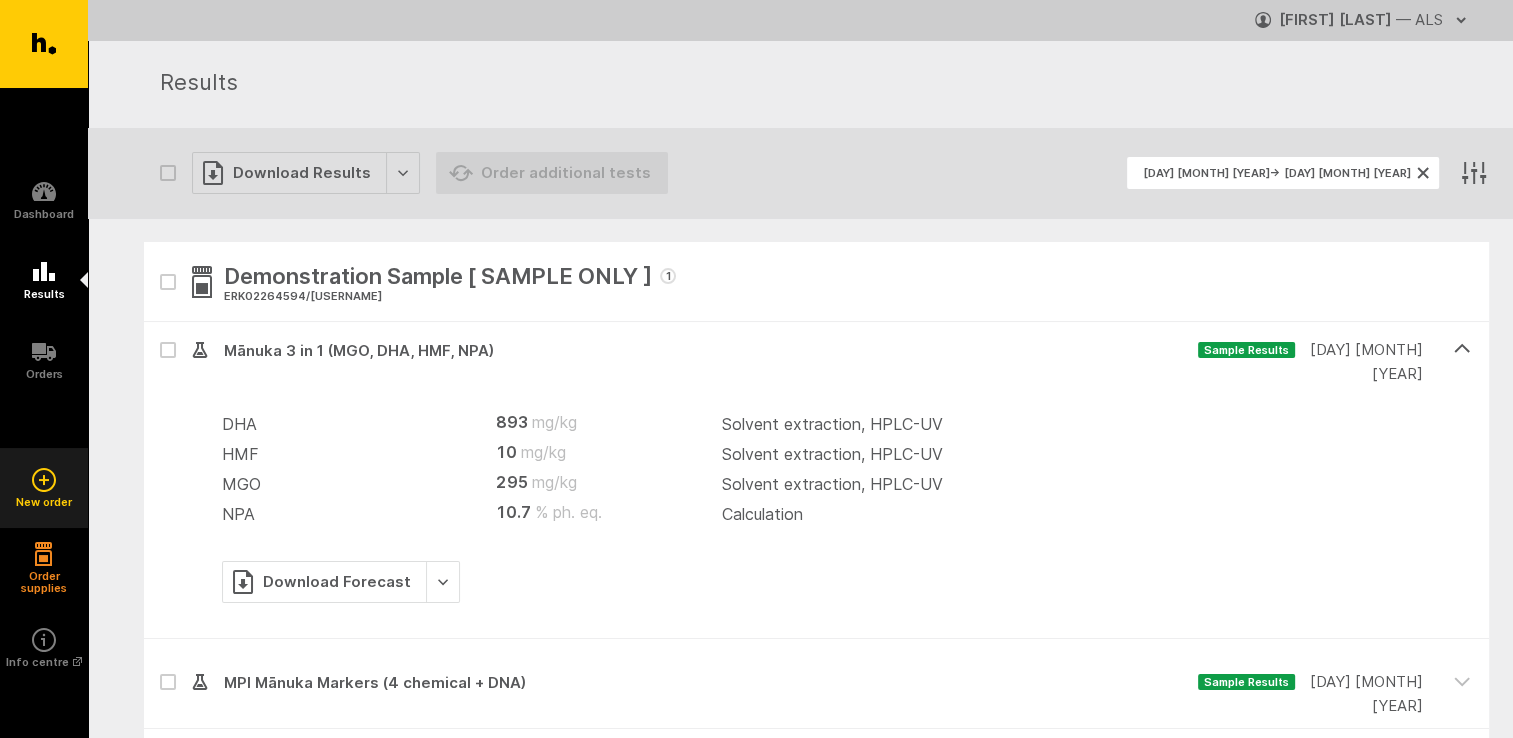 click 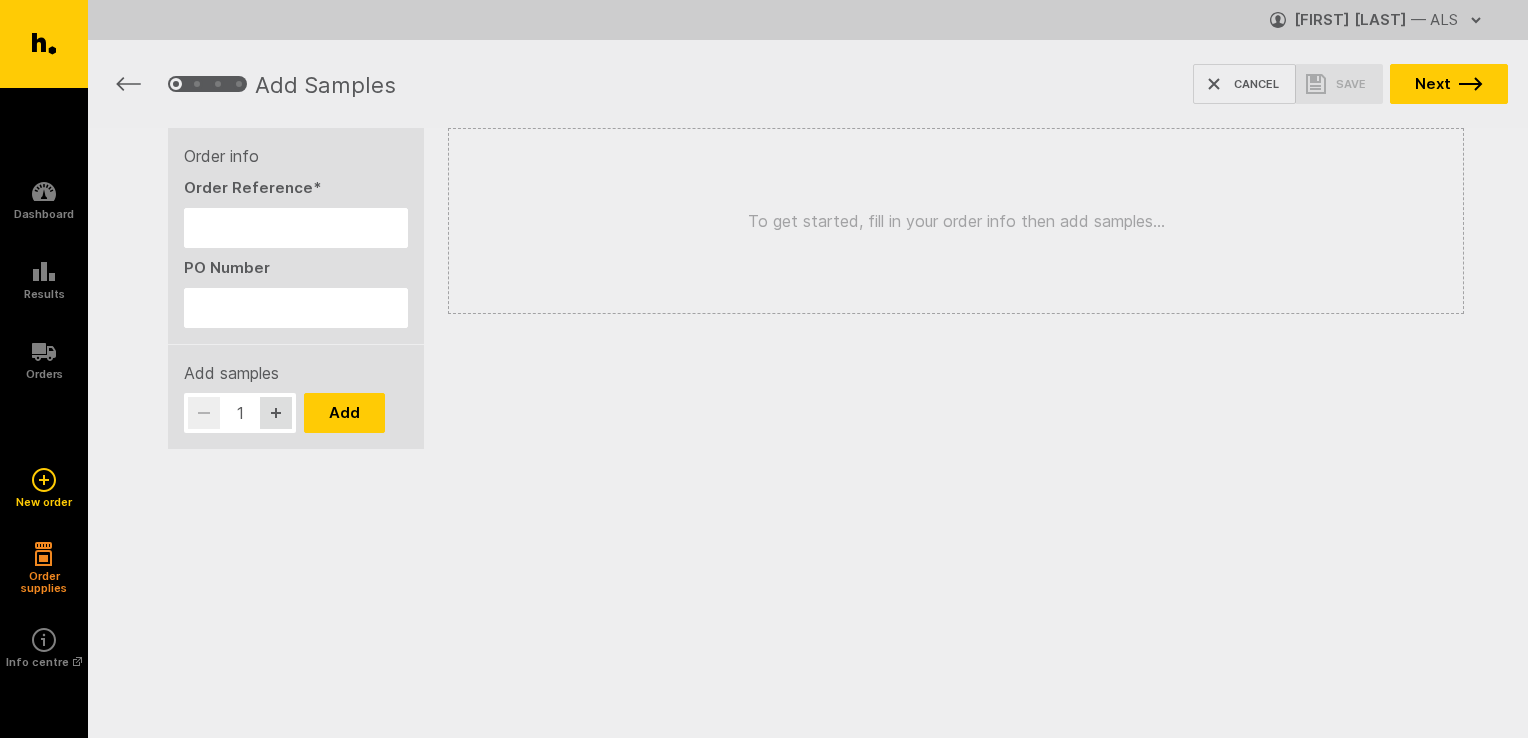 scroll, scrollTop: 0, scrollLeft: 0, axis: both 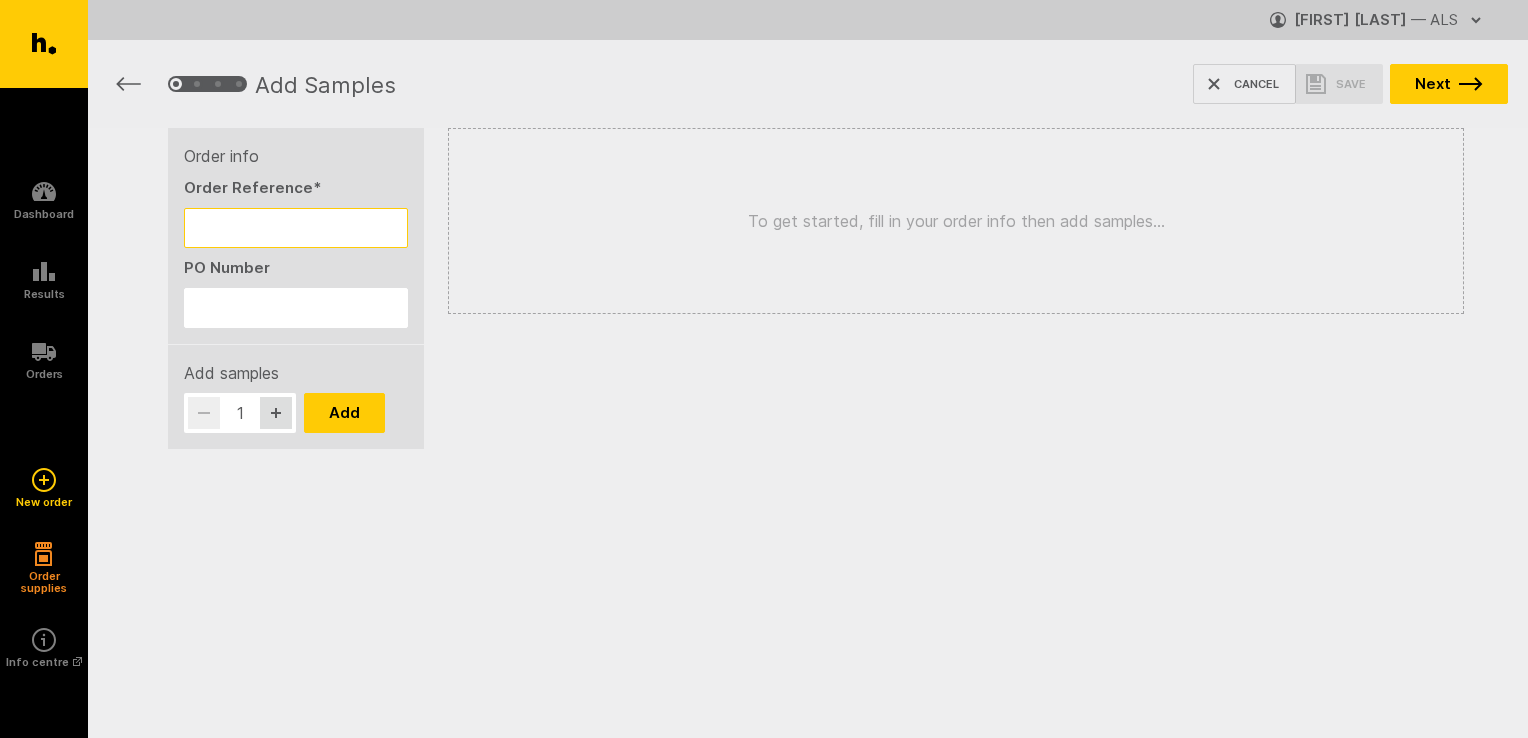 click on "Order Reference *" at bounding box center [296, 228] 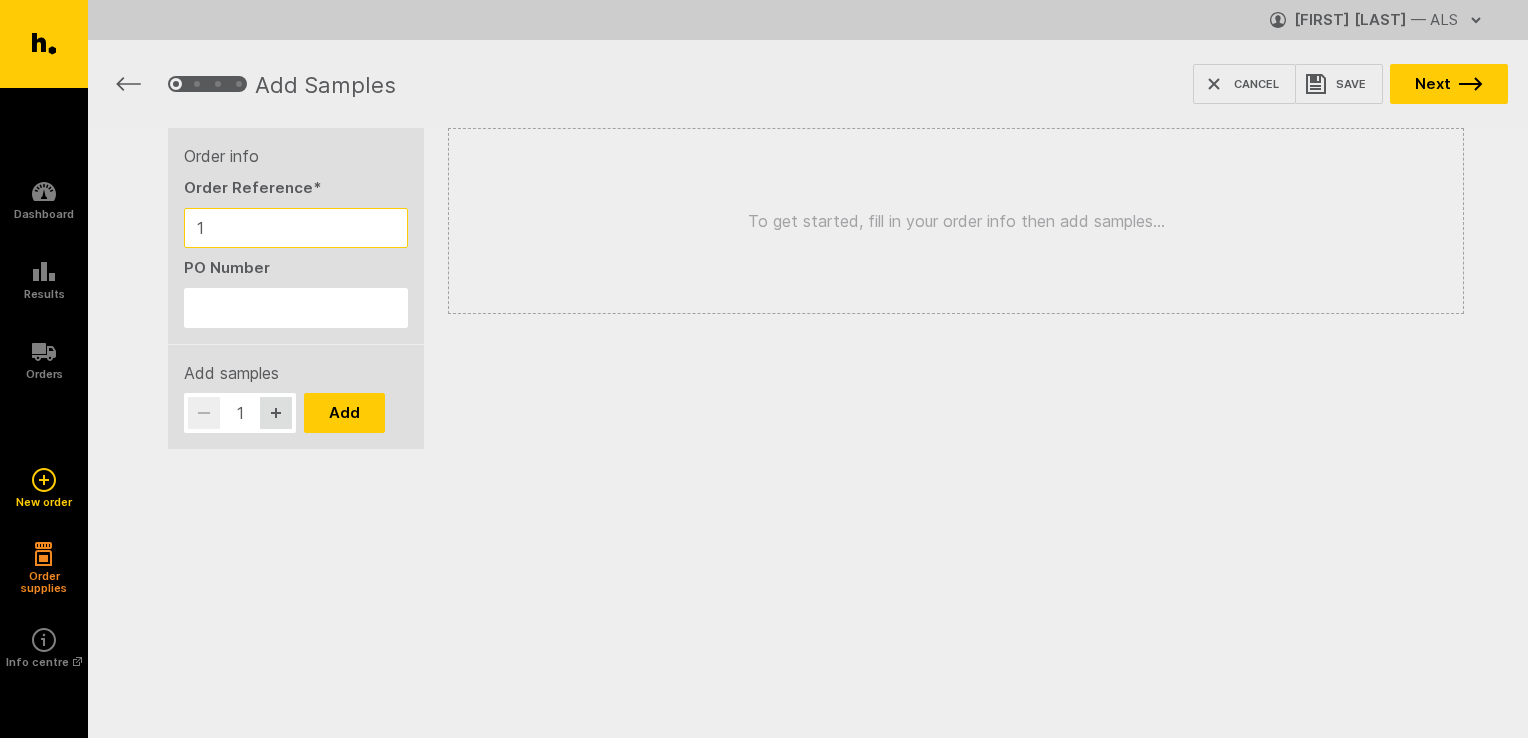 type on "1" 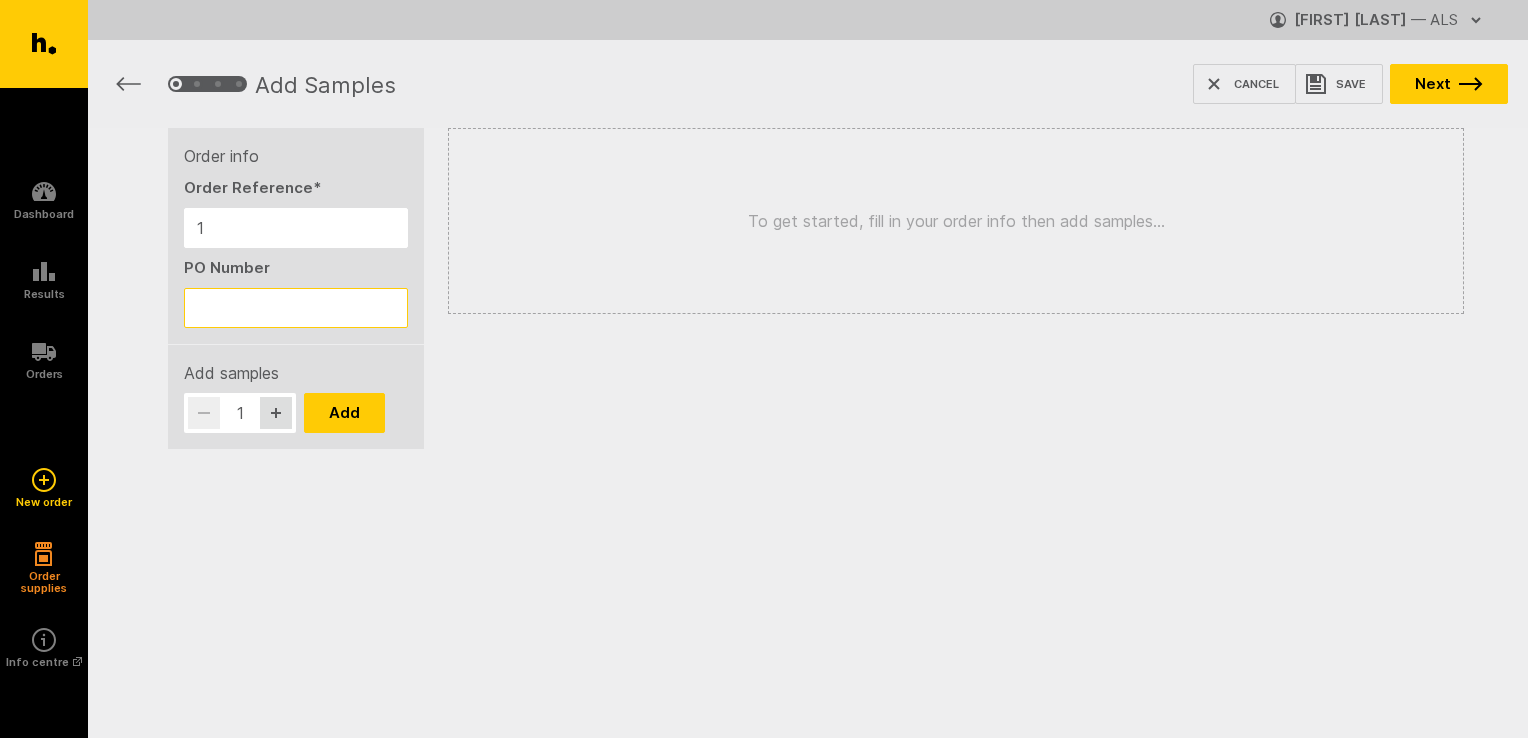click on "PO Number" at bounding box center (296, 308) 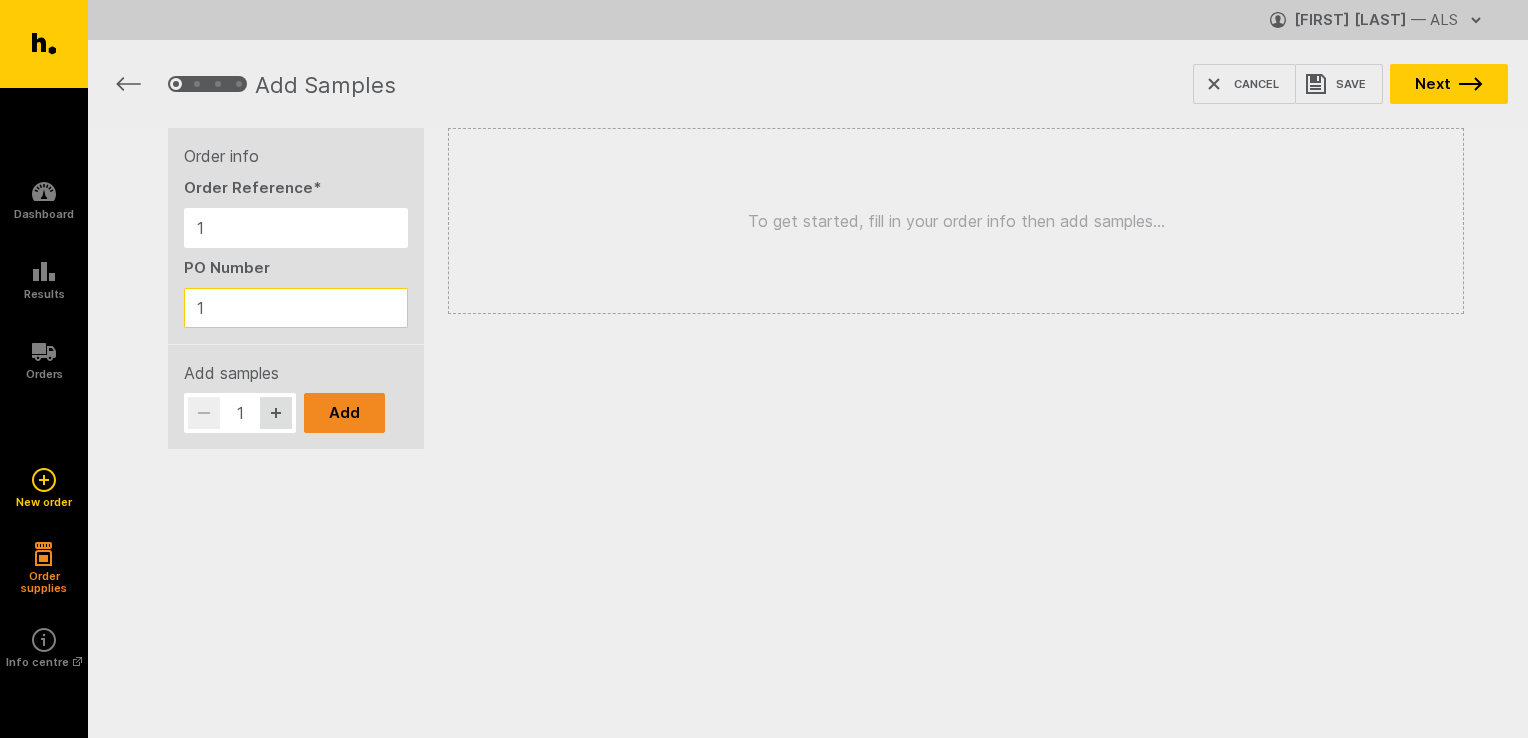 type on "1" 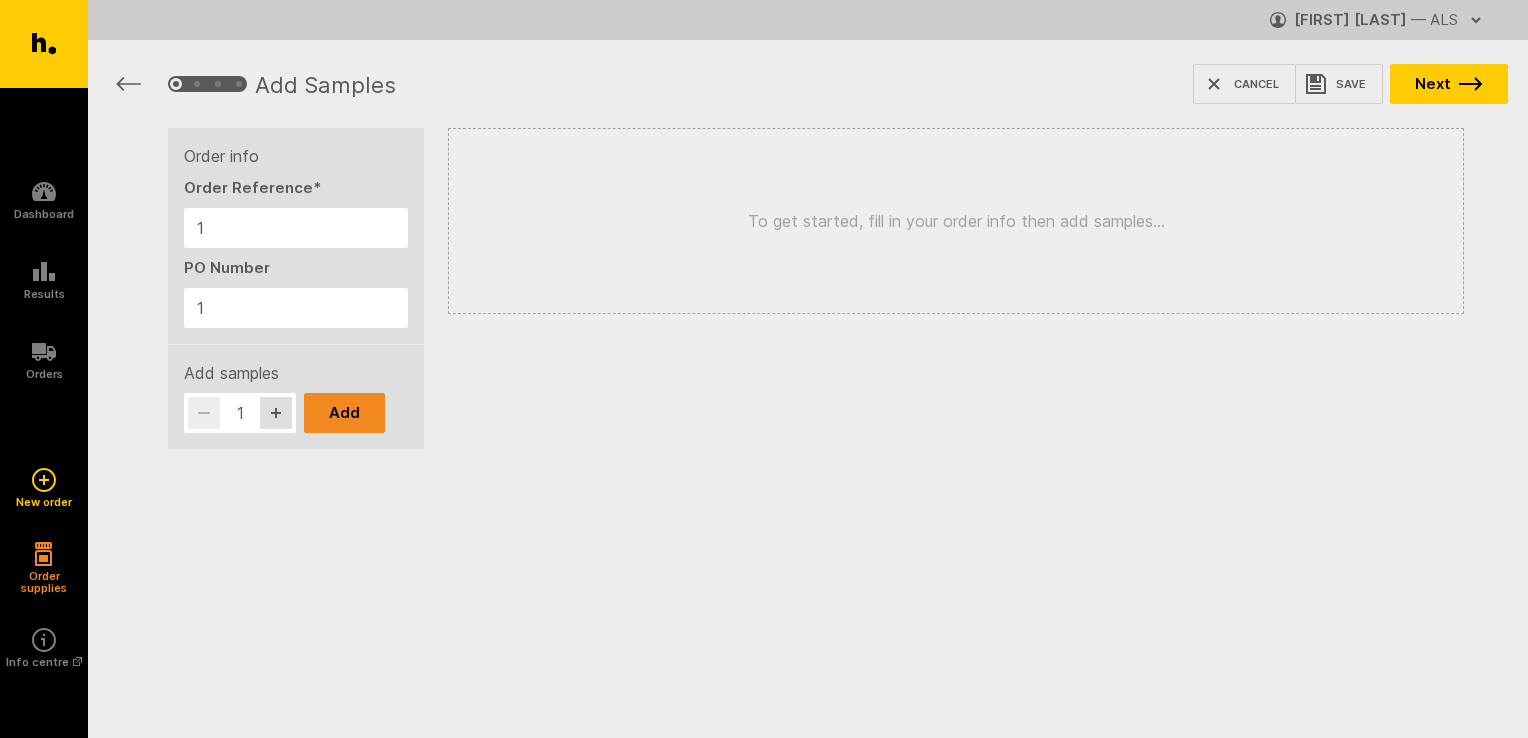 click on "Add" at bounding box center (344, 413) 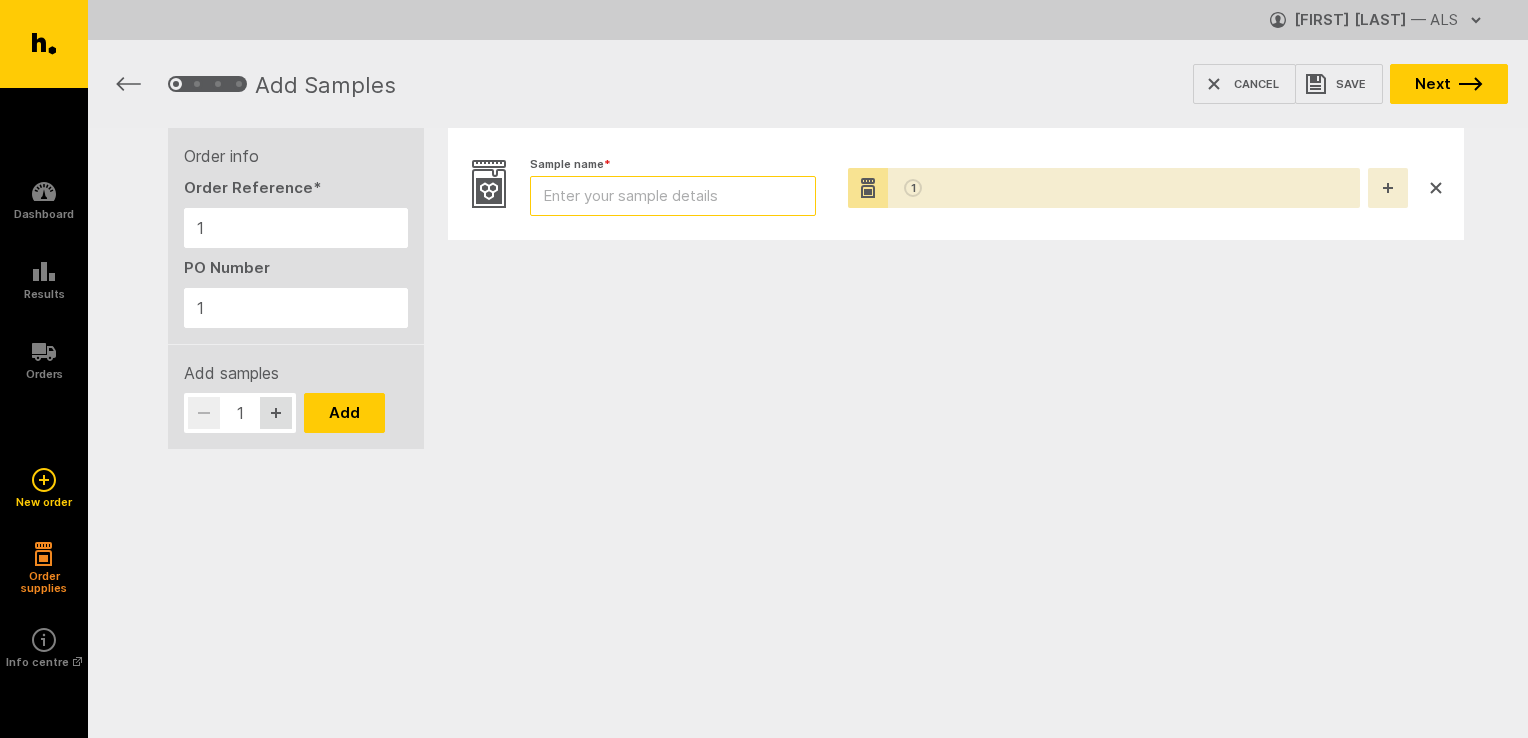 click on "Sample name *" at bounding box center (673, 196) 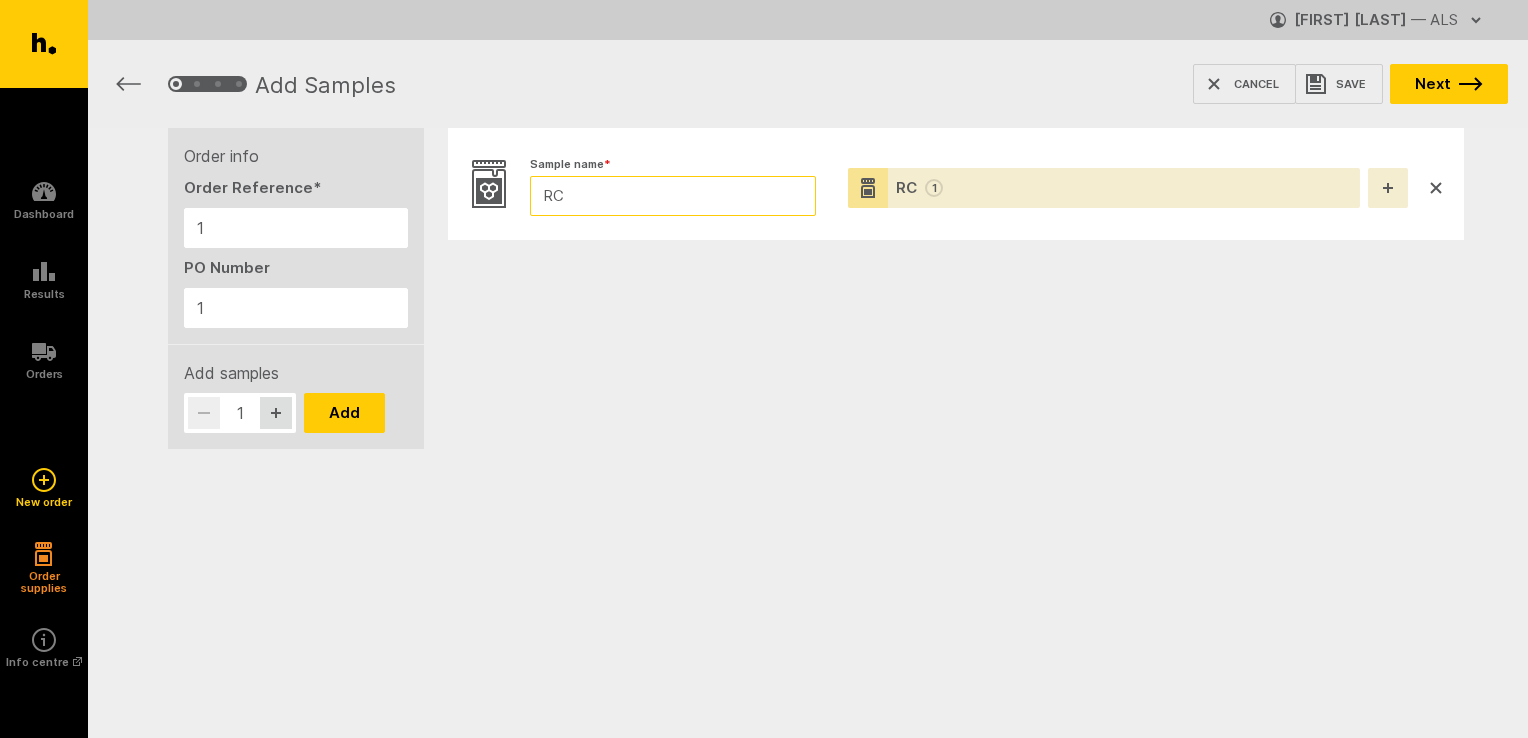 type on "R" 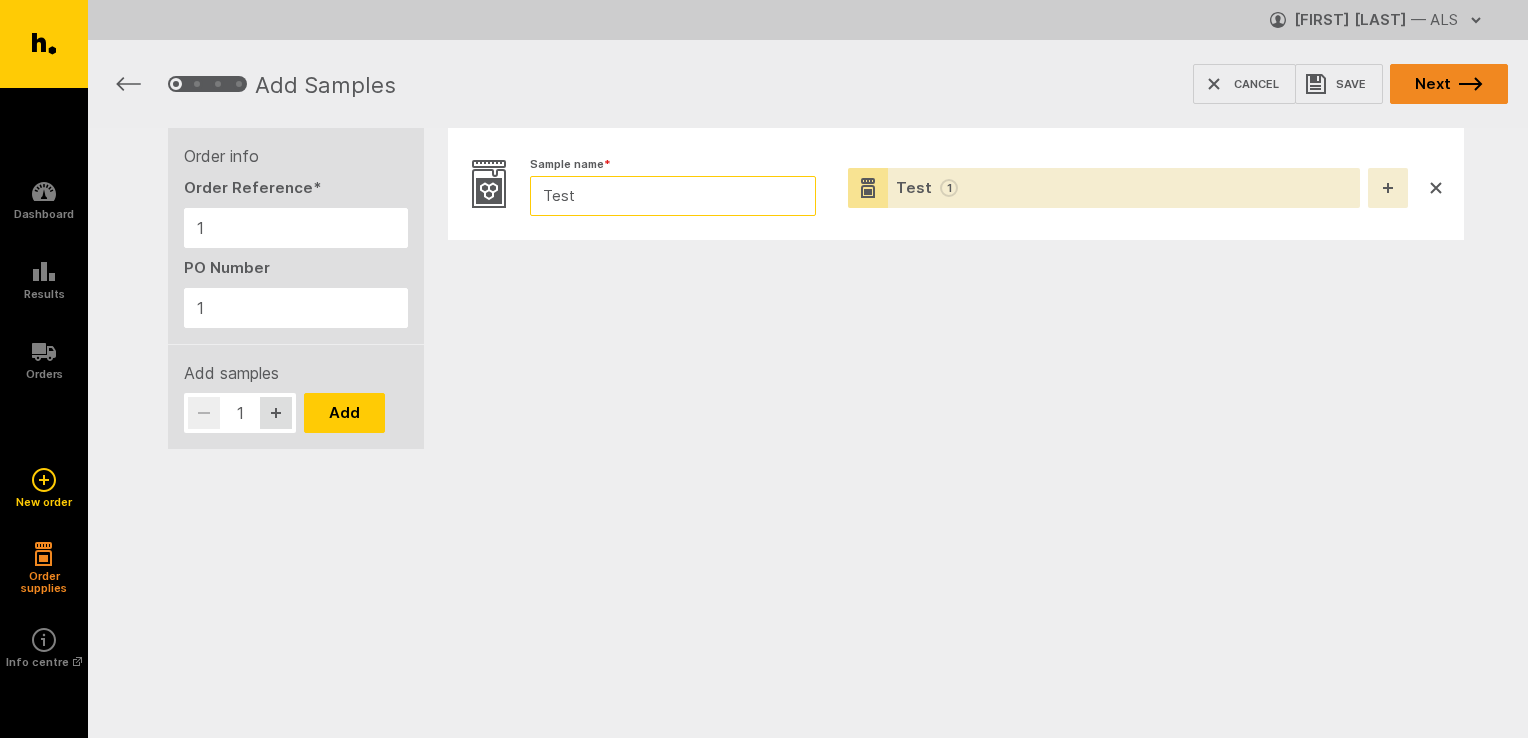 type on "Test" 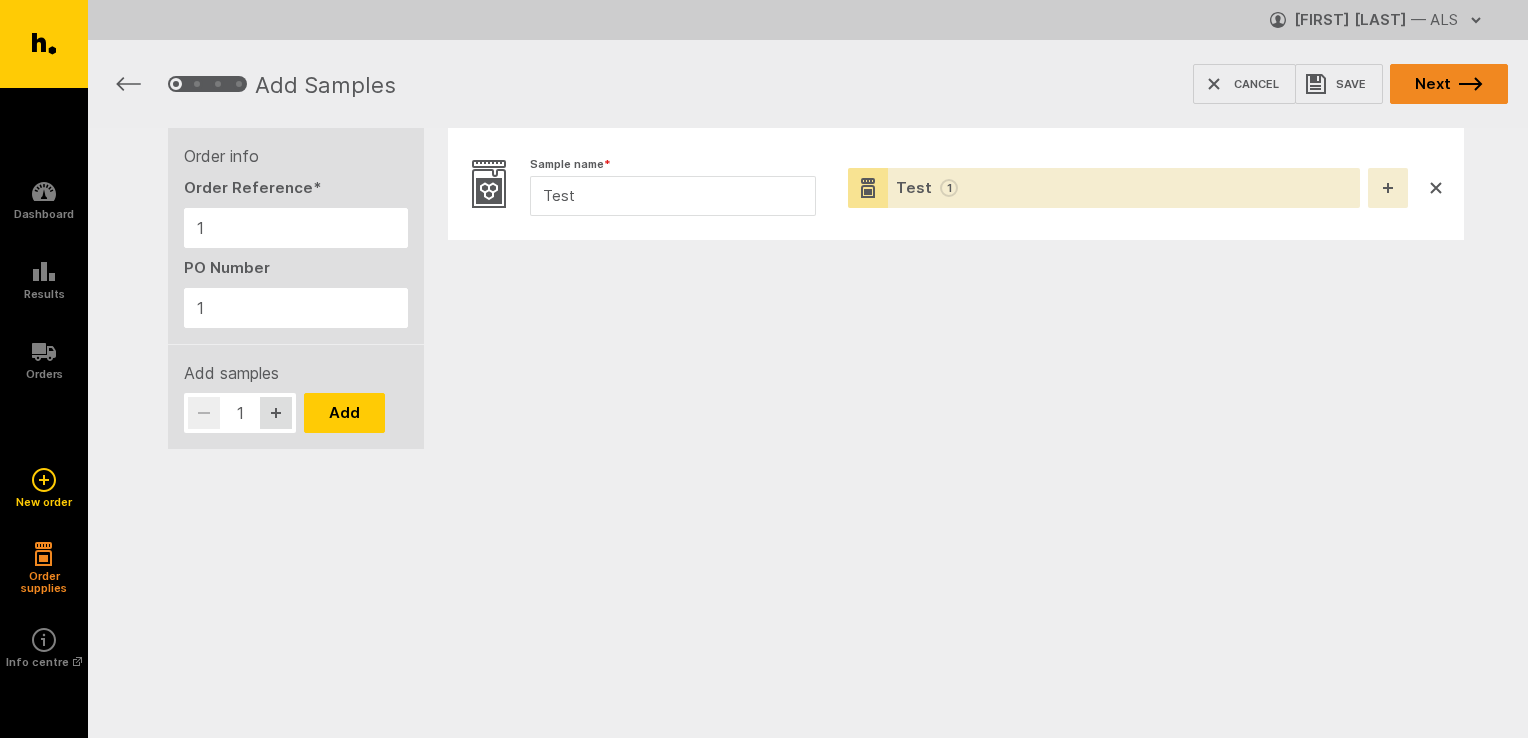 click 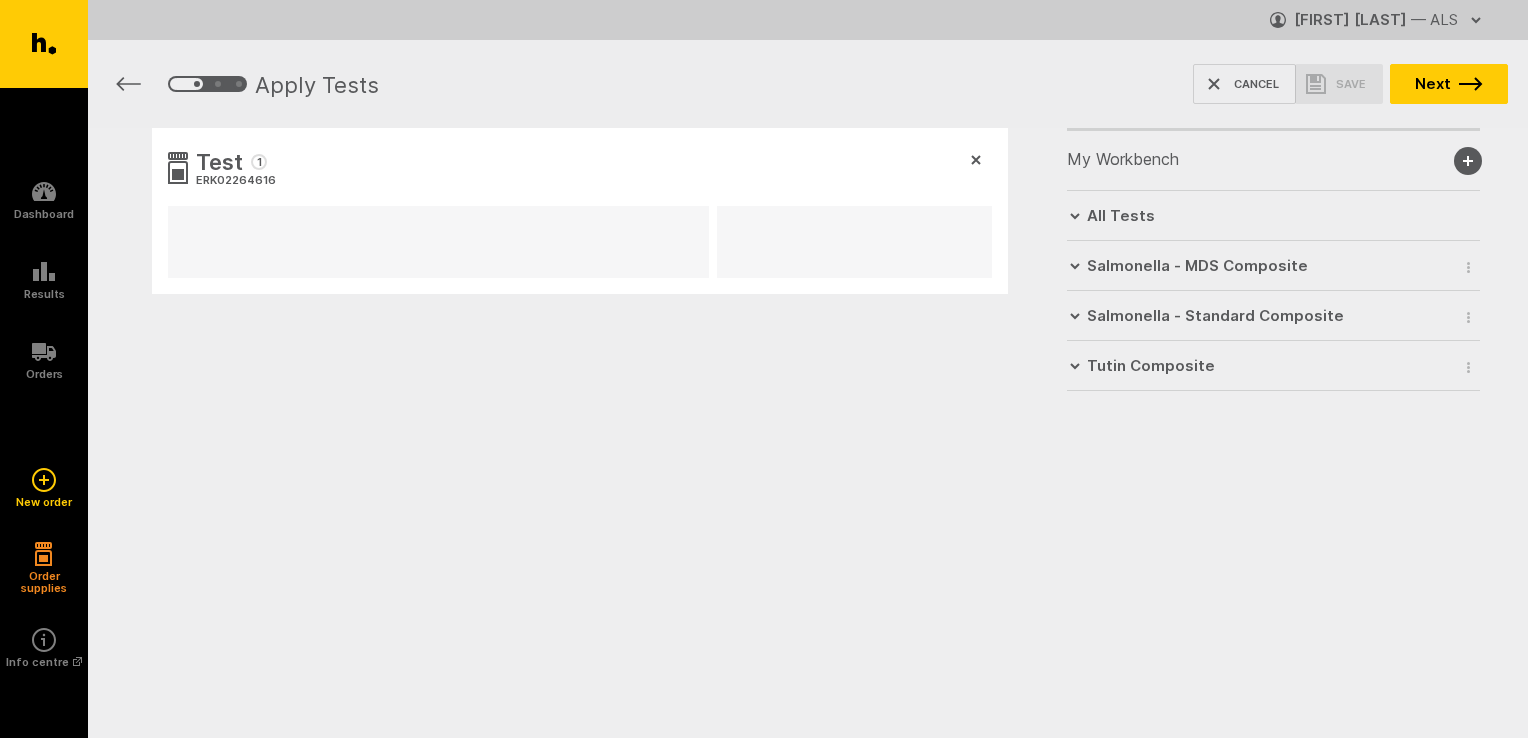 scroll, scrollTop: 0, scrollLeft: 0, axis: both 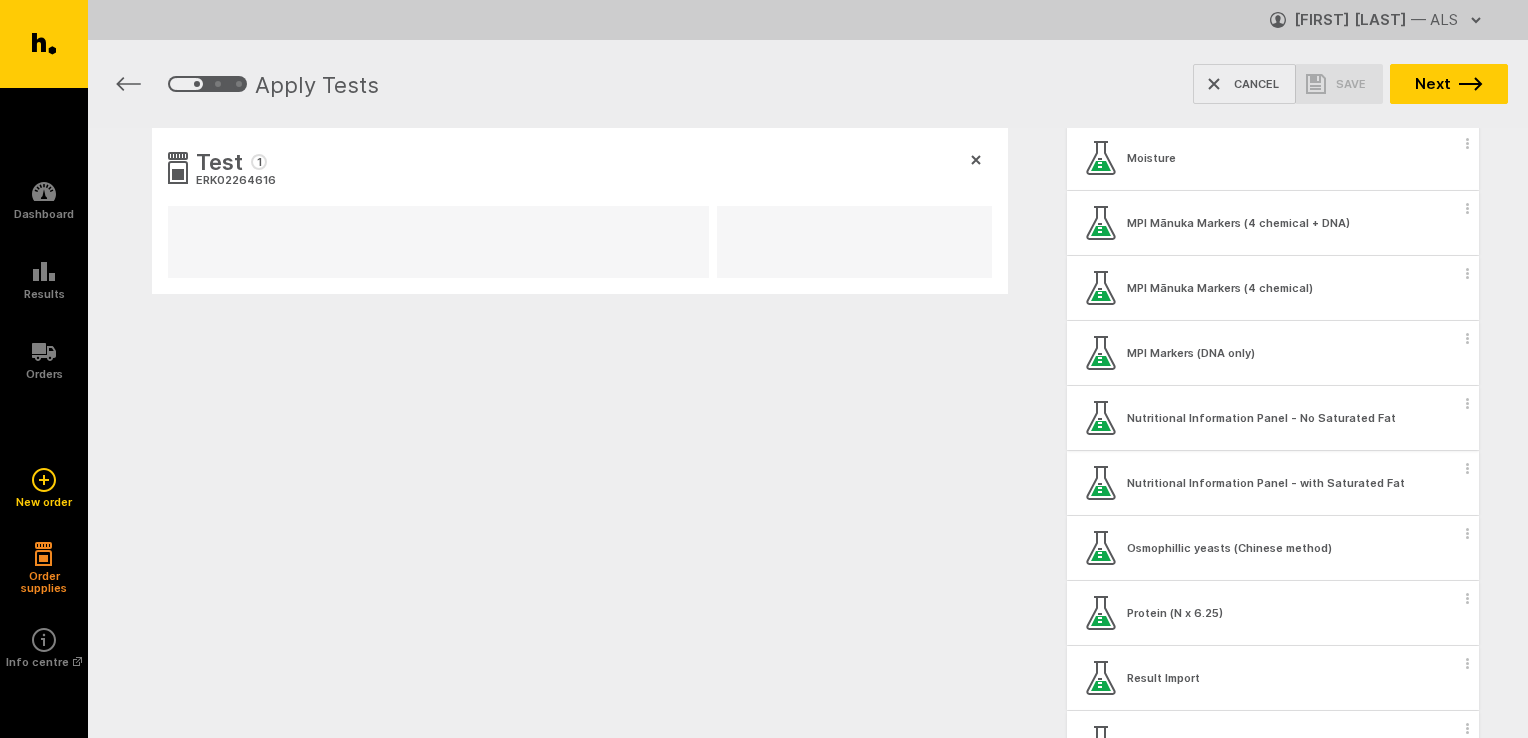 click 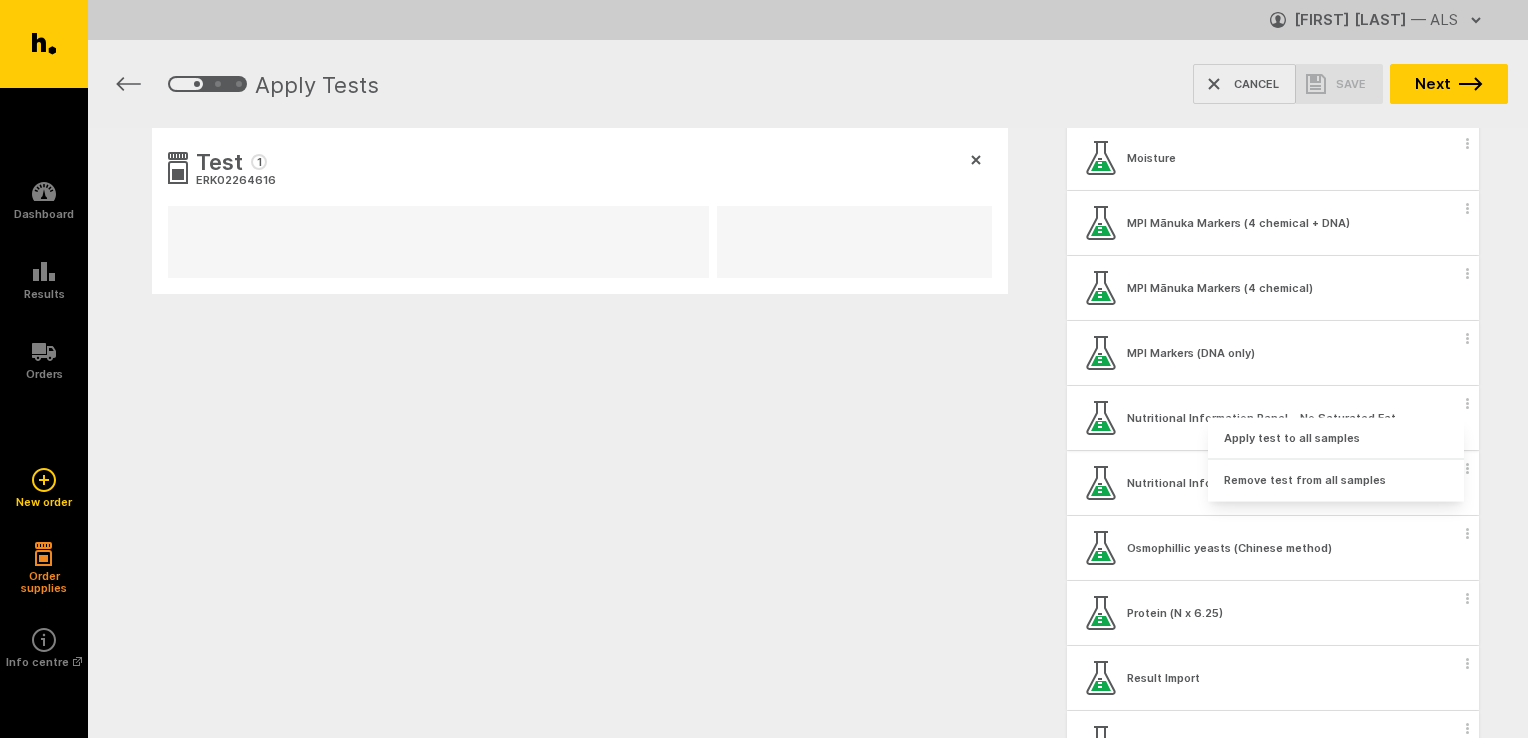 click on "Nutritional Information Panel - No Saturated Fat" at bounding box center [1261, 418] 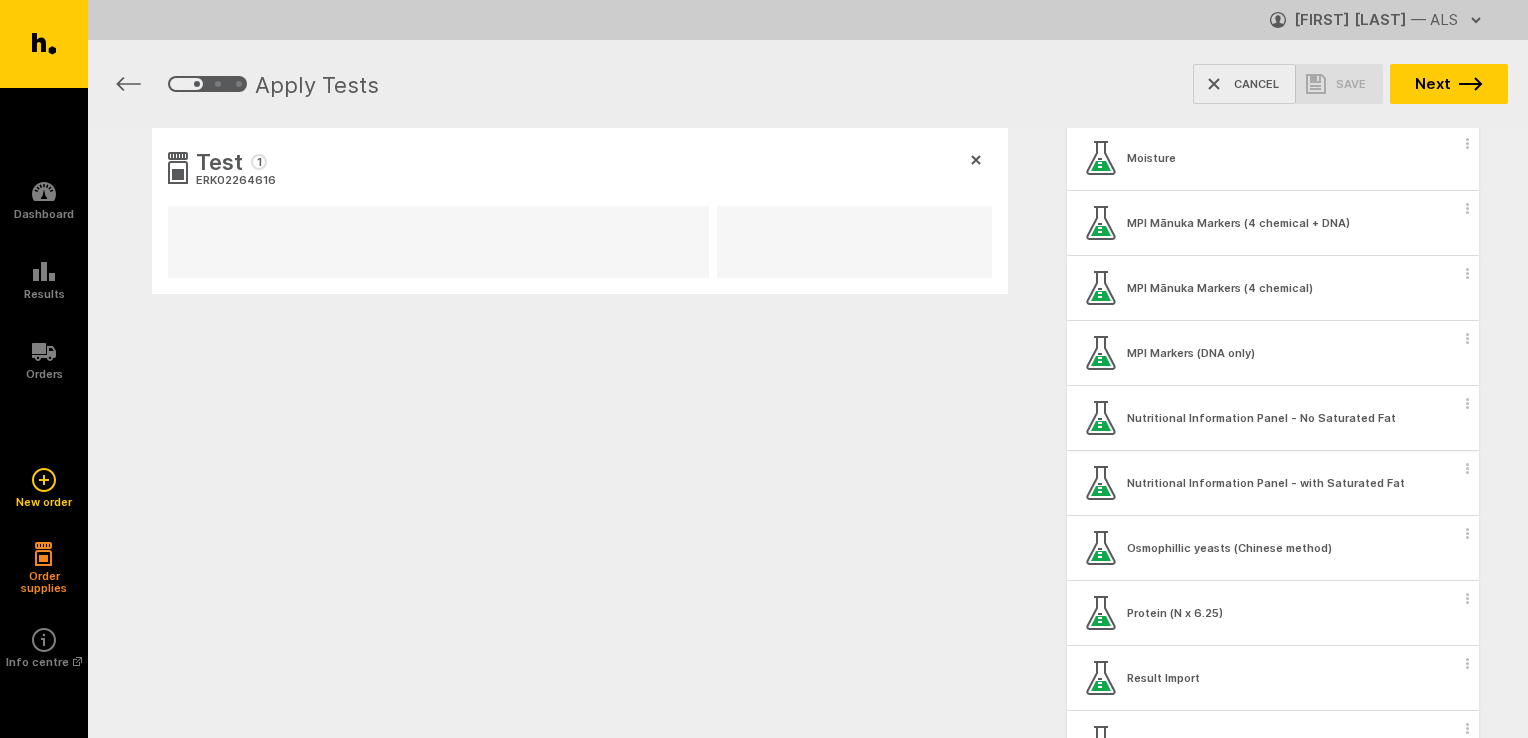 click on "Nutritional Information Panel - No Saturated Fat" at bounding box center (1261, 418) 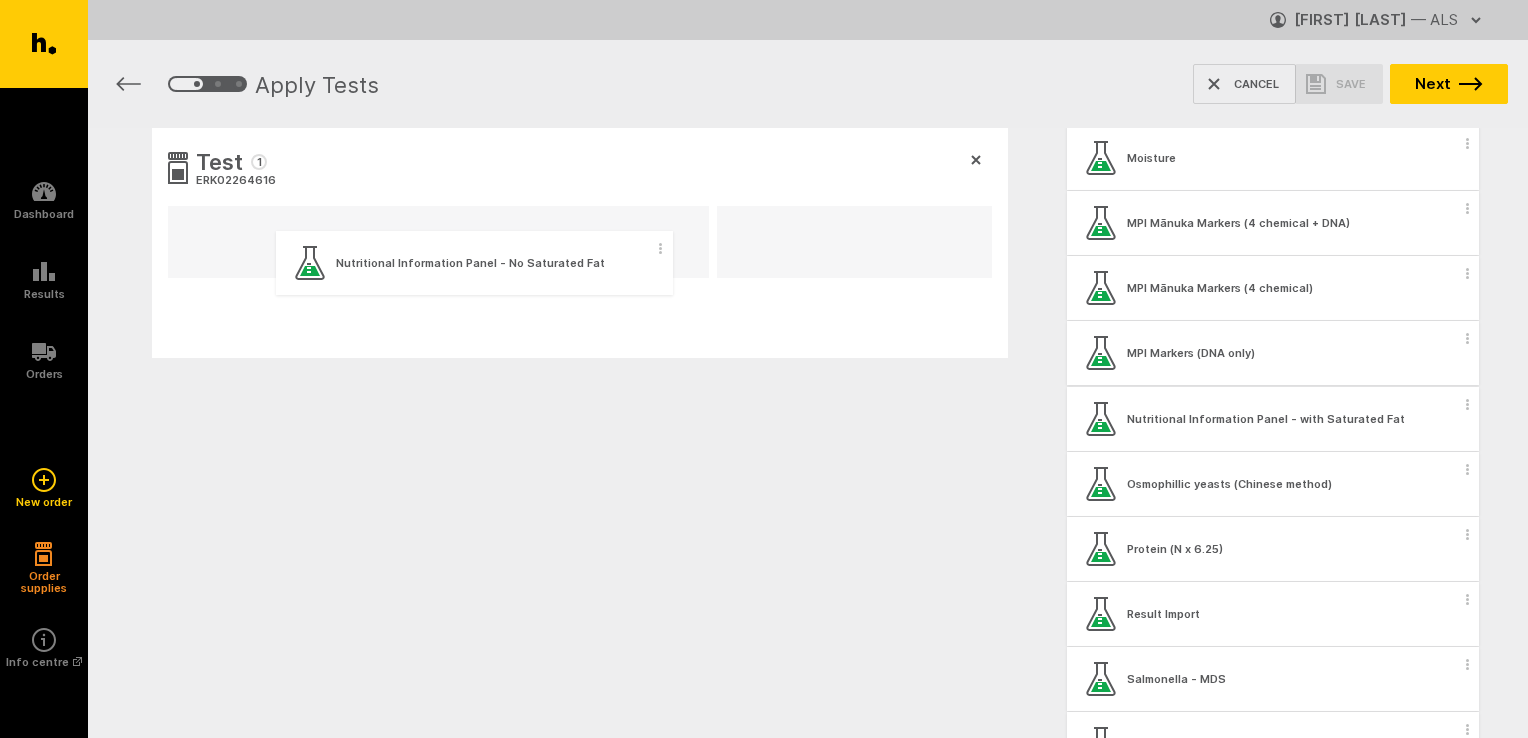 drag, startPoint x: 1127, startPoint y: 420, endPoint x: 332, endPoint y: 266, distance: 809.7784 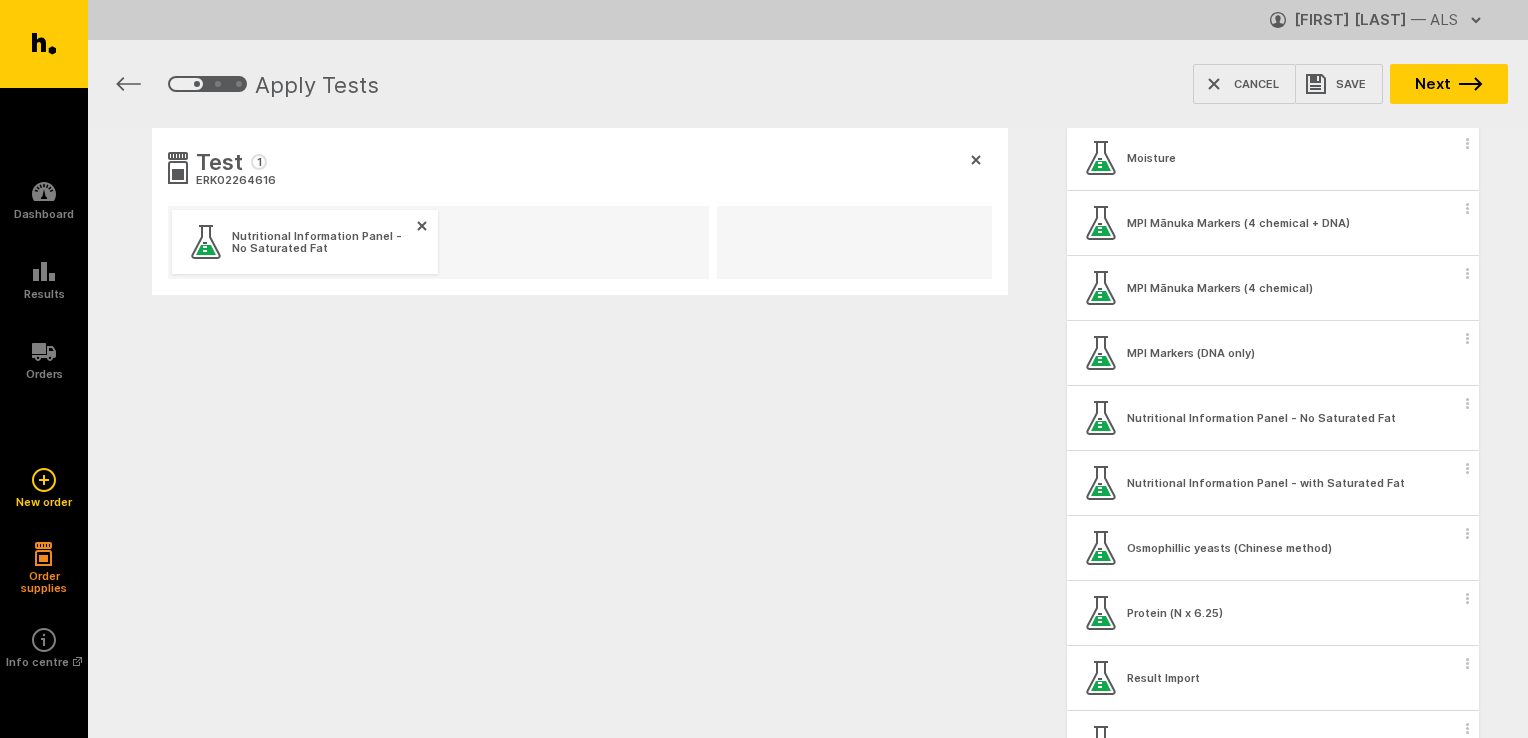 click on "Nutritional Information Panel - No Saturated Fat" at bounding box center [319, 242] 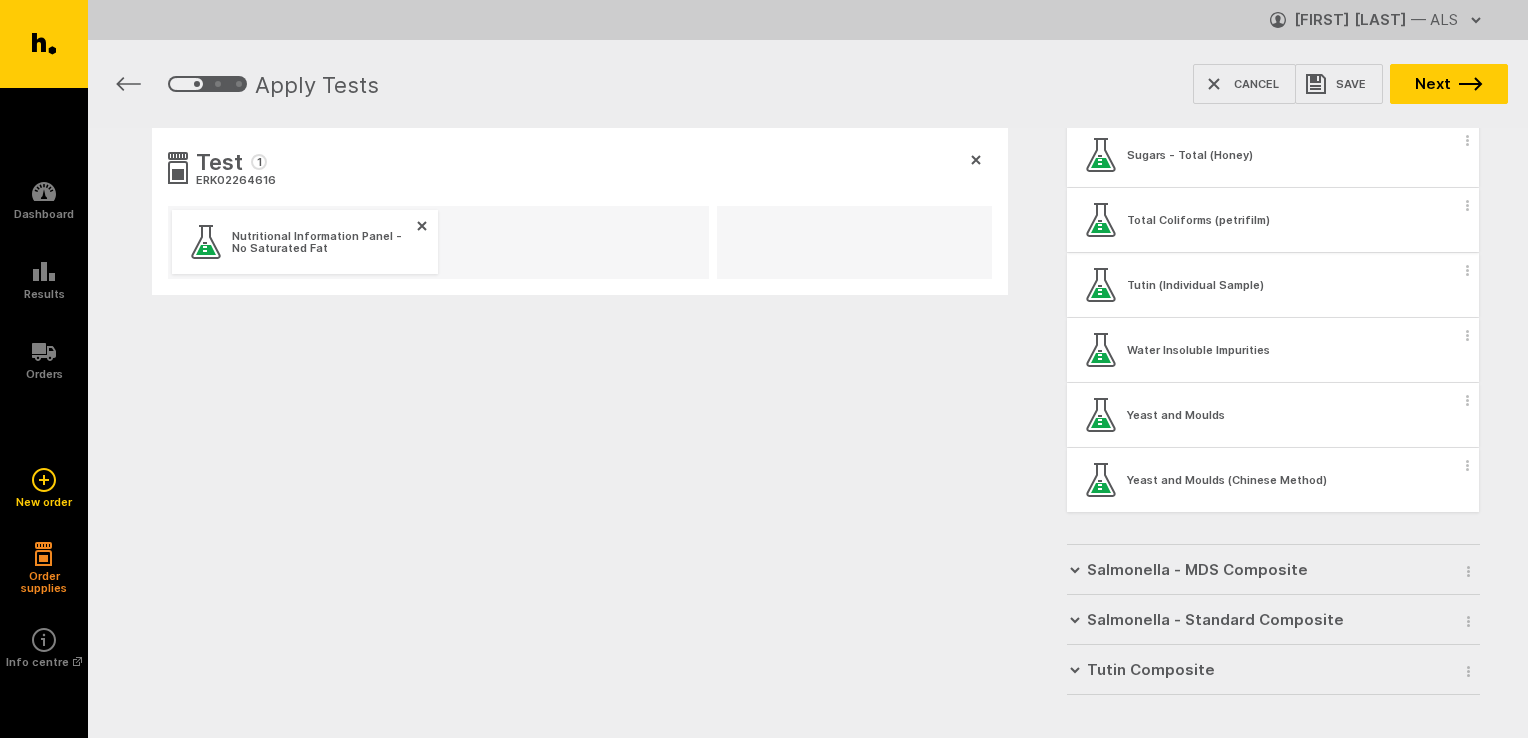 scroll, scrollTop: 2932, scrollLeft: 0, axis: vertical 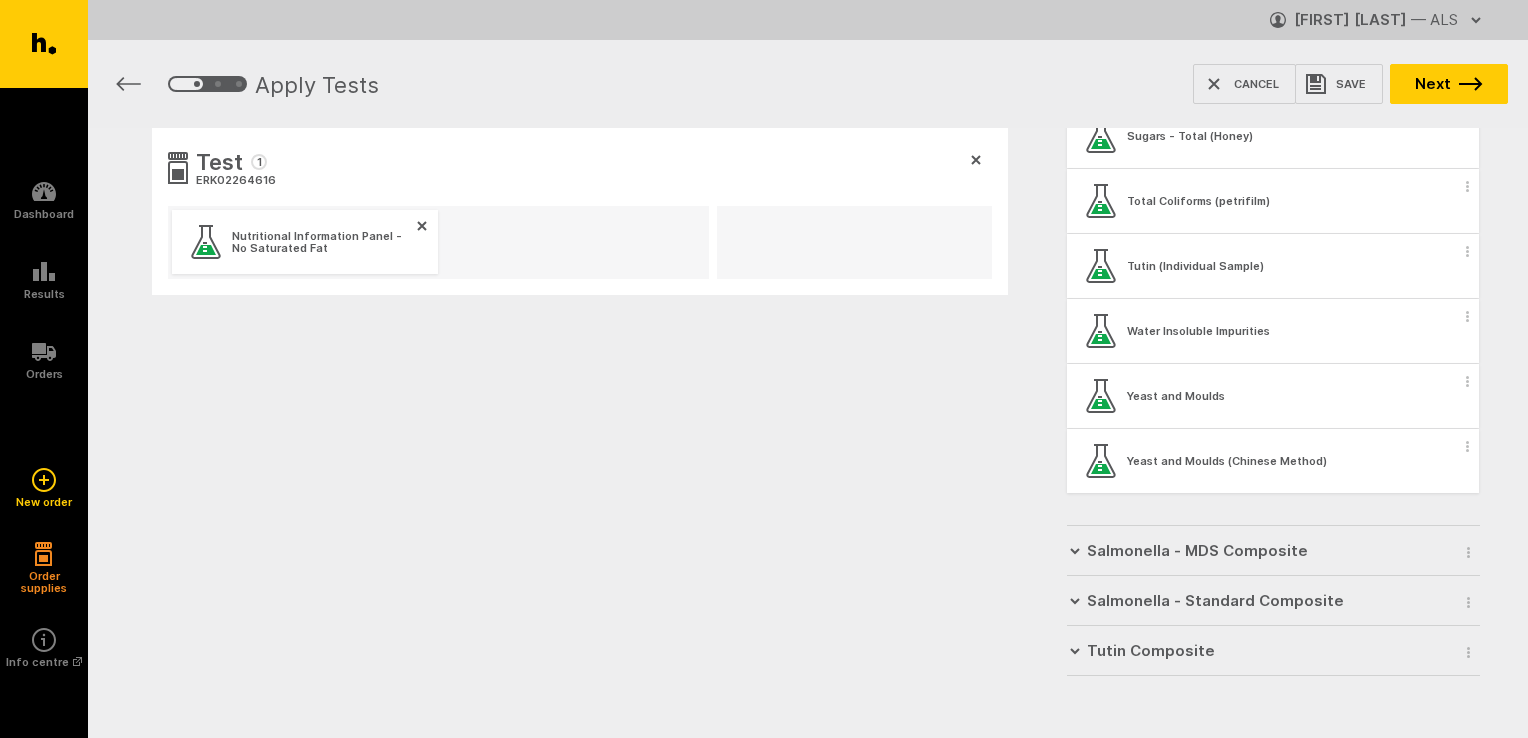 click on "Nutritional Information Panel - No Saturated Fat" at bounding box center [319, 242] 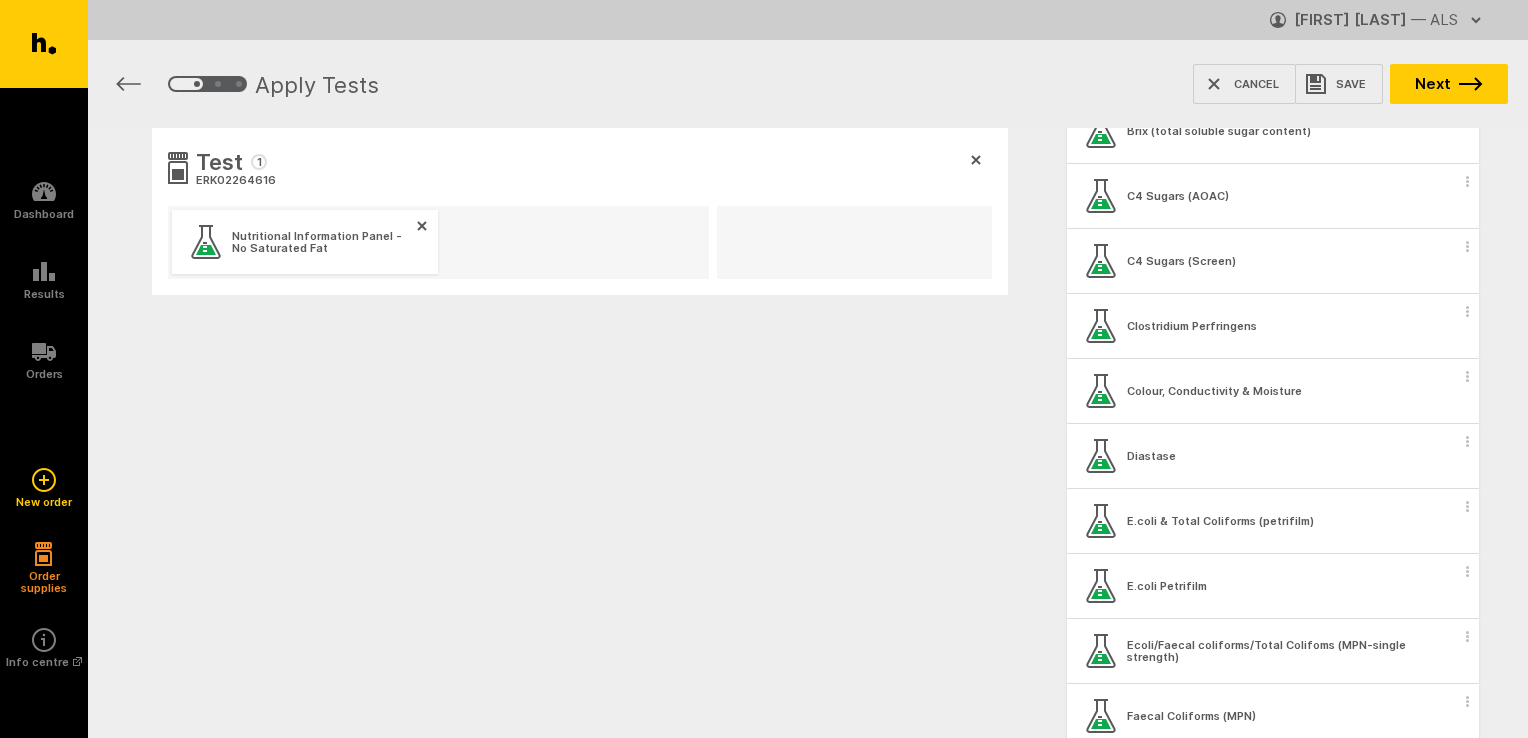 scroll, scrollTop: 0, scrollLeft: 0, axis: both 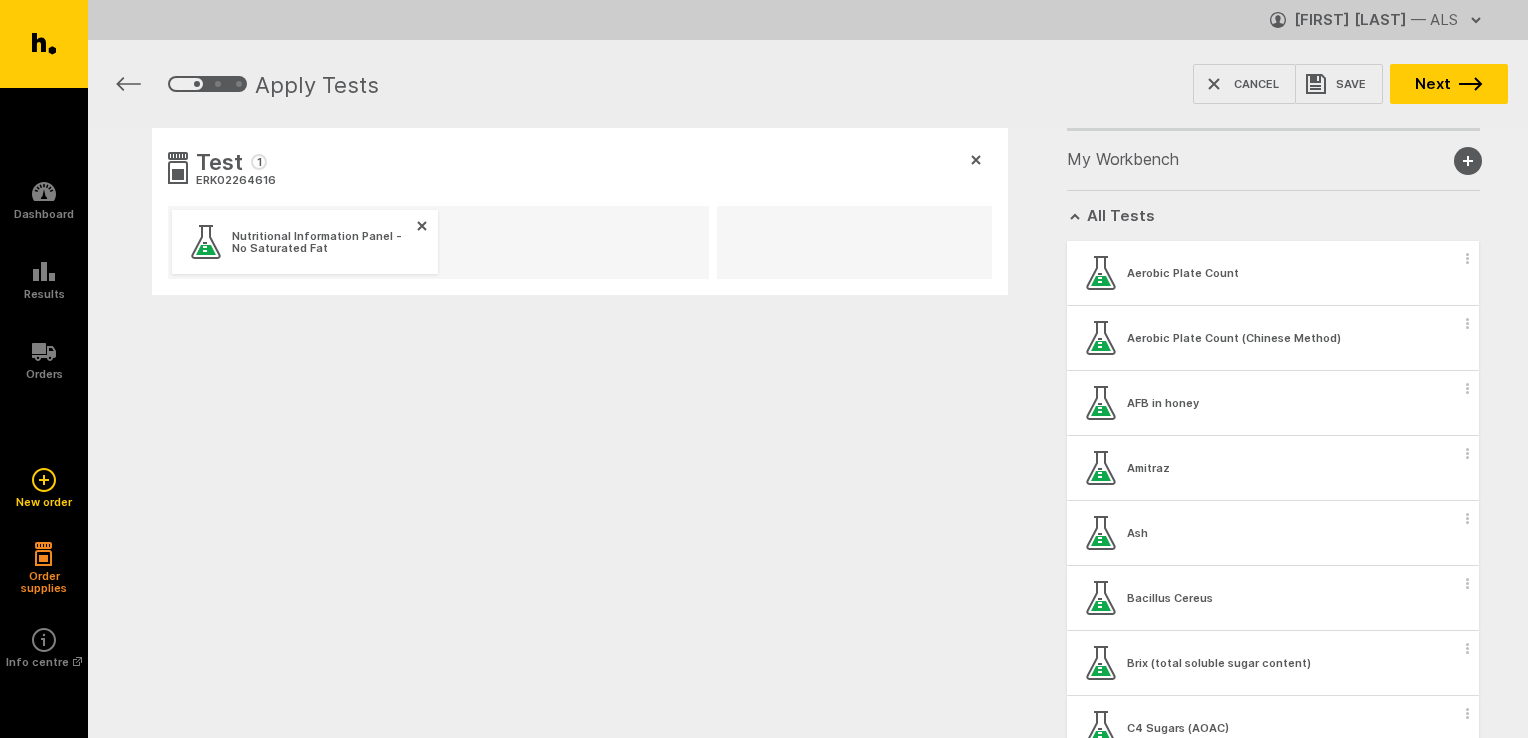 drag, startPoint x: 271, startPoint y: 249, endPoint x: 580, endPoint y: 139, distance: 327.99542 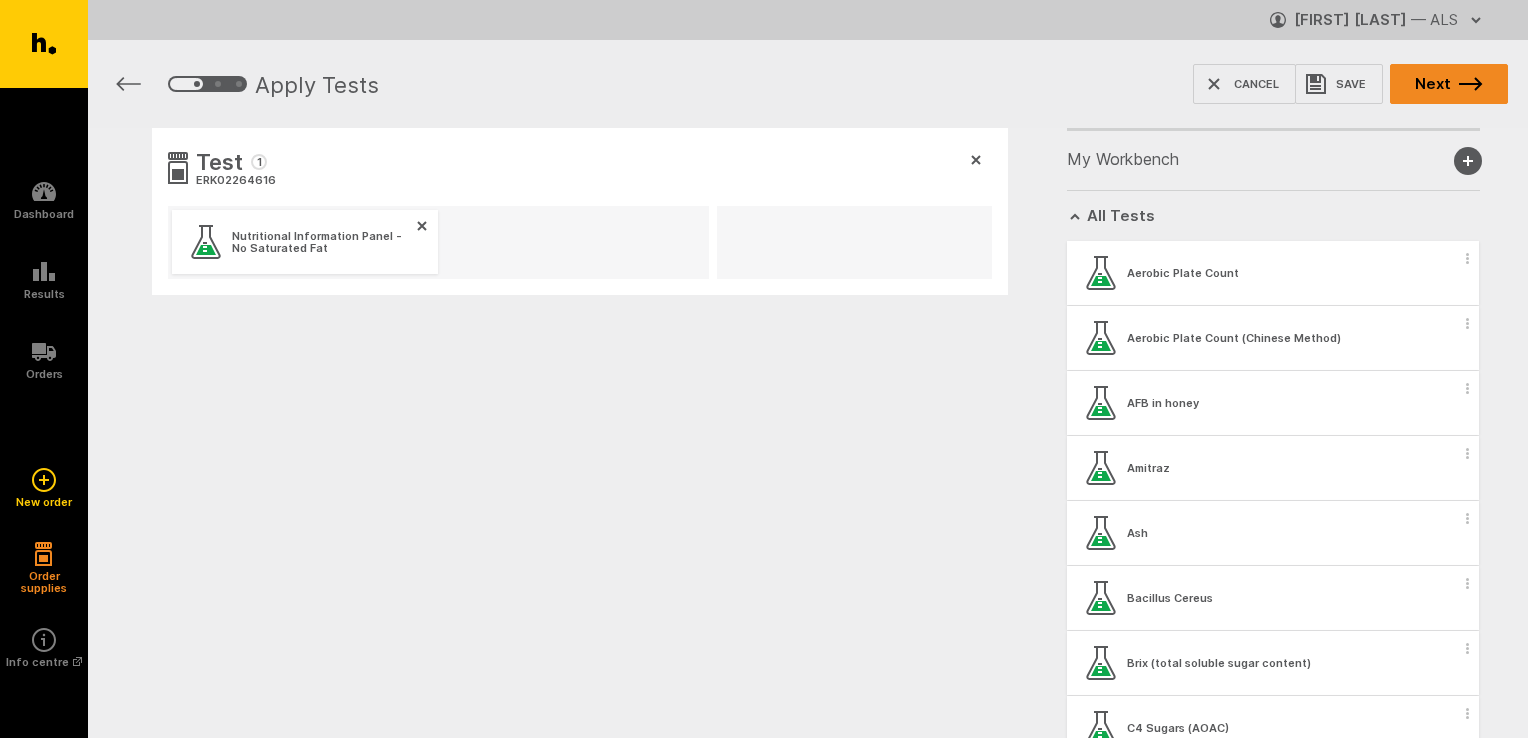 click on "Next" at bounding box center (1449, 84) 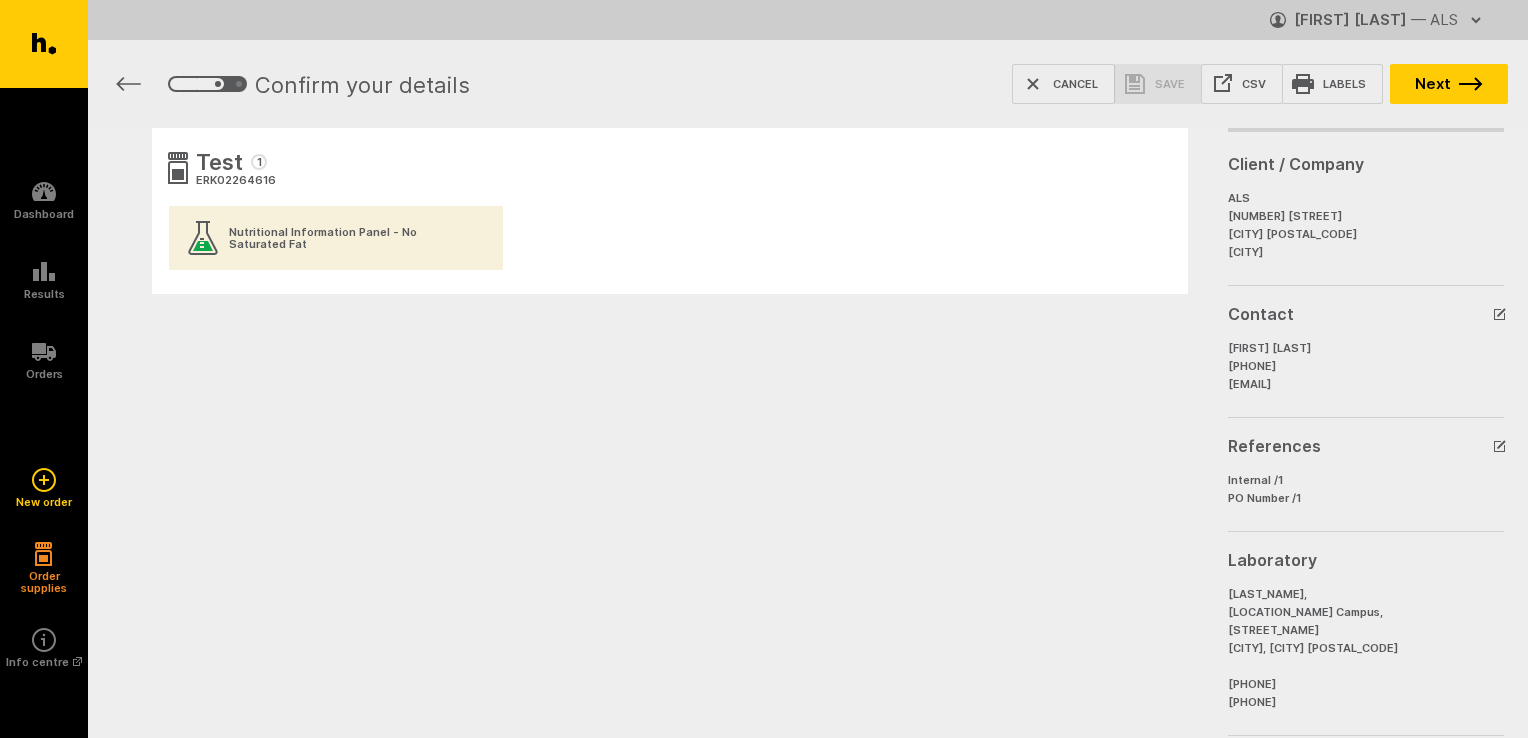 scroll, scrollTop: 0, scrollLeft: 0, axis: both 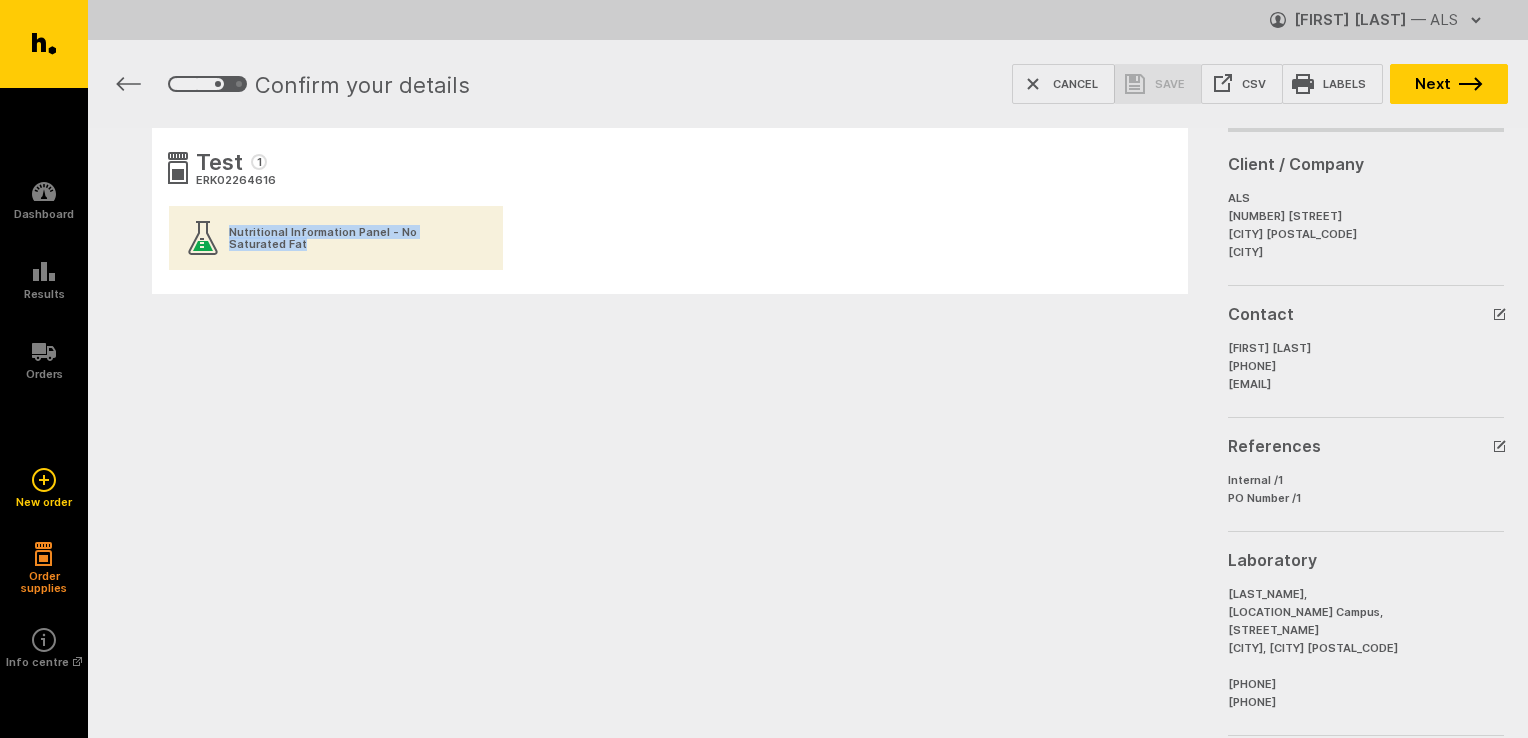 drag, startPoint x: 366, startPoint y: 244, endPoint x: 216, endPoint y: 241, distance: 150.03 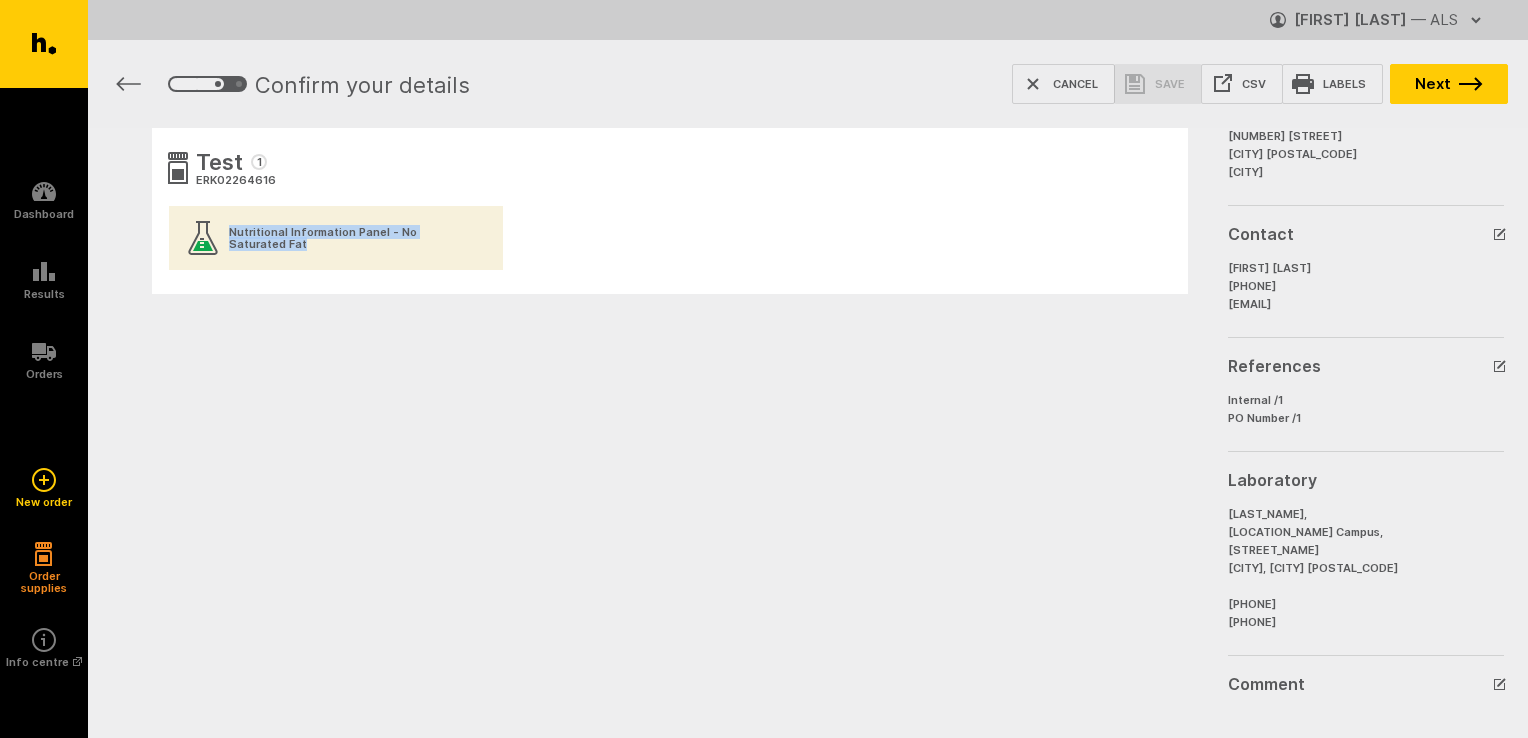 scroll, scrollTop: 183, scrollLeft: 0, axis: vertical 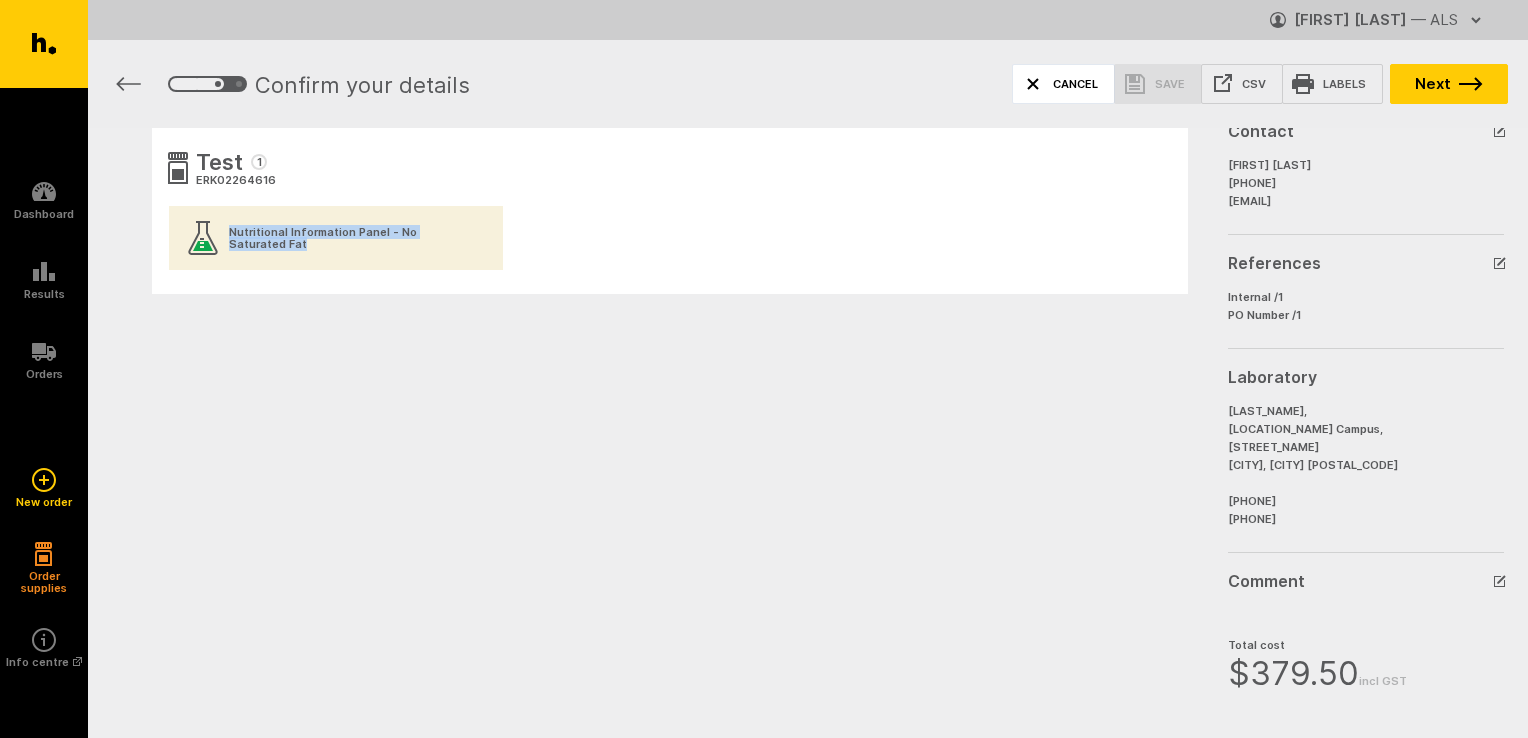 click on "Cancel" at bounding box center (1063, 84) 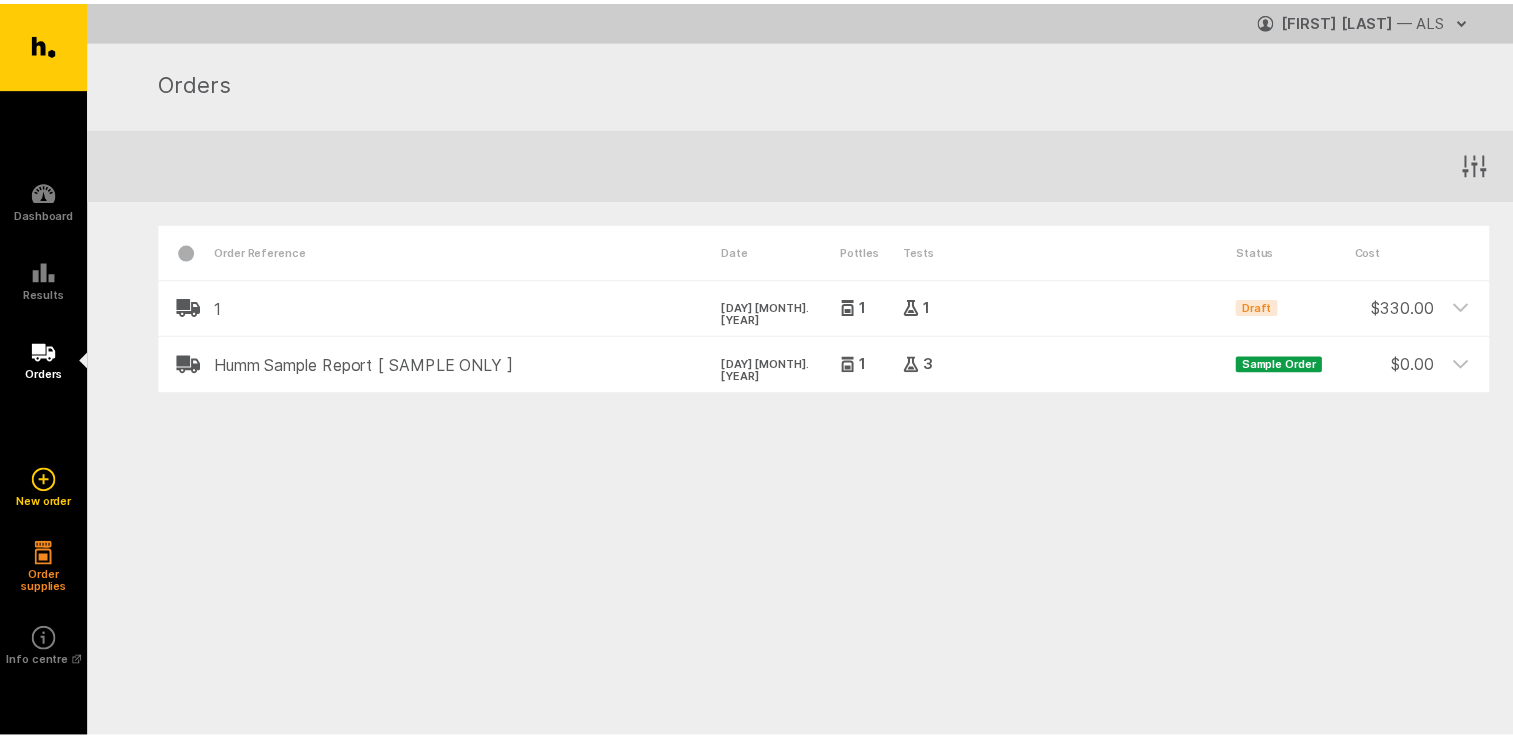 scroll, scrollTop: 0, scrollLeft: 0, axis: both 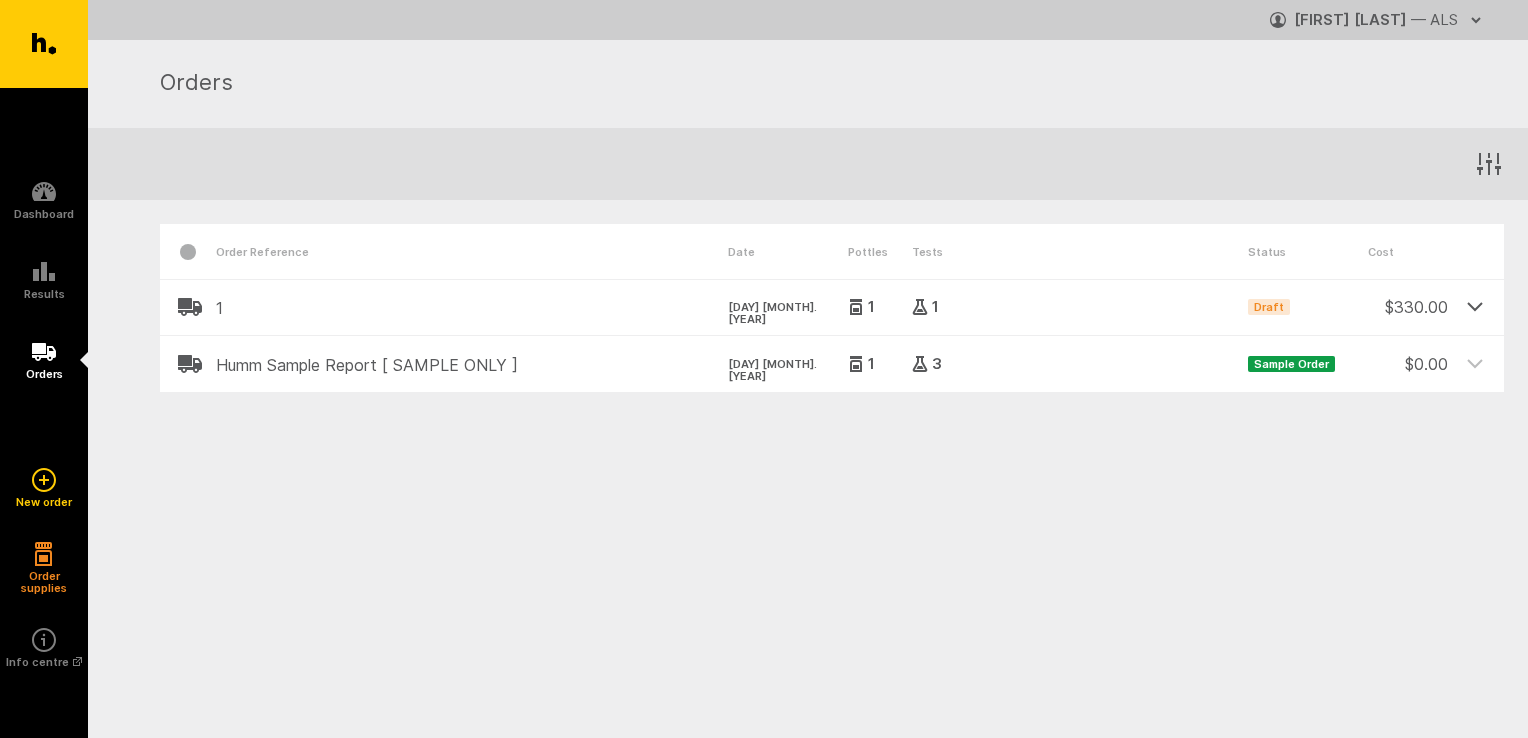 click 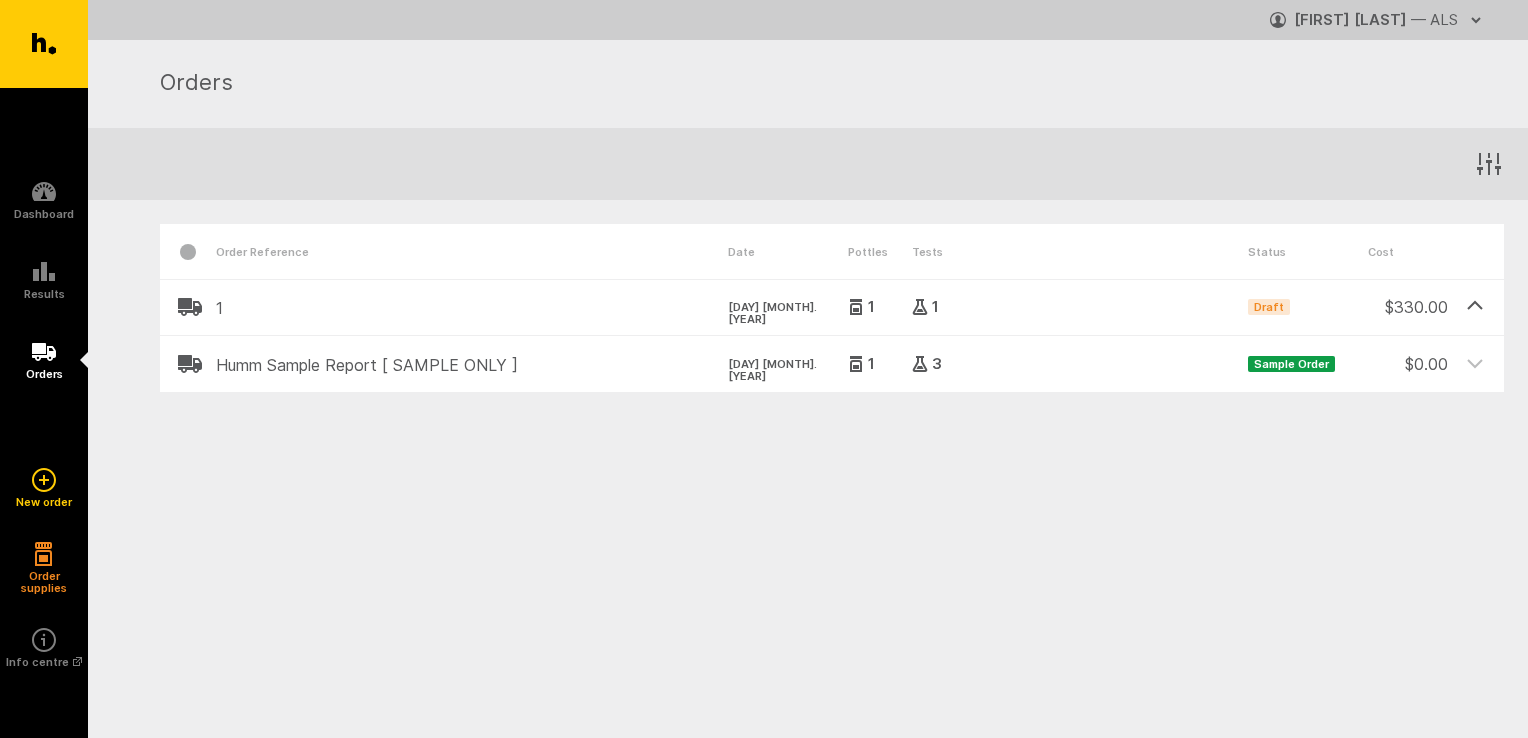 click 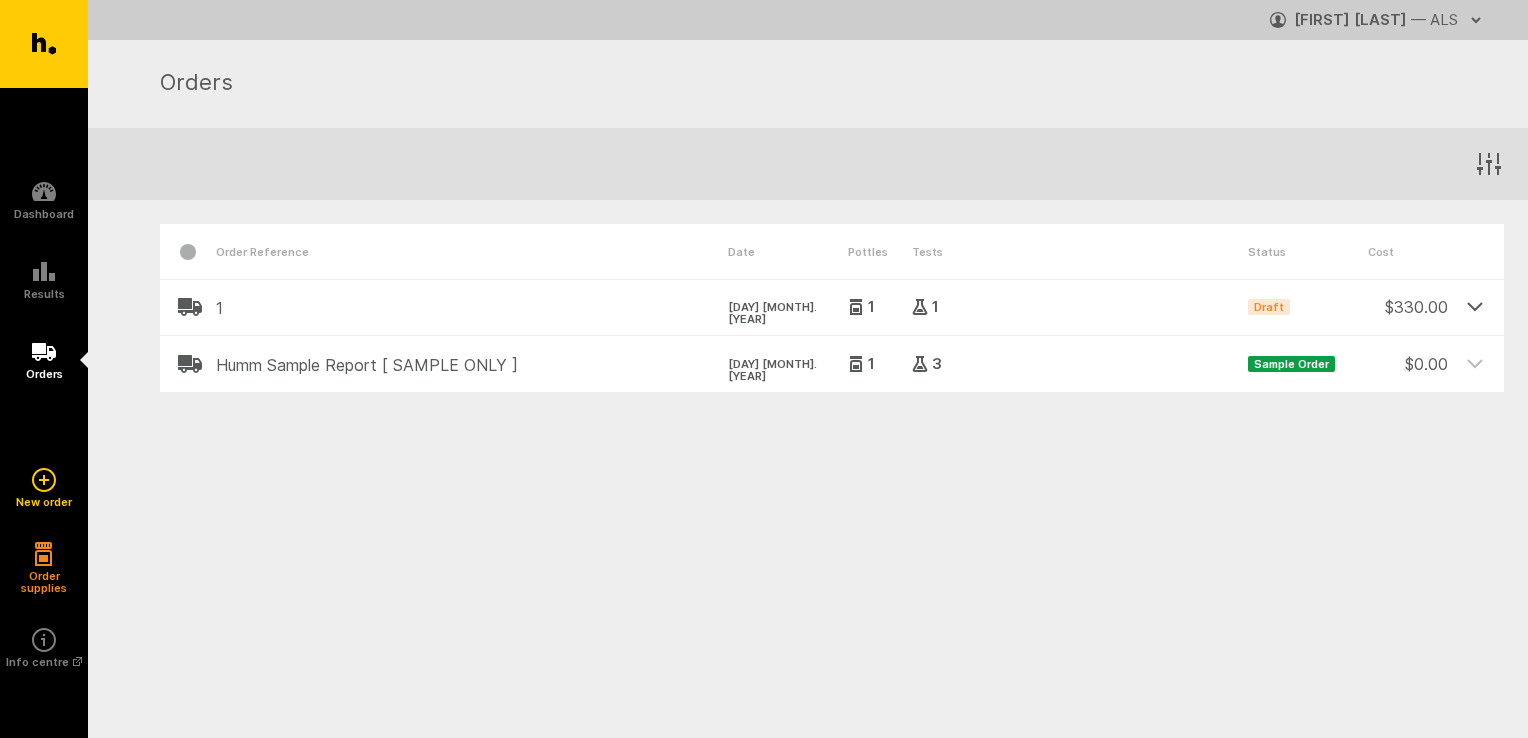 click 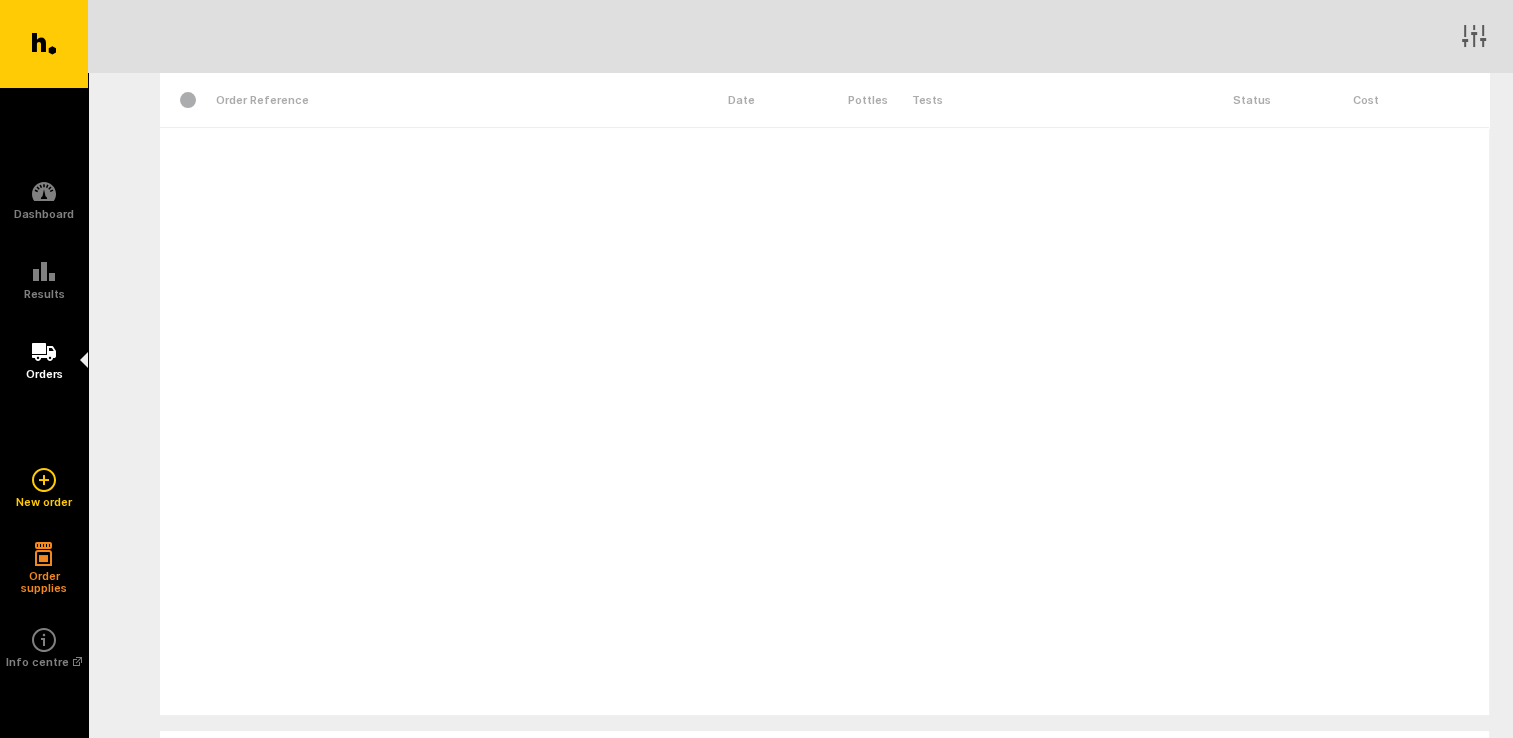 scroll, scrollTop: 466, scrollLeft: 0, axis: vertical 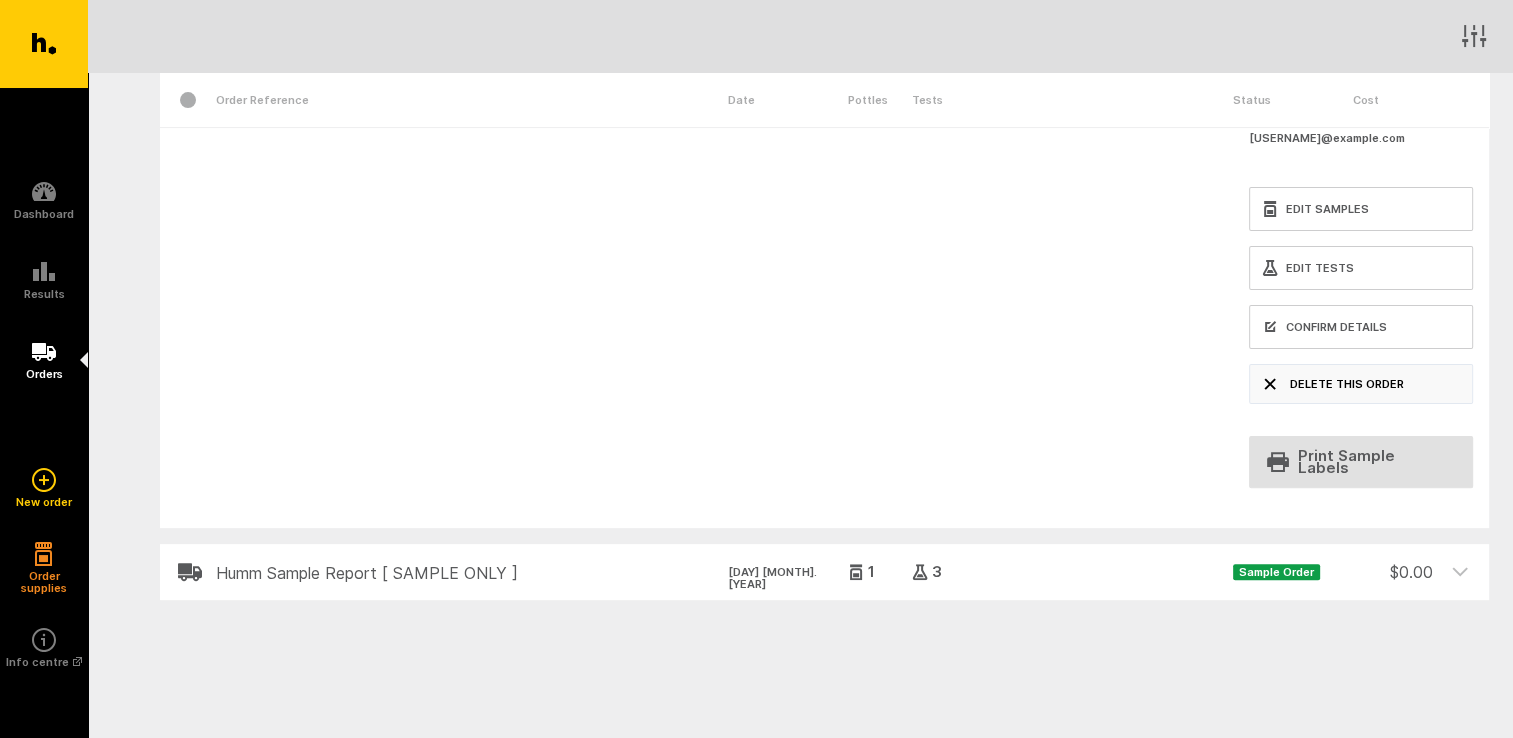 click on "Delete this order" at bounding box center (1361, 384) 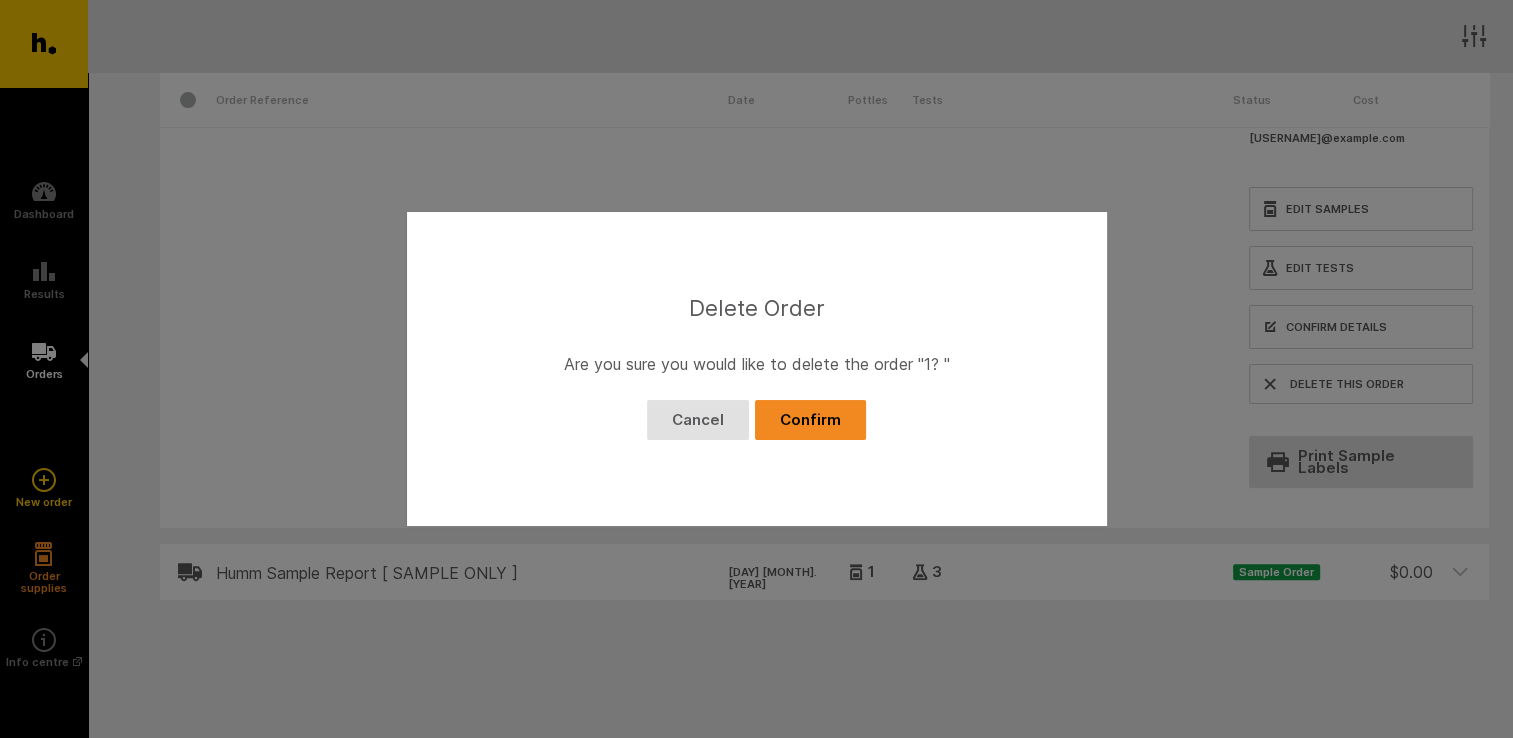 click on "Confirm" at bounding box center (810, 420) 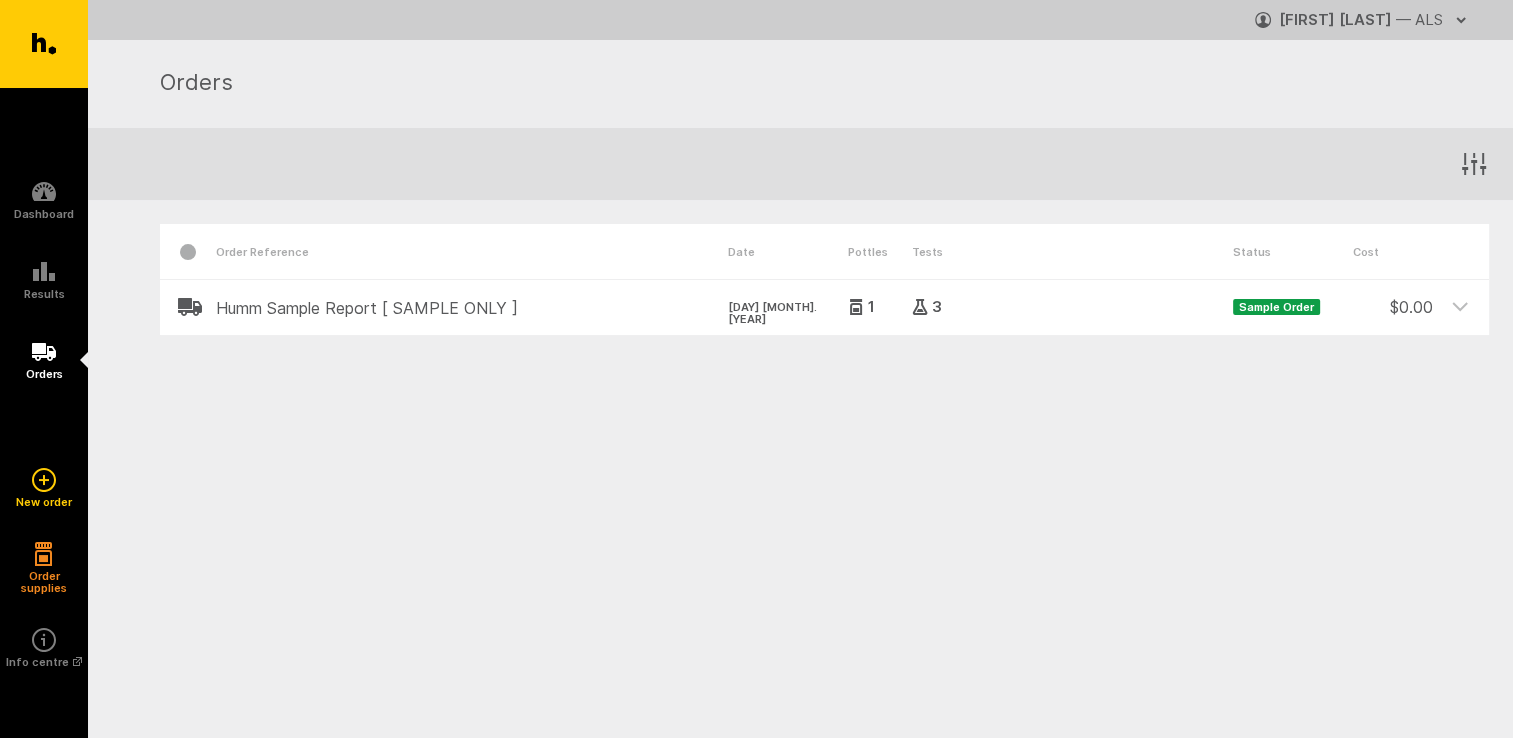 scroll, scrollTop: 0, scrollLeft: 0, axis: both 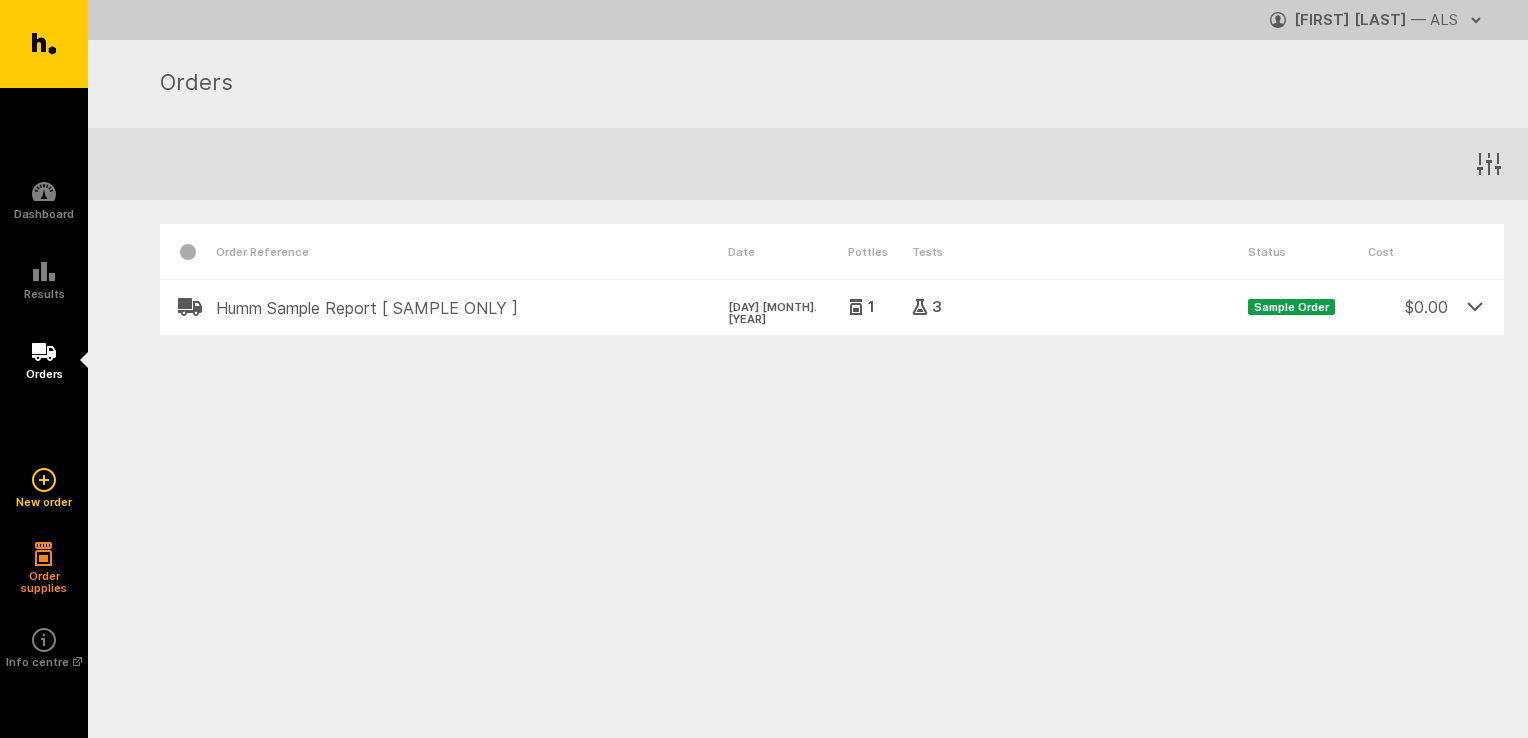 click 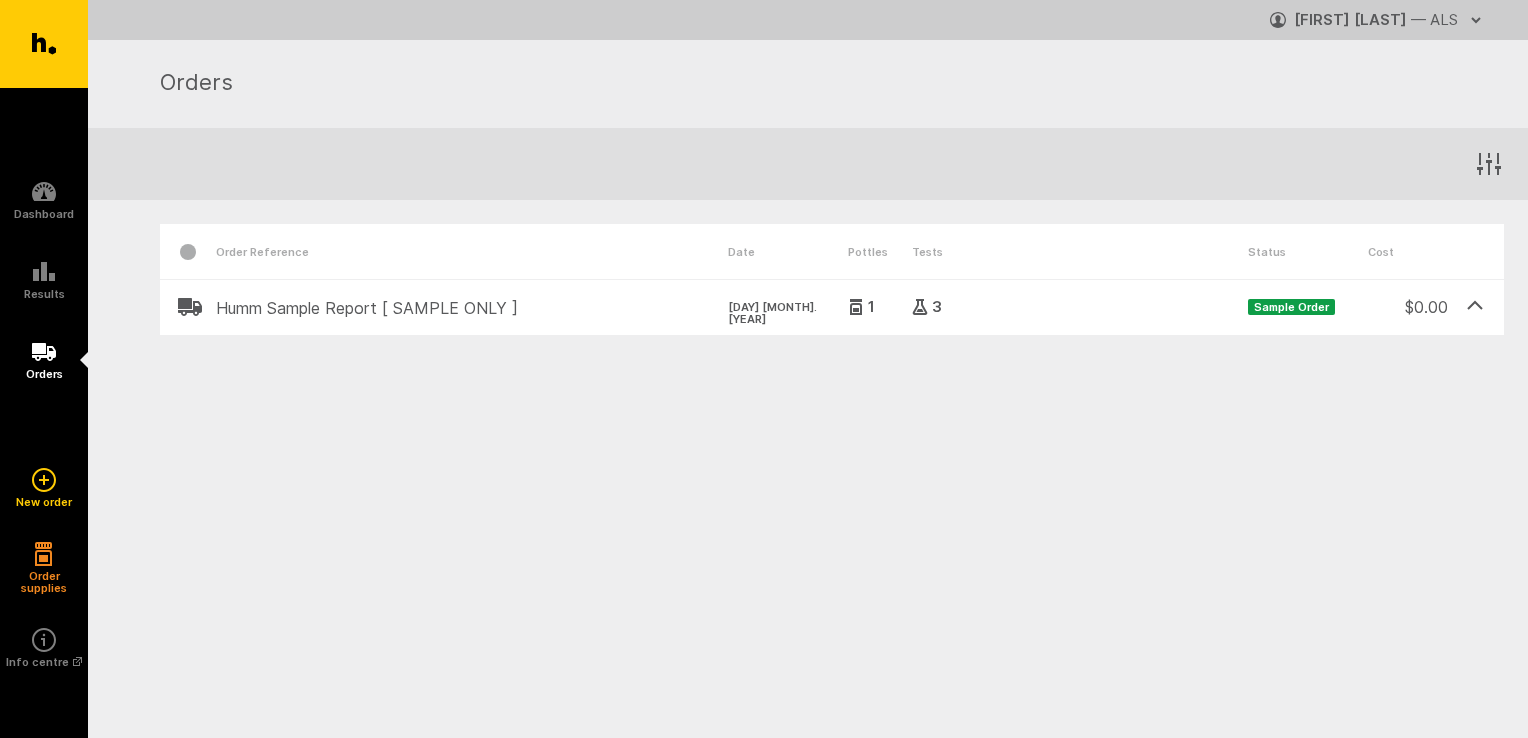 click on "$ 0.00" at bounding box center (1408, 299) 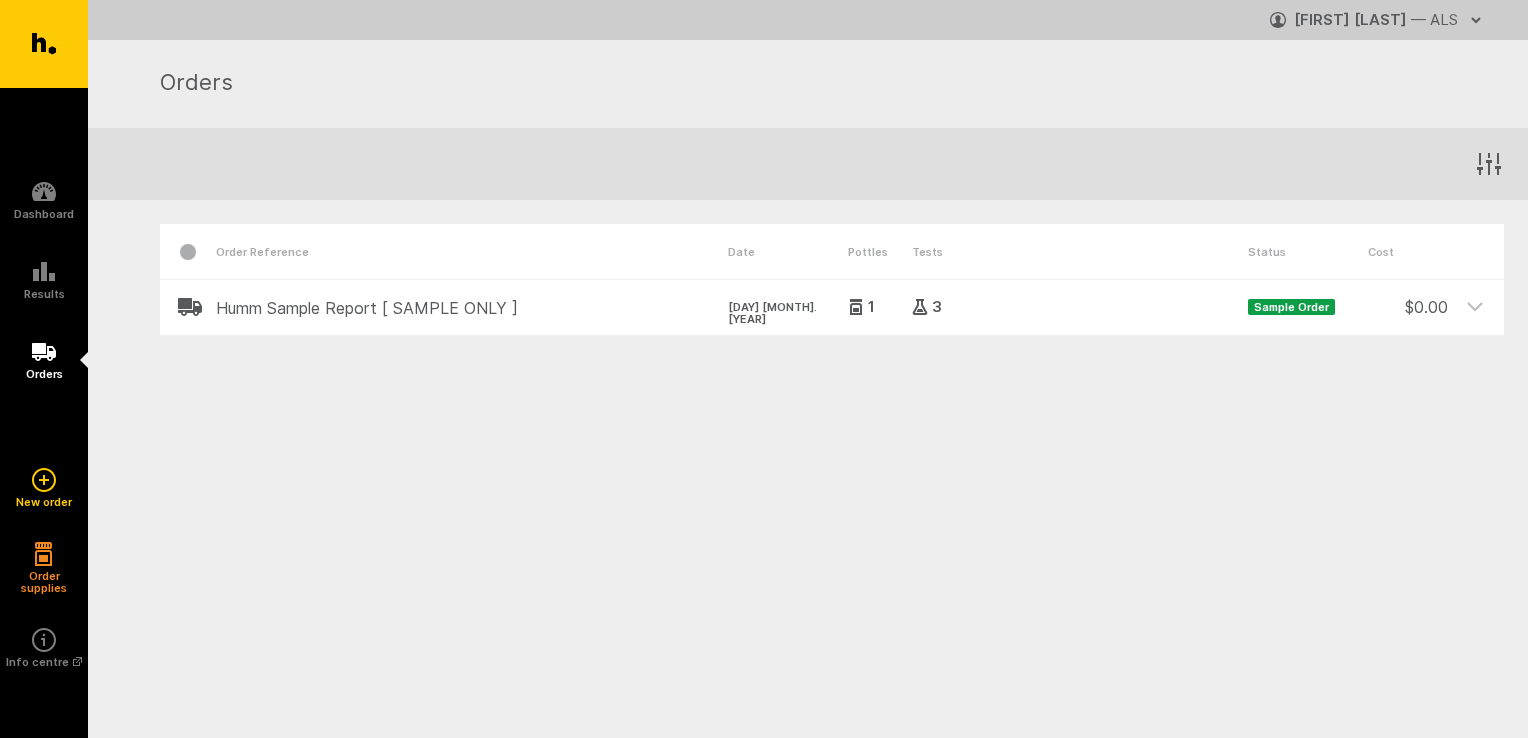 click on "3" at bounding box center [1080, 307] 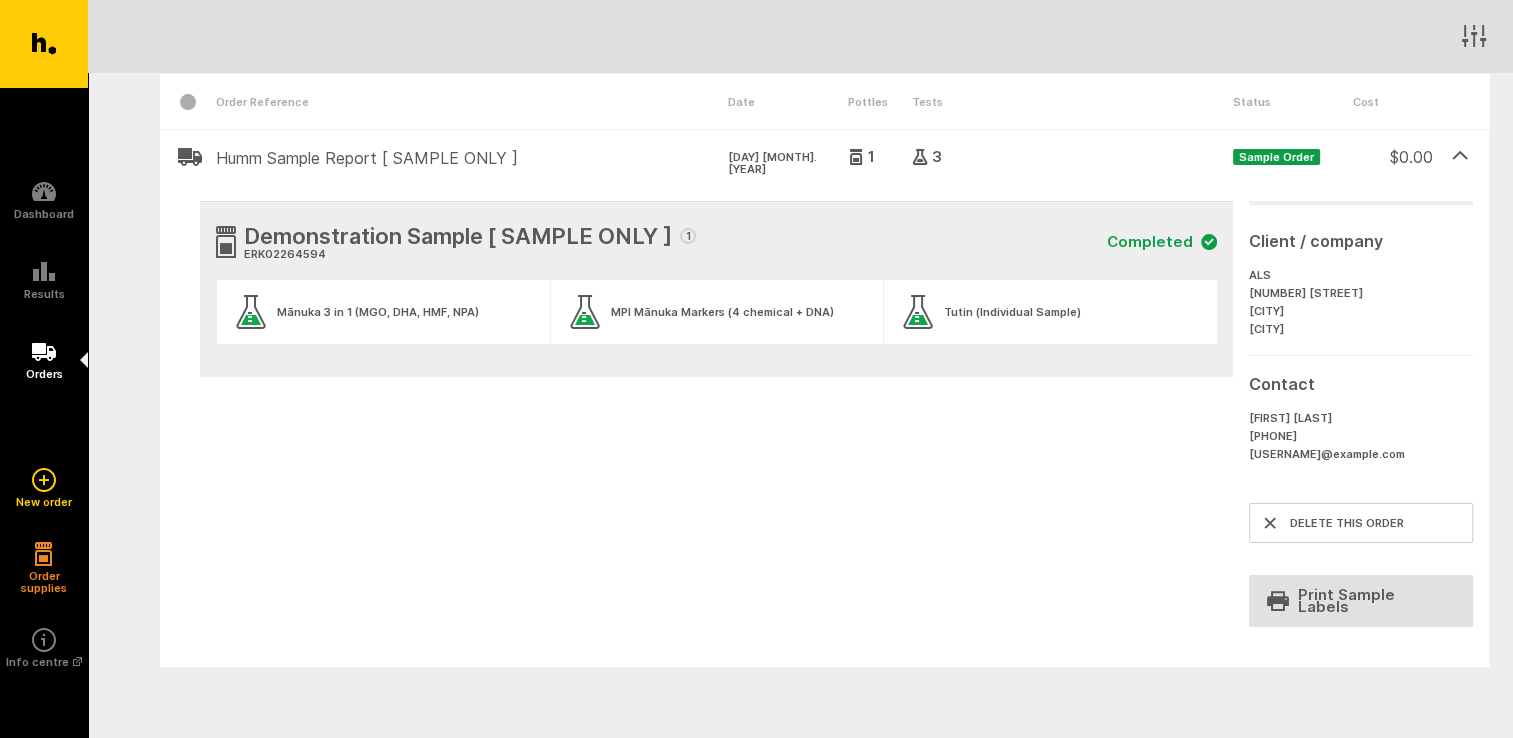 scroll, scrollTop: 233, scrollLeft: 0, axis: vertical 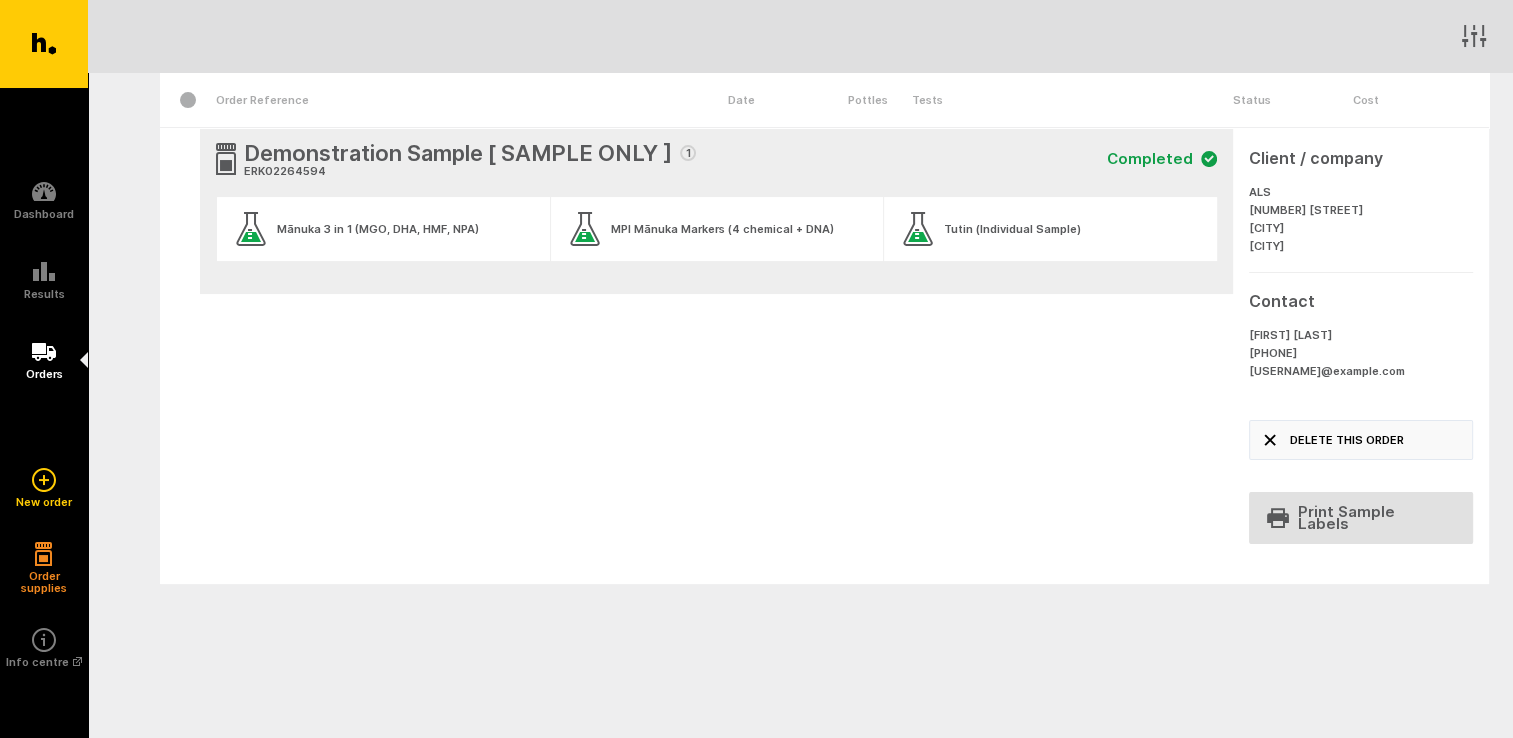 click on "Delete this order" at bounding box center (1361, 440) 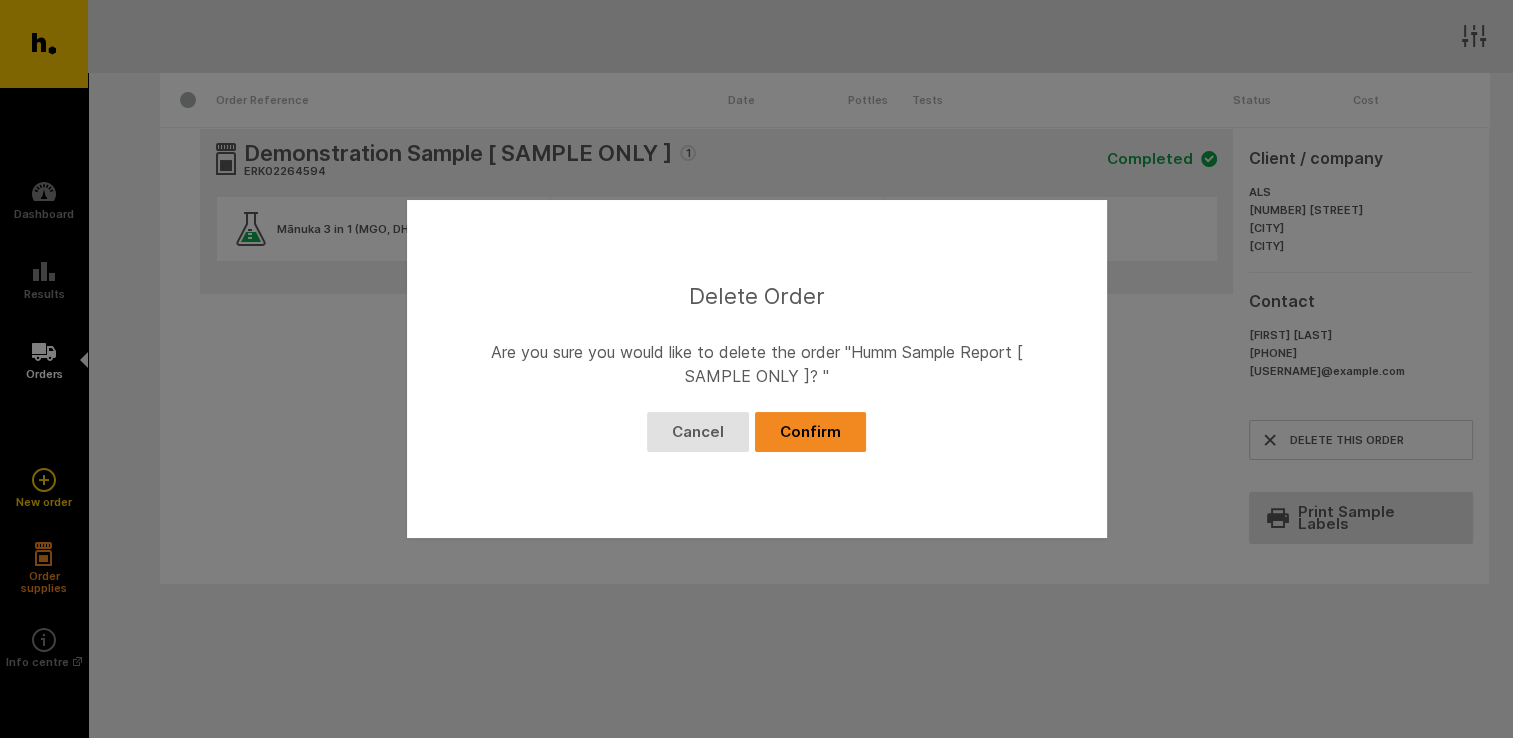 click on "Confirm" at bounding box center [810, 432] 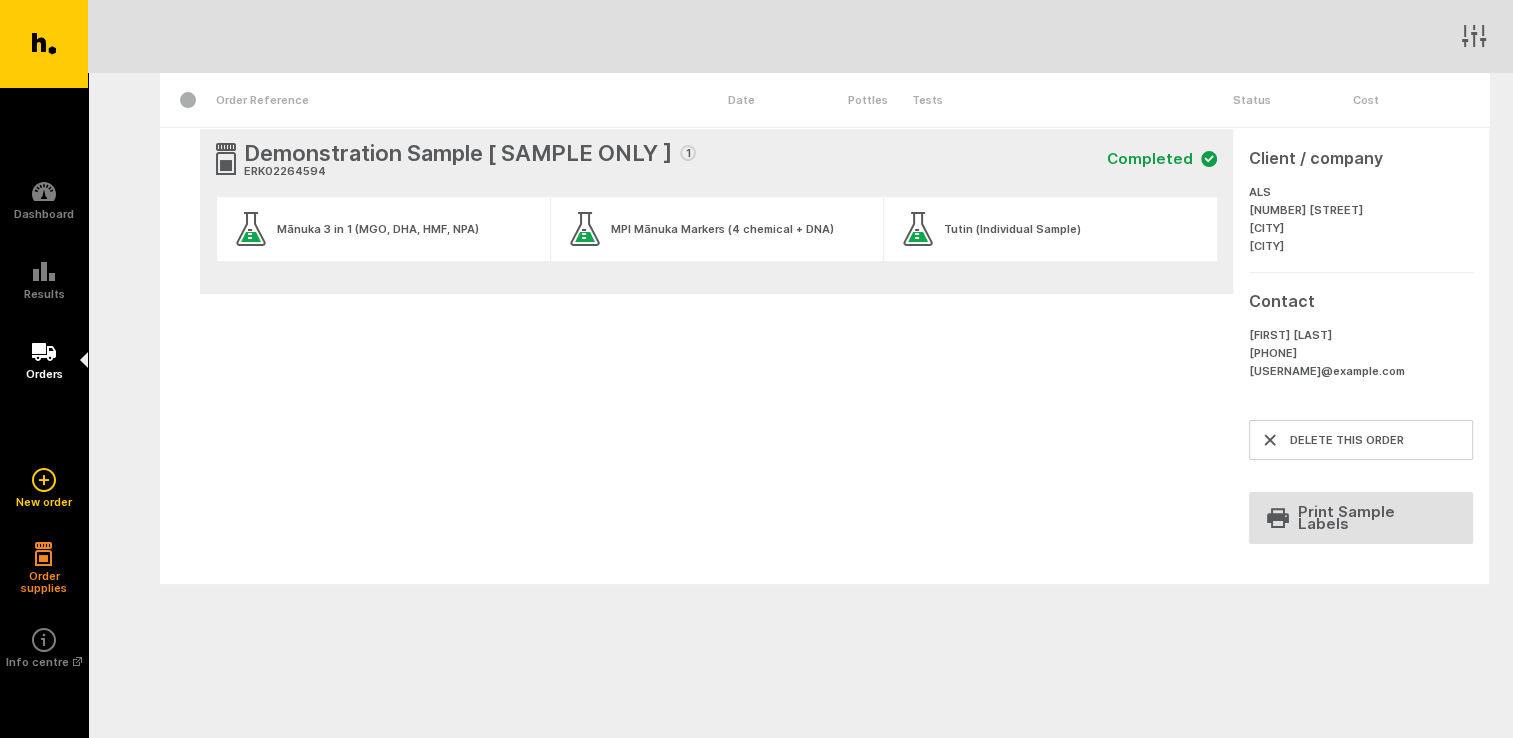 click at bounding box center [824, 36] 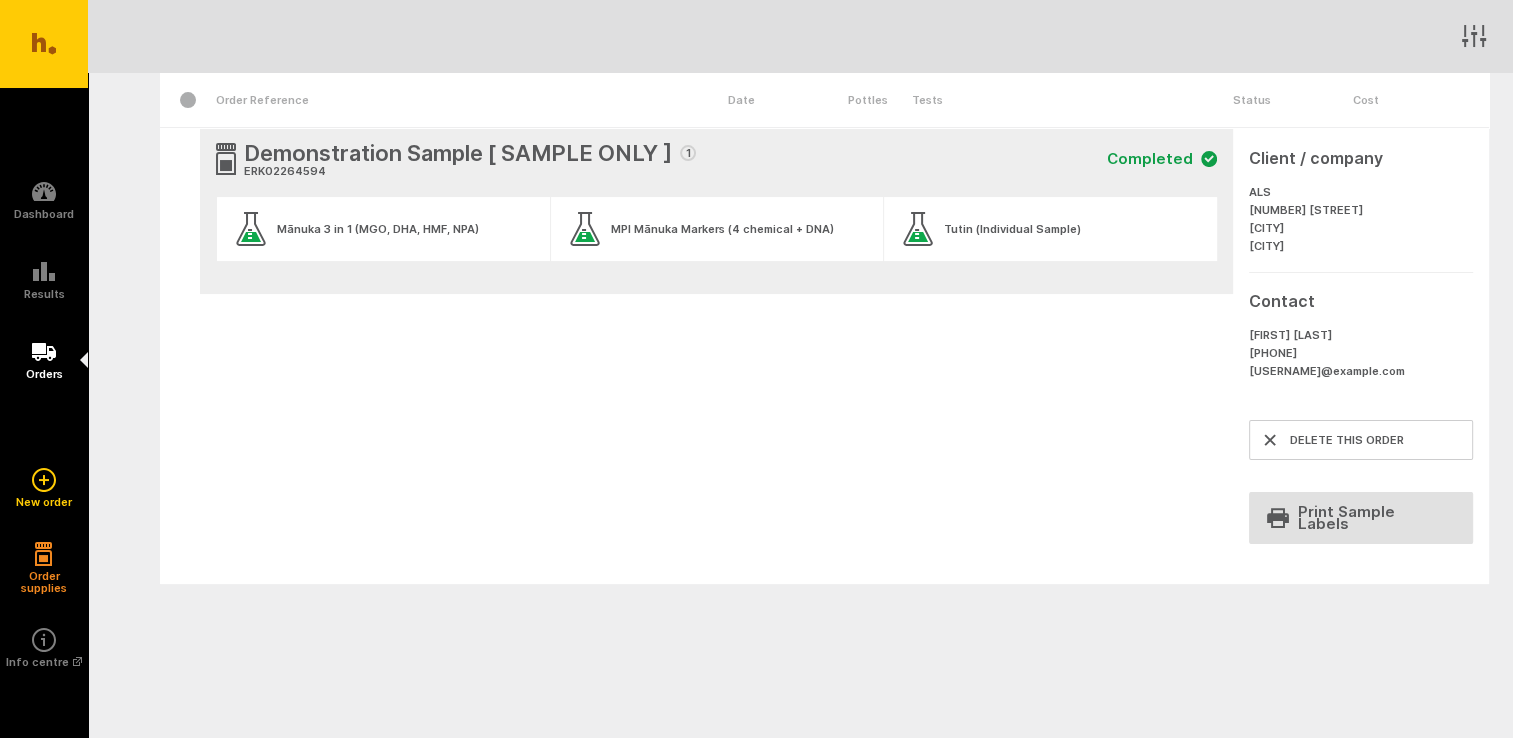 scroll, scrollTop: 0, scrollLeft: 0, axis: both 